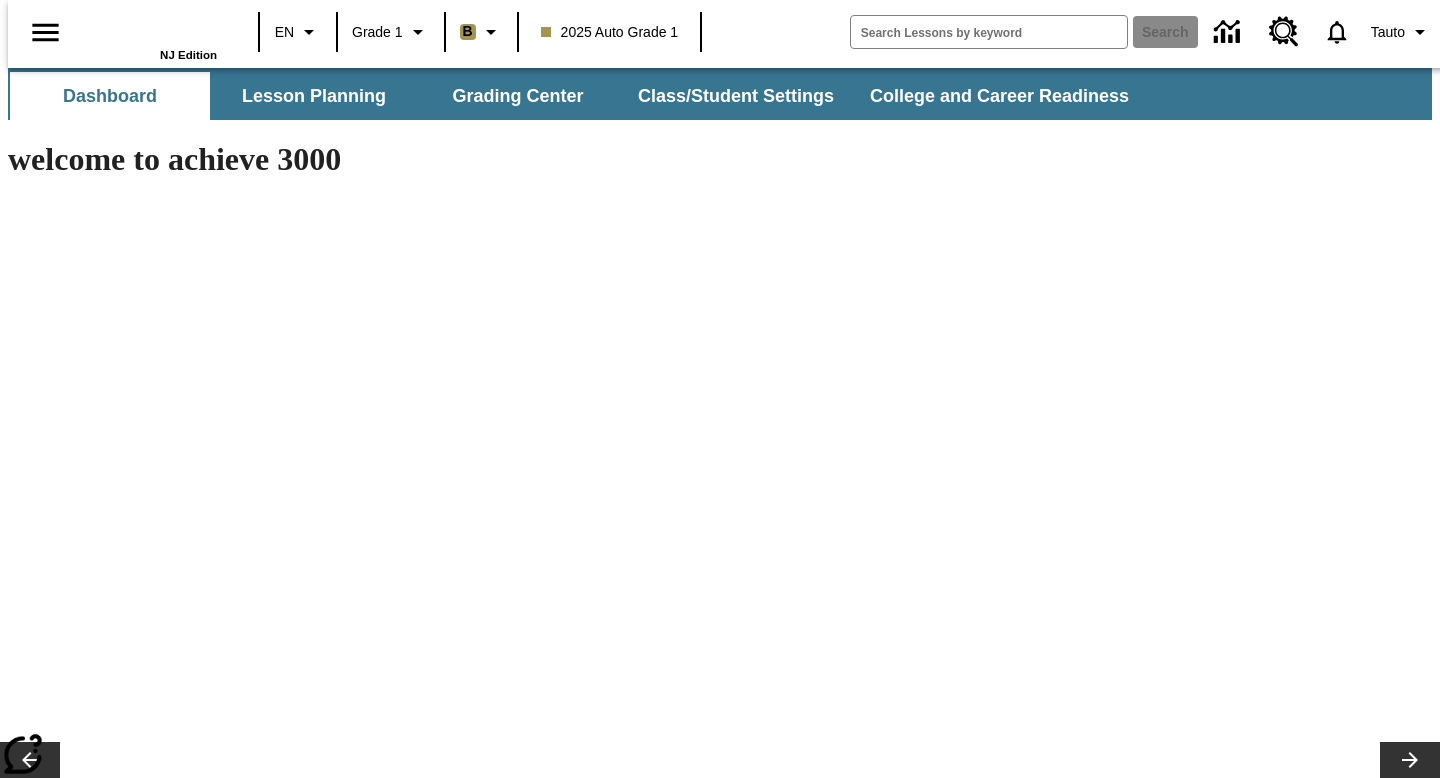 scroll, scrollTop: 0, scrollLeft: 0, axis: both 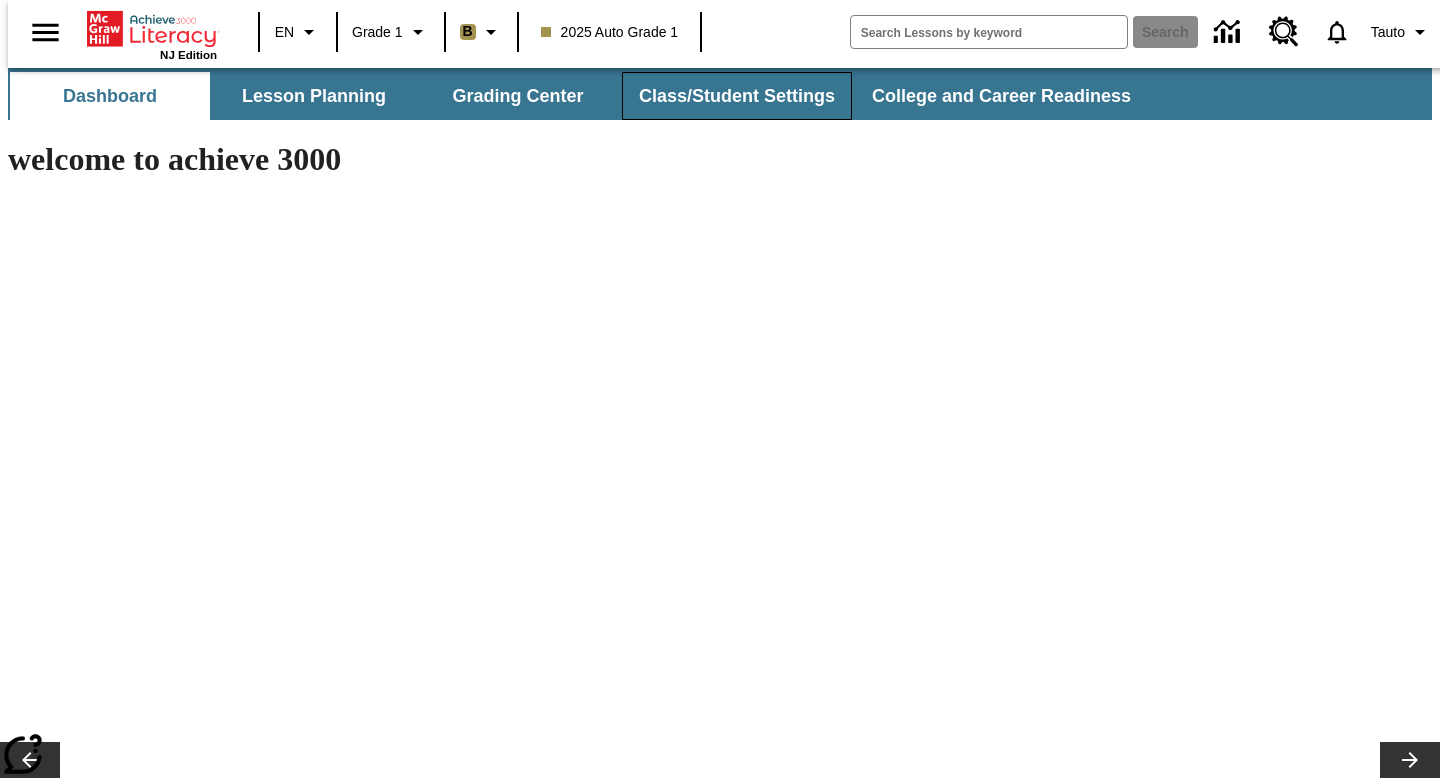 click on "Class/Student Settings" at bounding box center (737, 96) 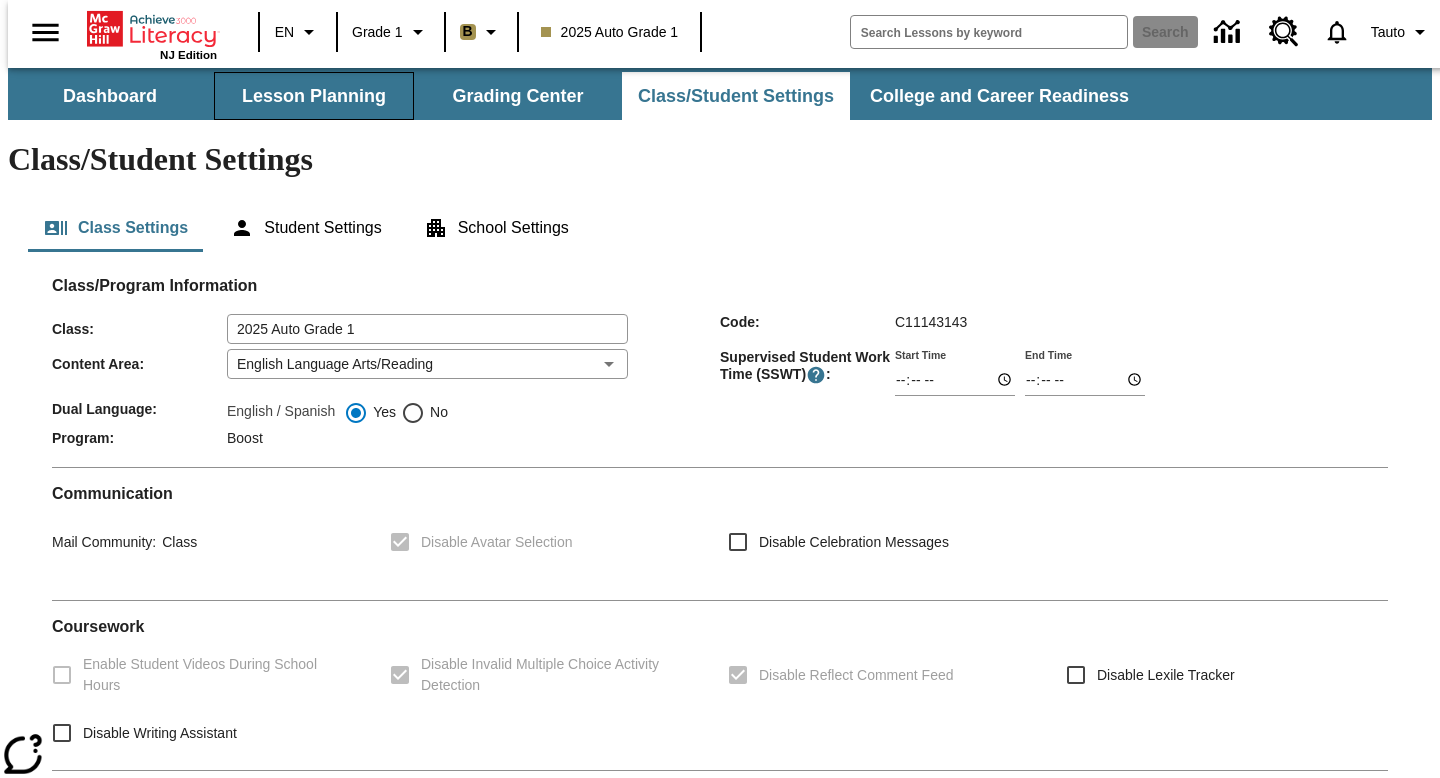 click on "Lesson Planning" at bounding box center (314, 96) 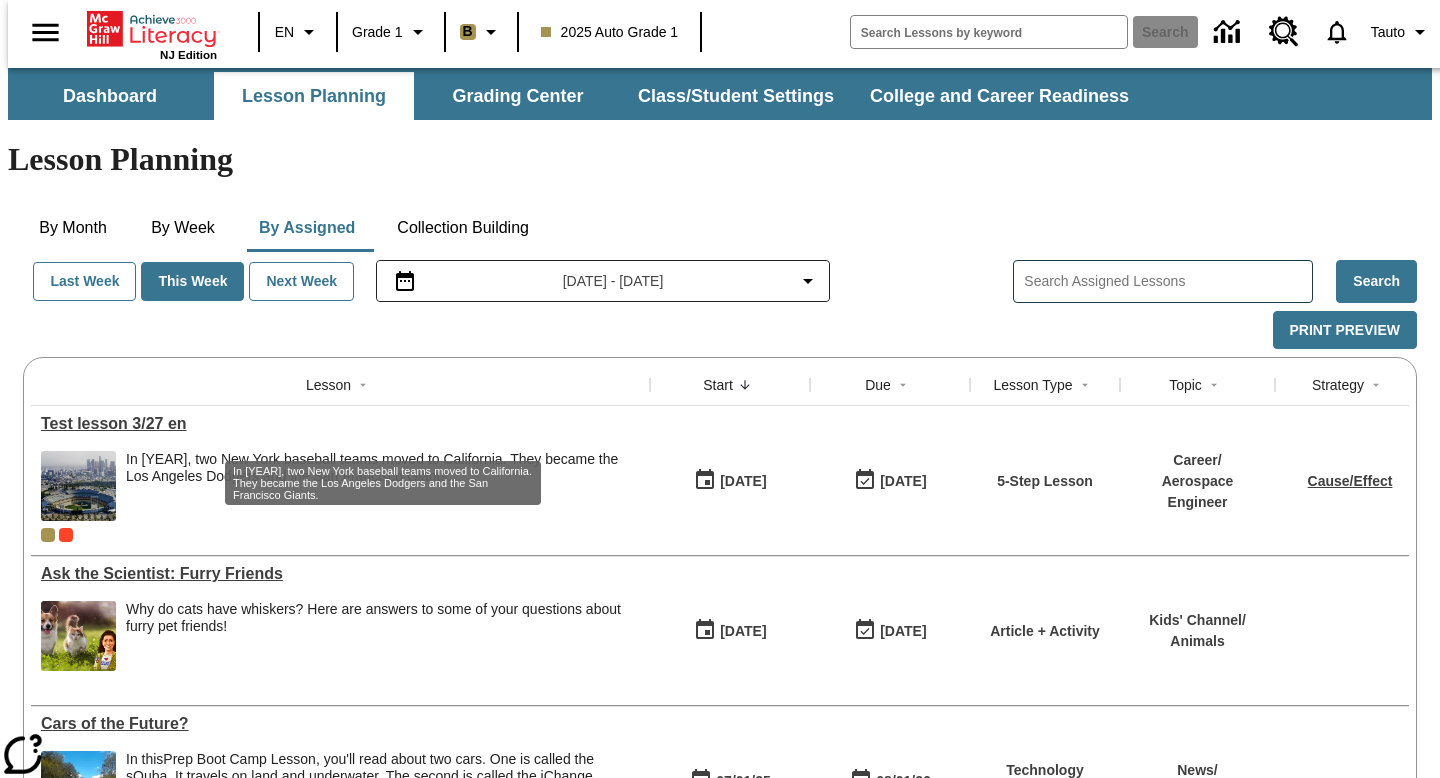 scroll, scrollTop: 103, scrollLeft: 0, axis: vertical 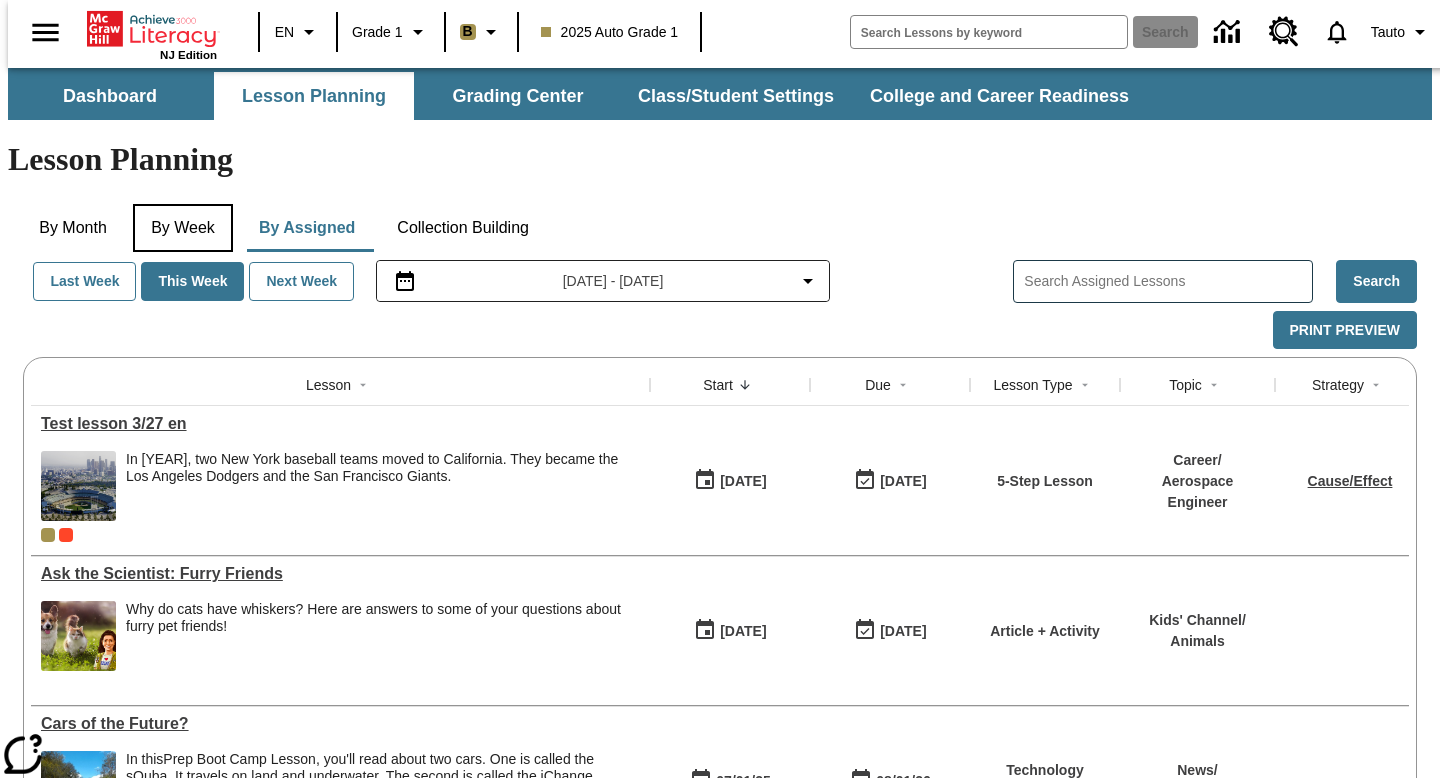 click on "By Week" at bounding box center [183, 228] 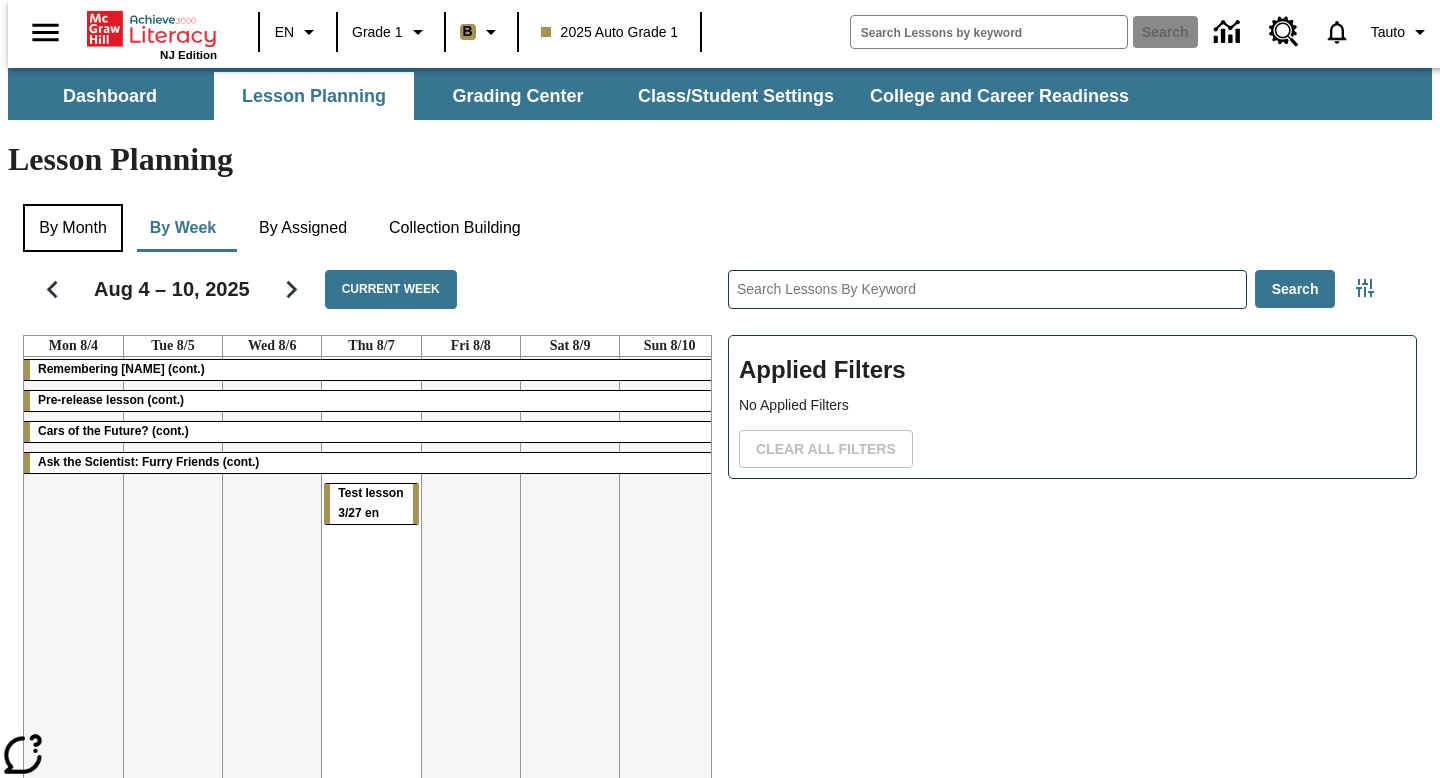 click on "By Month" at bounding box center (73, 228) 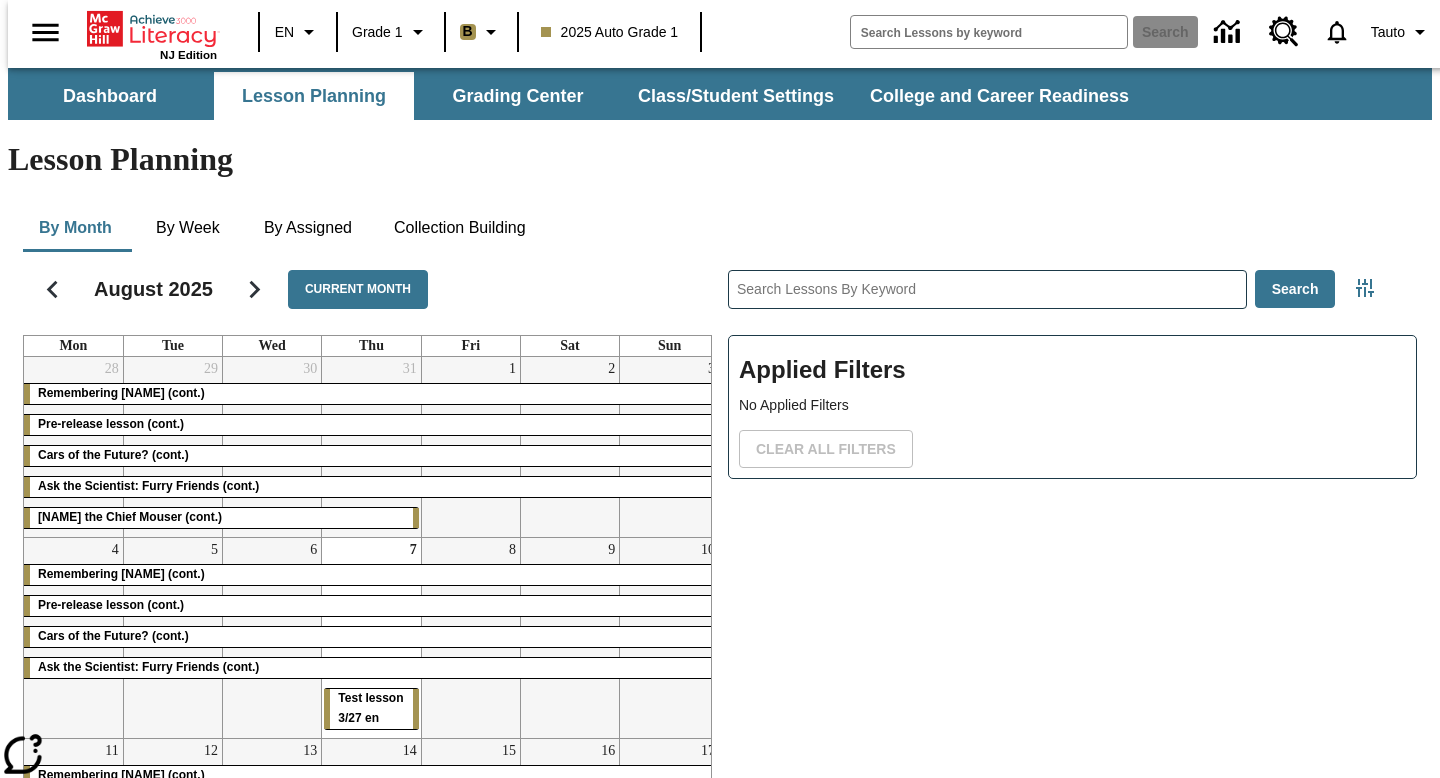 click on "Remembering Justice O'Connor (cont.)" at bounding box center (121, 393) 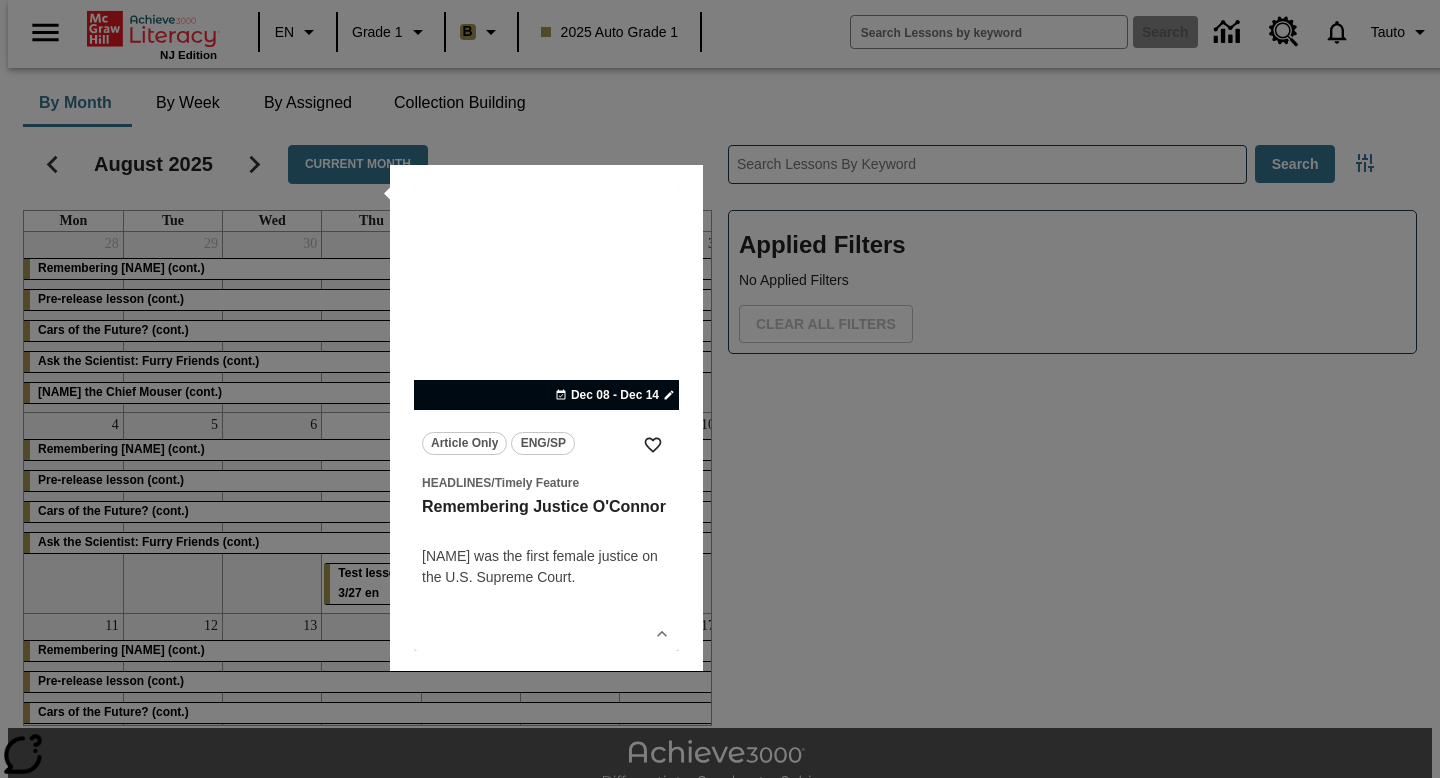 scroll, scrollTop: 0, scrollLeft: 0, axis: both 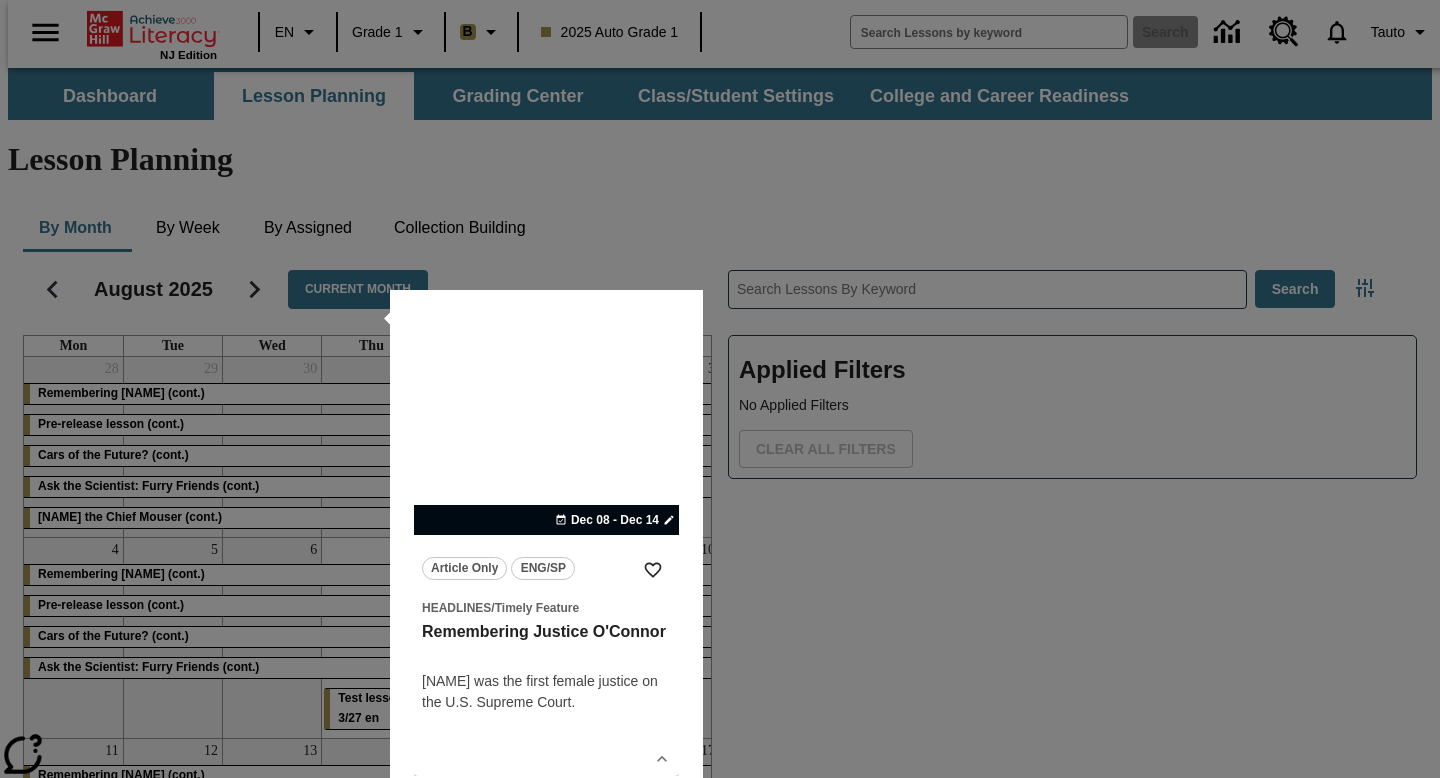 click at bounding box center (720, 389) 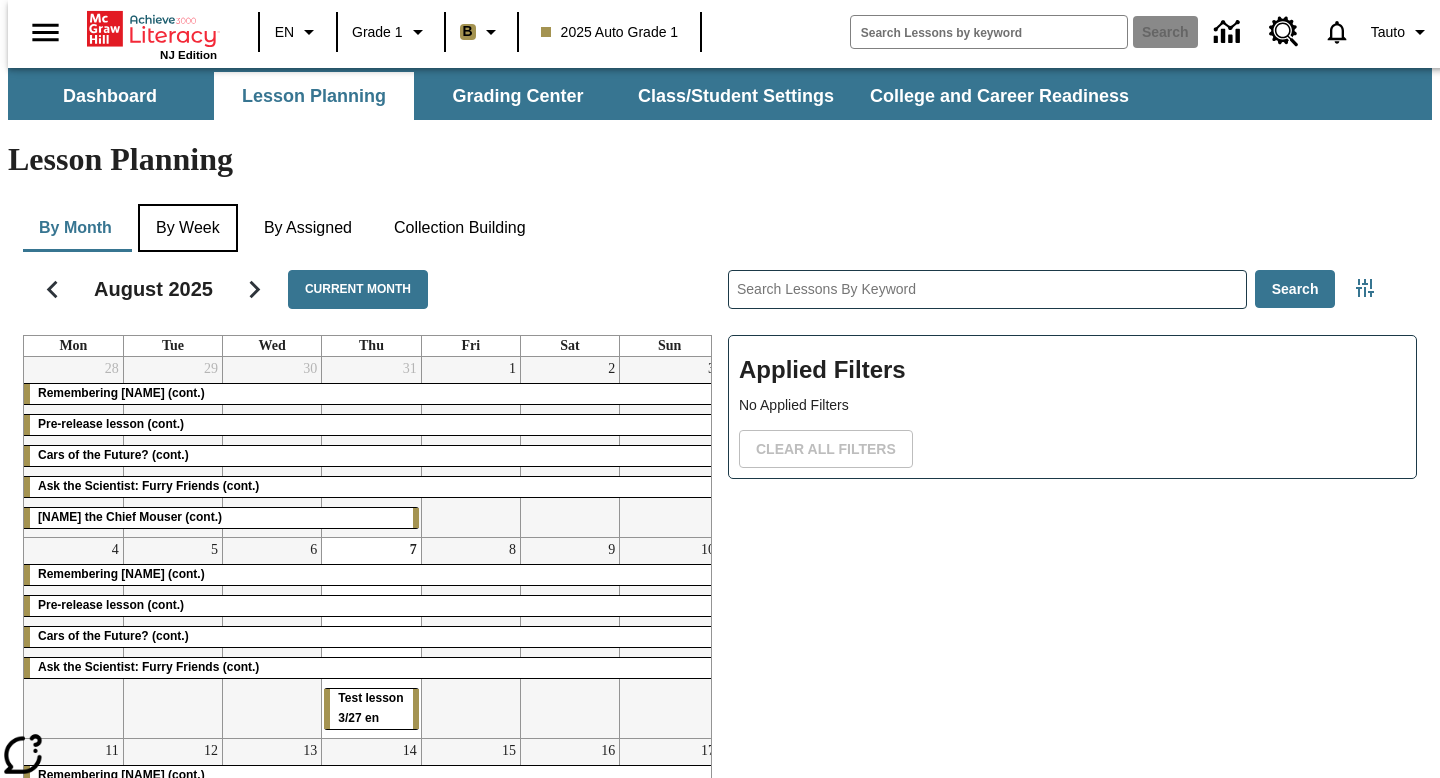 click on "By Week" at bounding box center (188, 228) 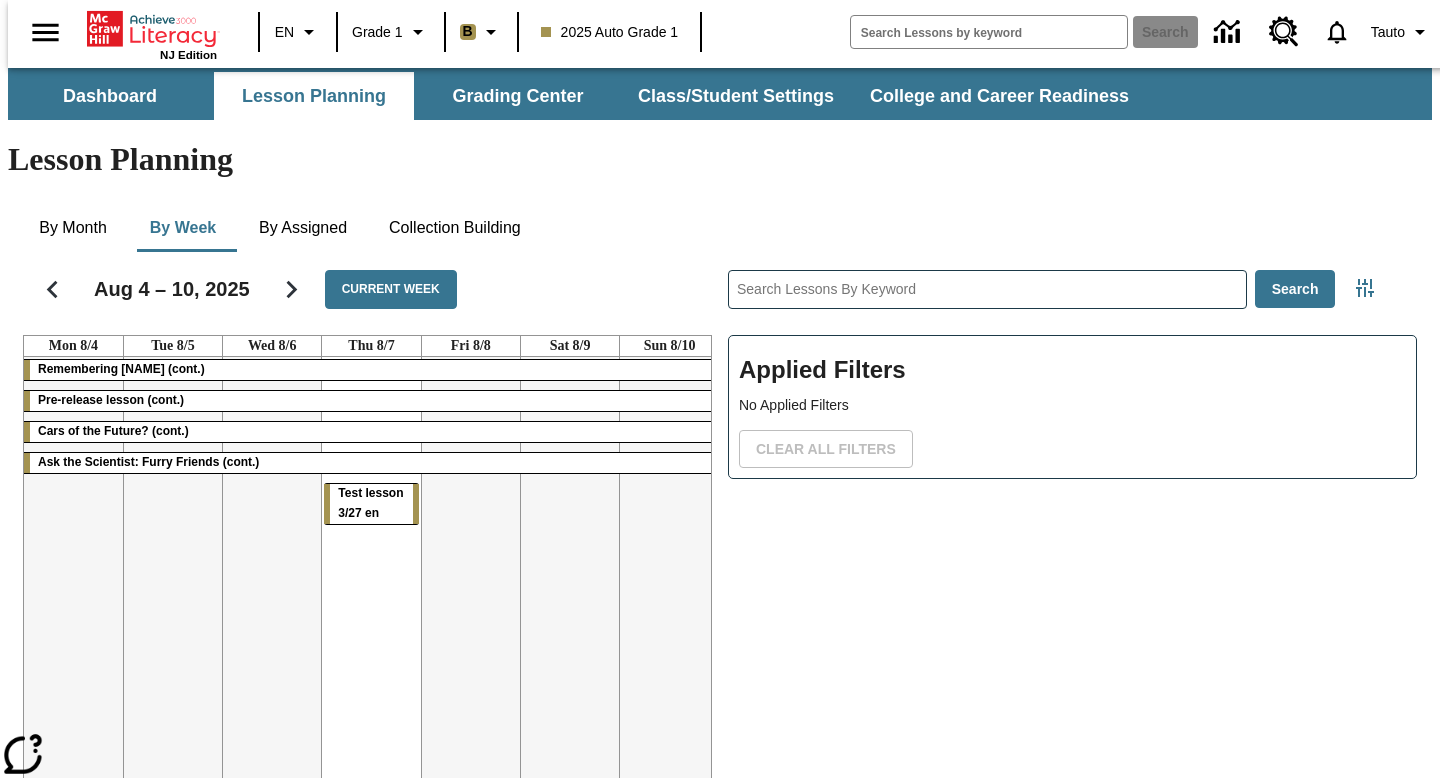 click on "Remembering Justice O'Connor (cont.)" at bounding box center (121, 369) 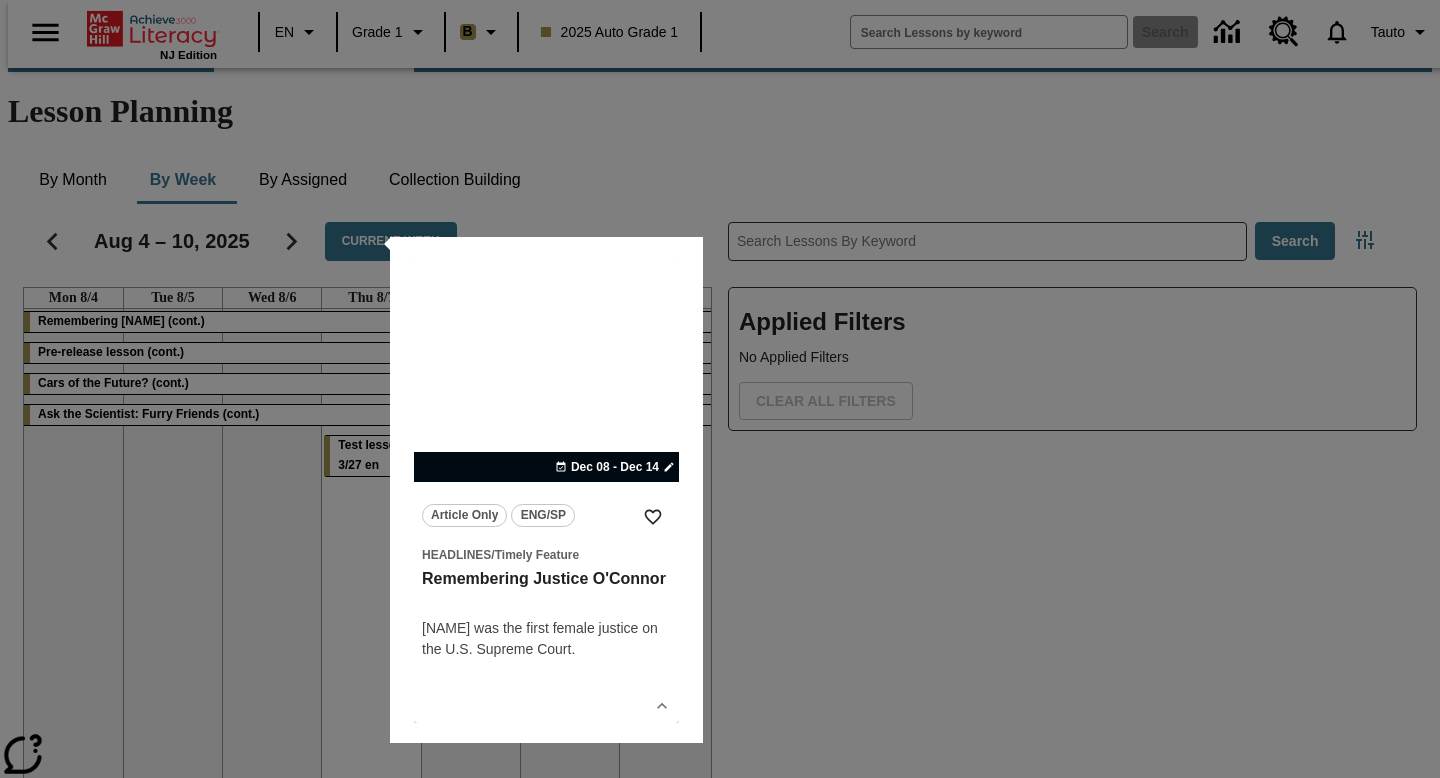 scroll, scrollTop: 95, scrollLeft: 0, axis: vertical 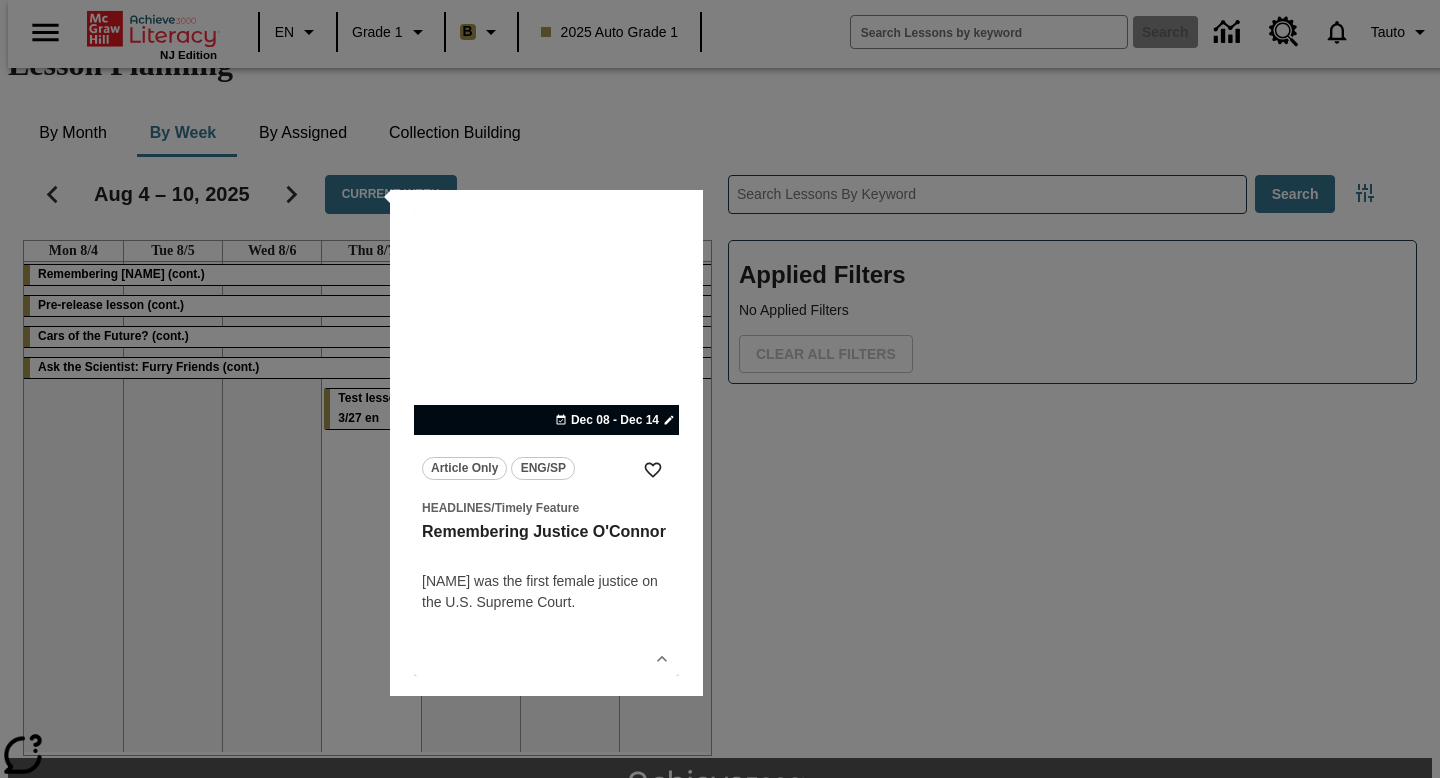 click at bounding box center [720, 389] 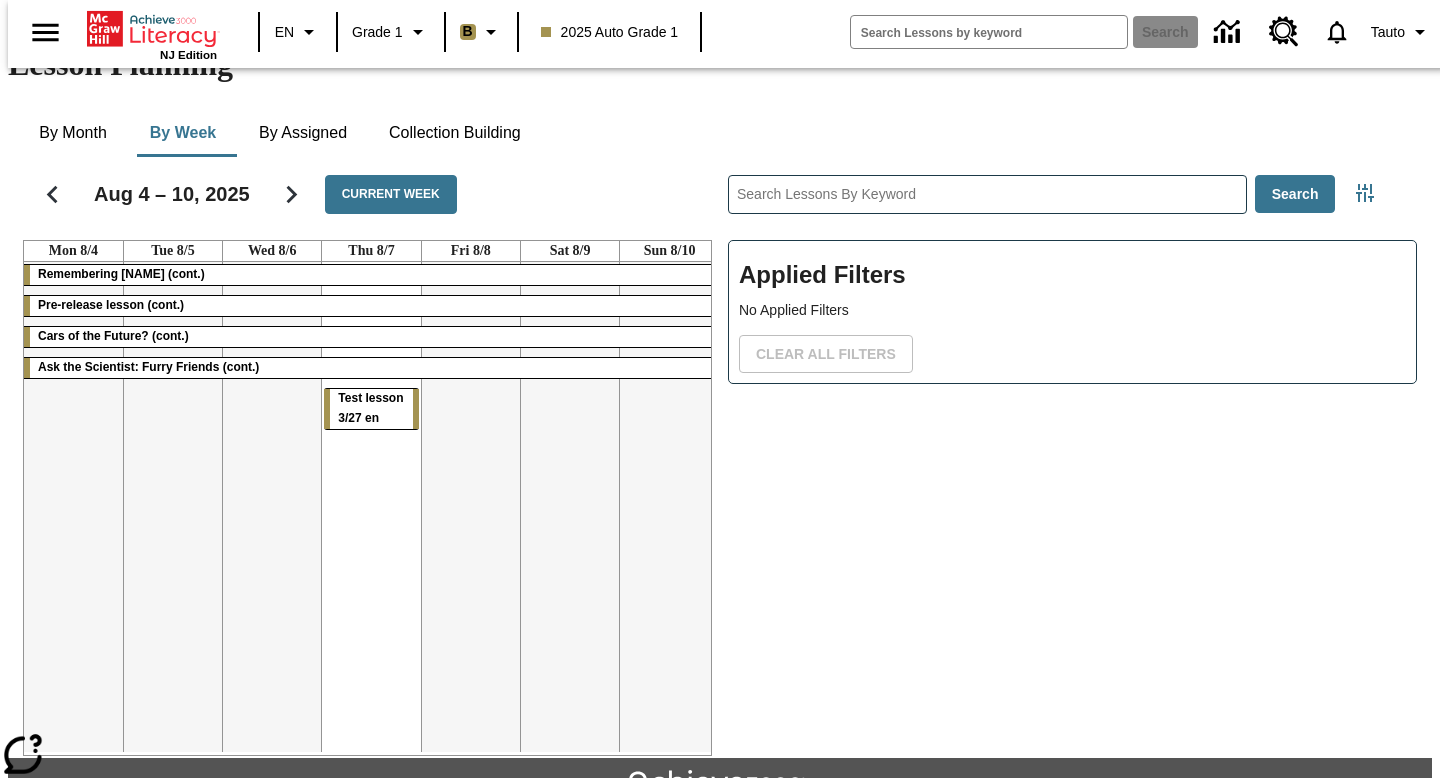 scroll, scrollTop: 73, scrollLeft: 0, axis: vertical 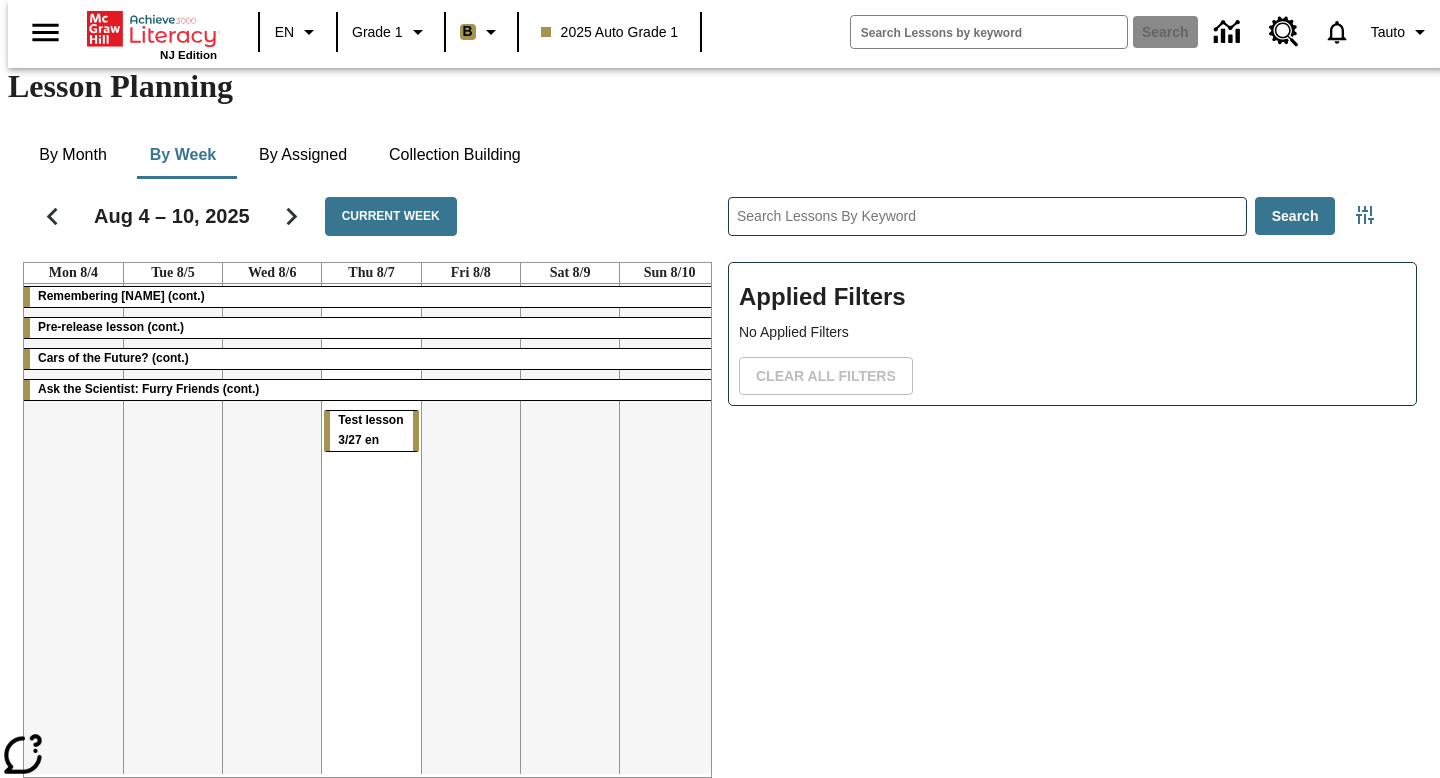click on "Remembering Justice O'Connor (cont.)" at bounding box center [371, 300] 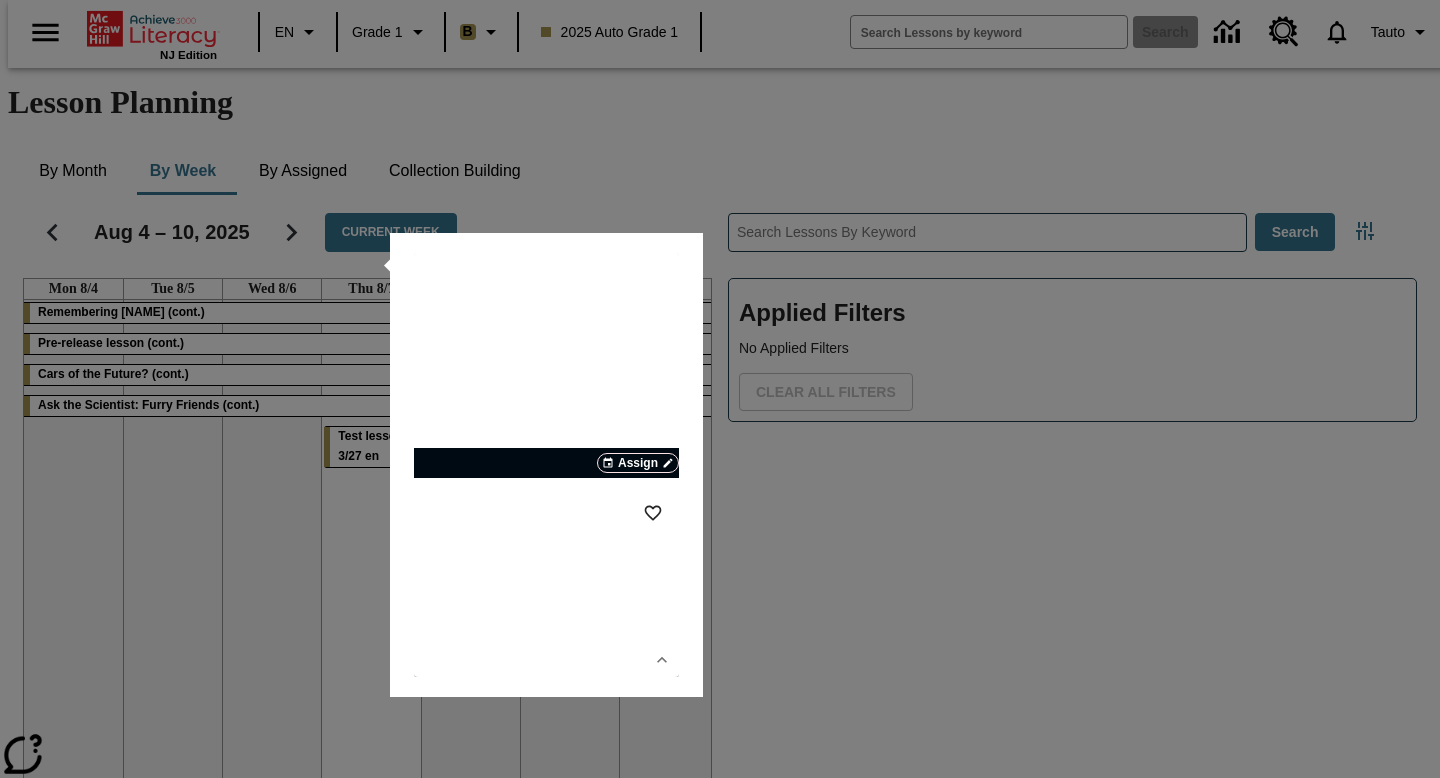 scroll, scrollTop: 126, scrollLeft: 0, axis: vertical 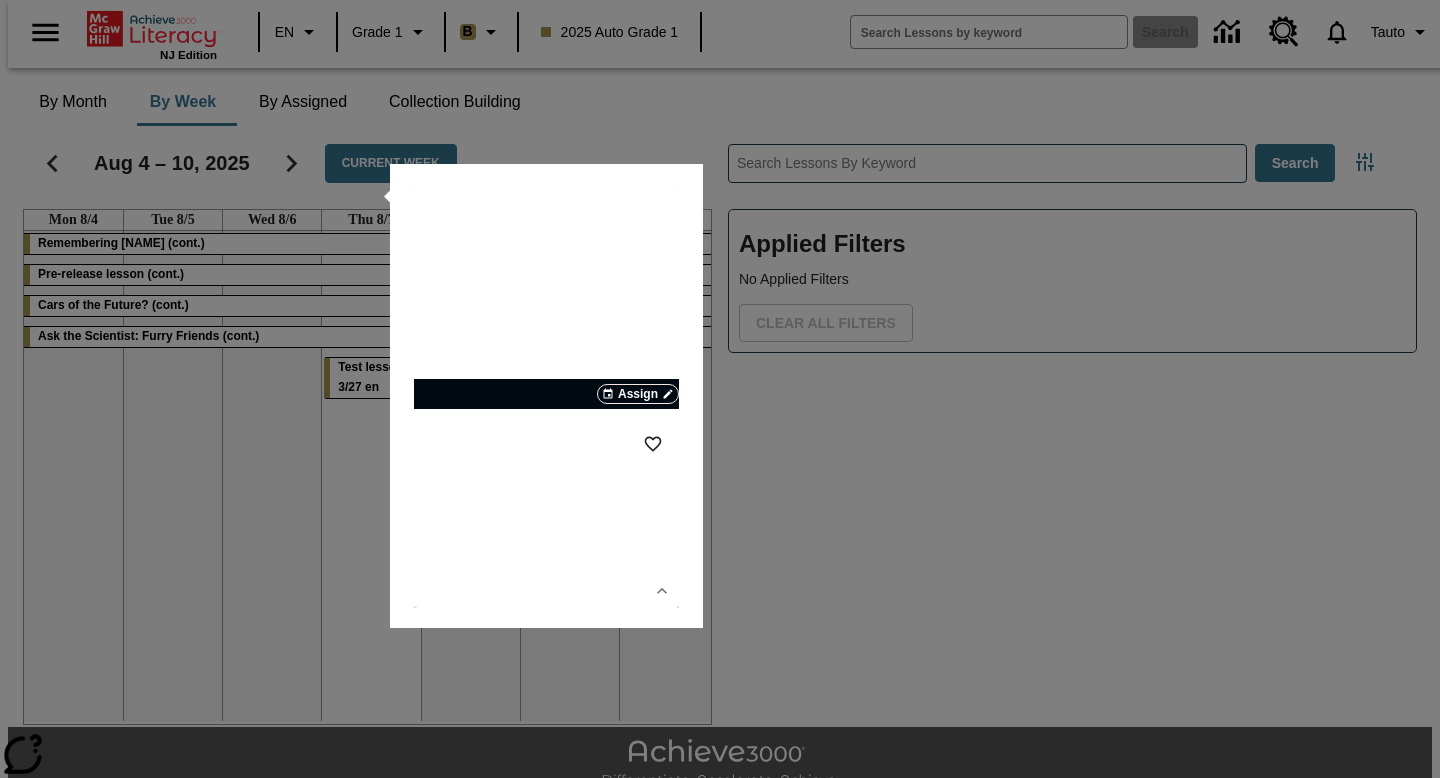 click at bounding box center [720, 389] 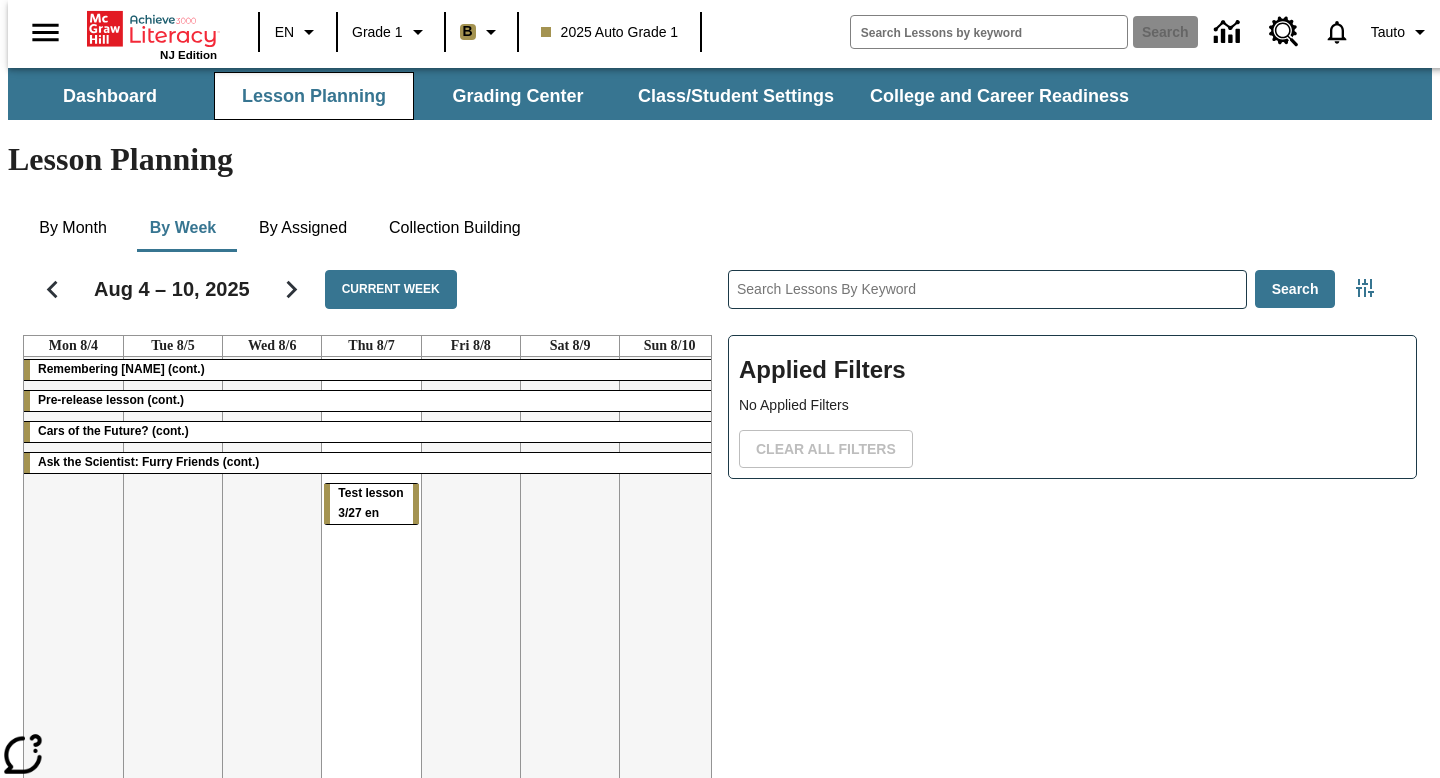 click on "Cars of the Future?  (cont.)" at bounding box center (113, 431) 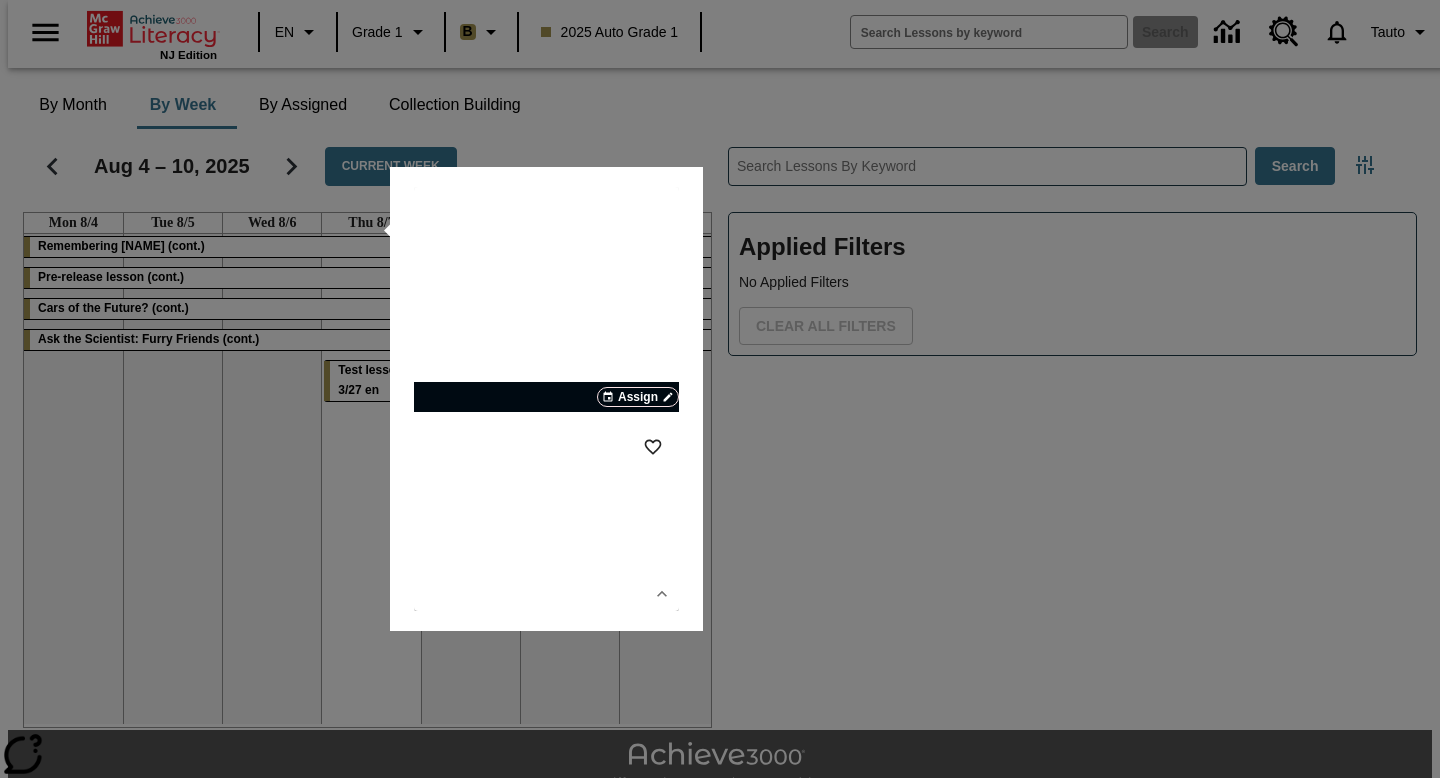 scroll, scrollTop: 126, scrollLeft: 0, axis: vertical 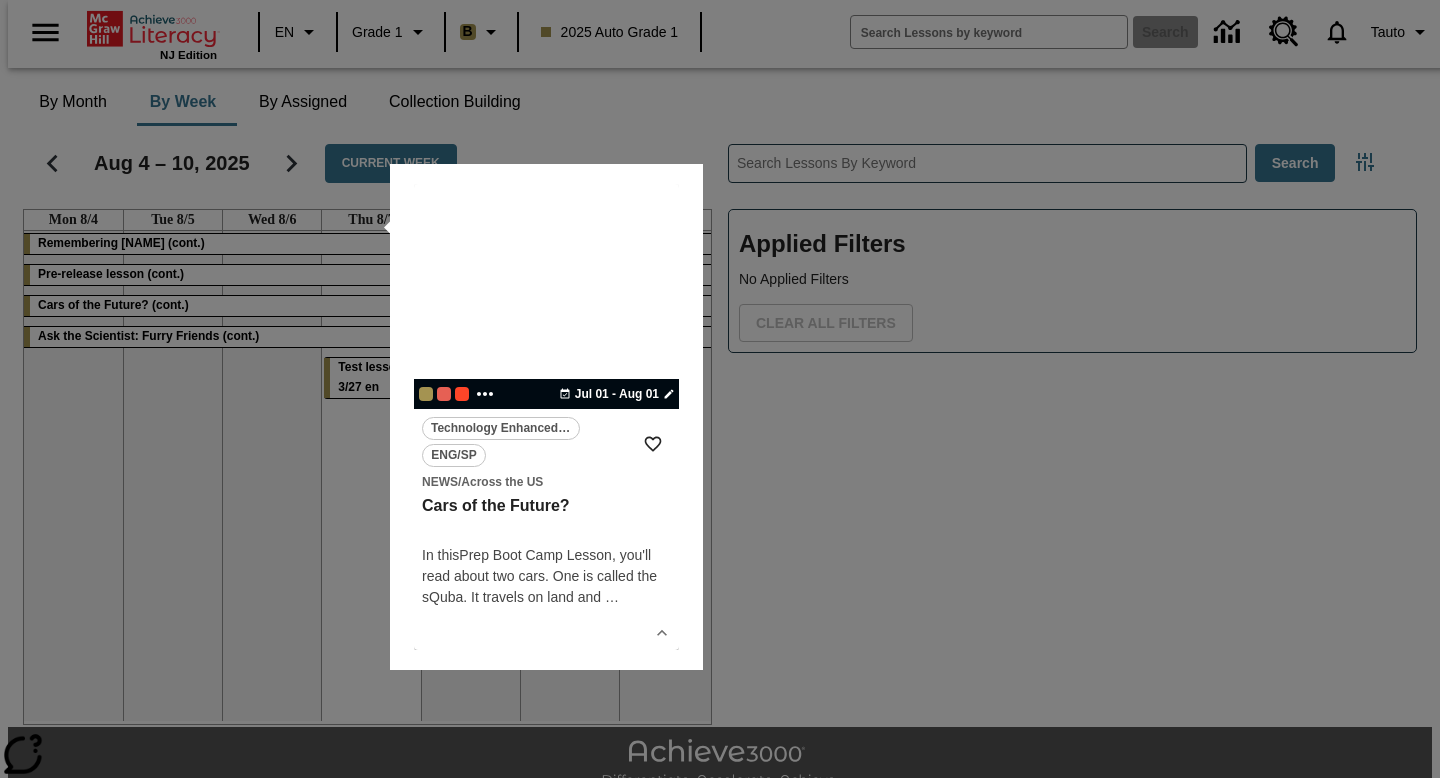 click at bounding box center [720, 389] 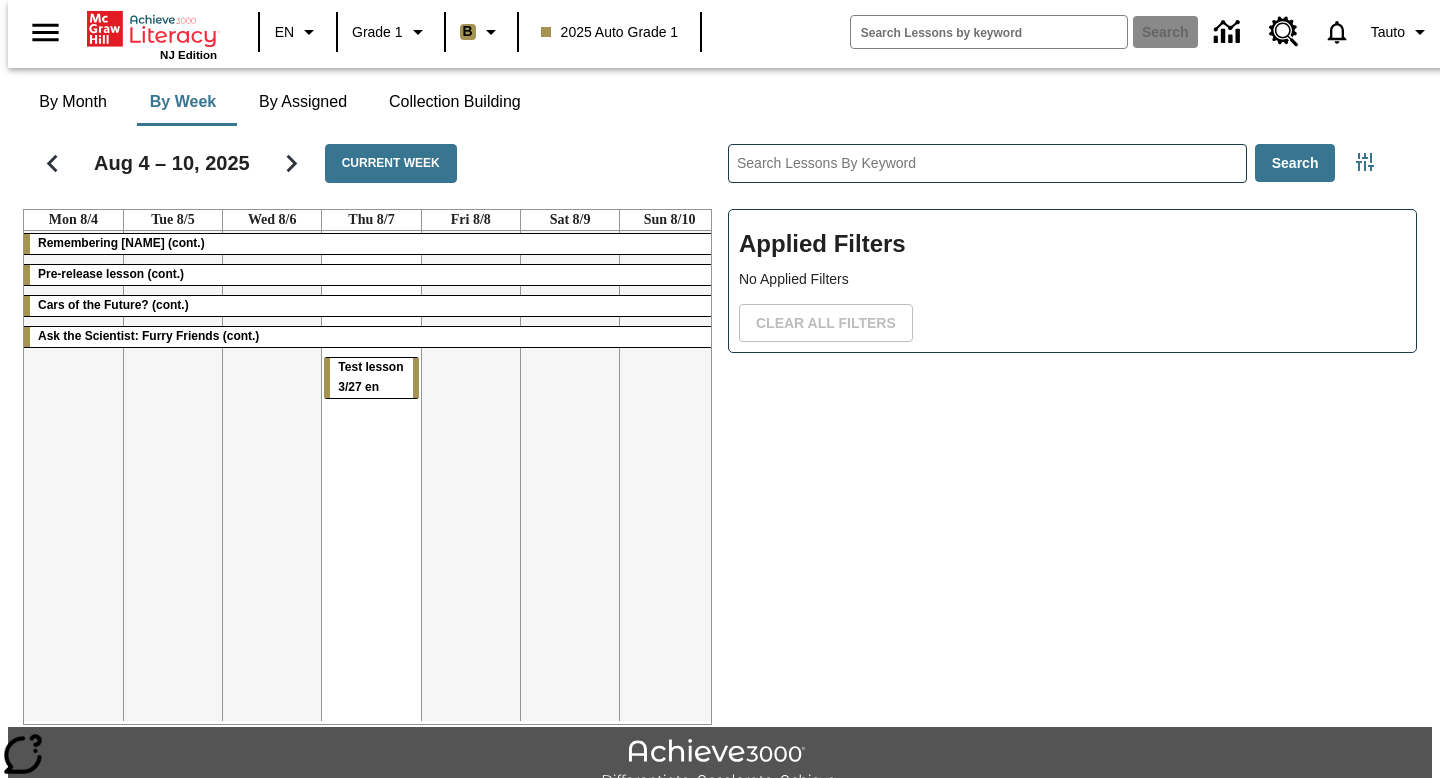 scroll, scrollTop: 0, scrollLeft: 0, axis: both 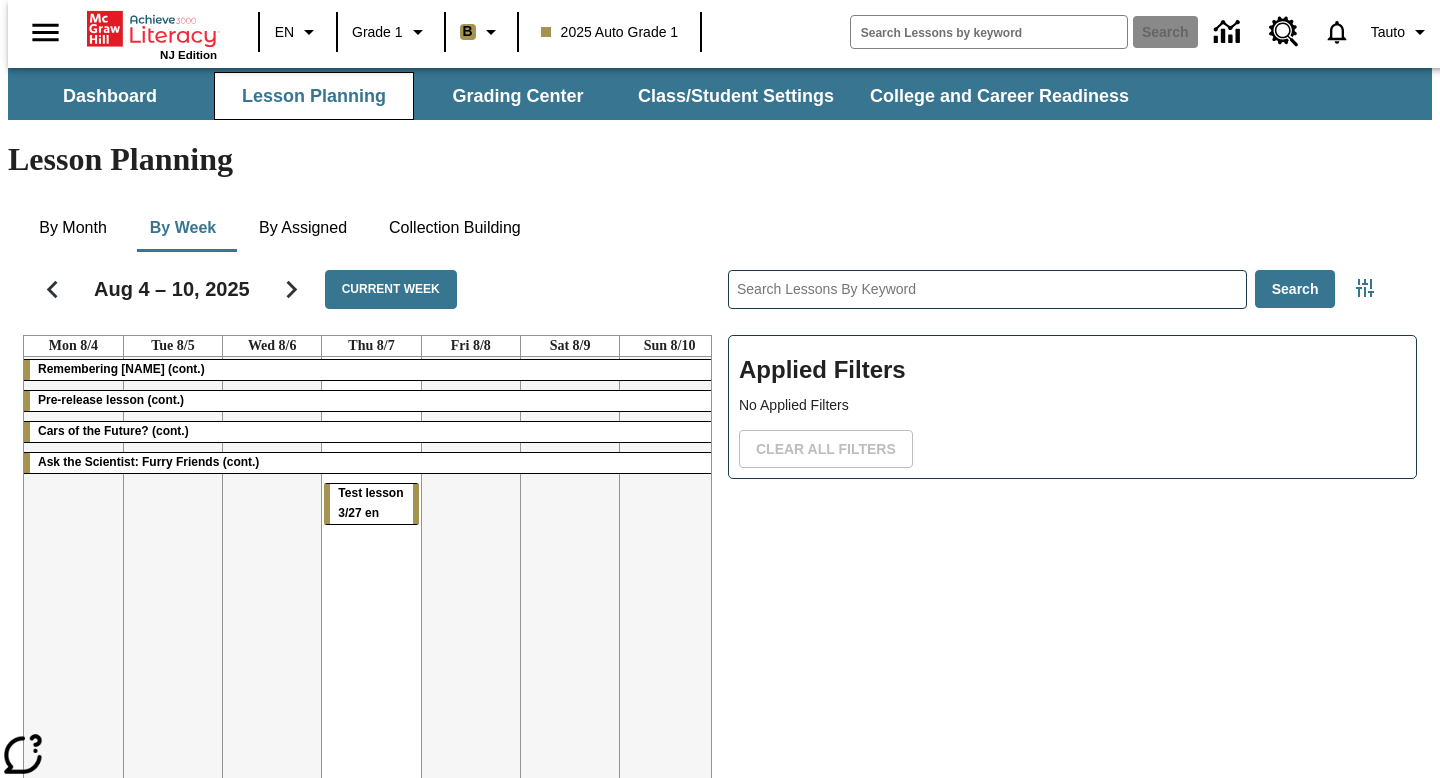 click on "Remembering Justice O'Connor (cont.)" at bounding box center [121, 369] 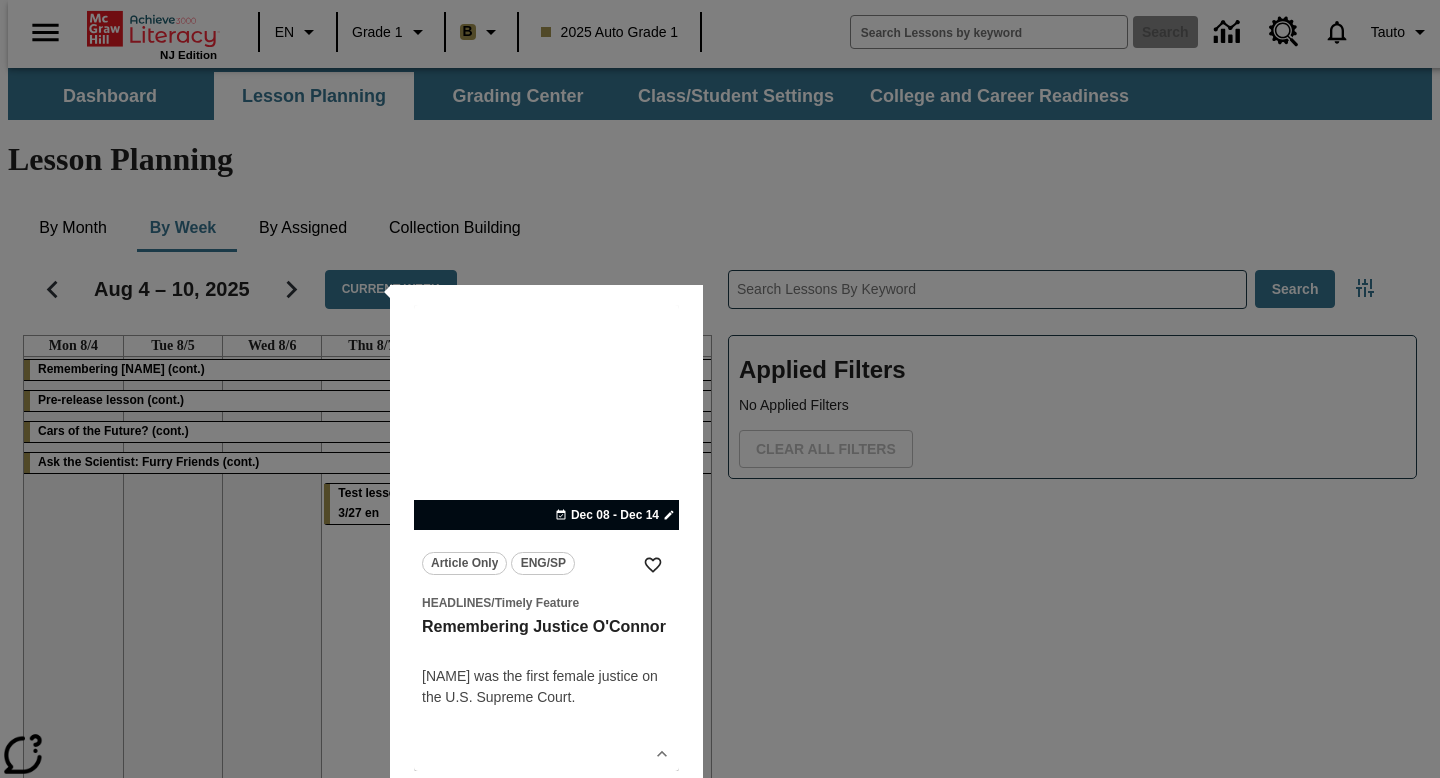 scroll, scrollTop: 95, scrollLeft: 0, axis: vertical 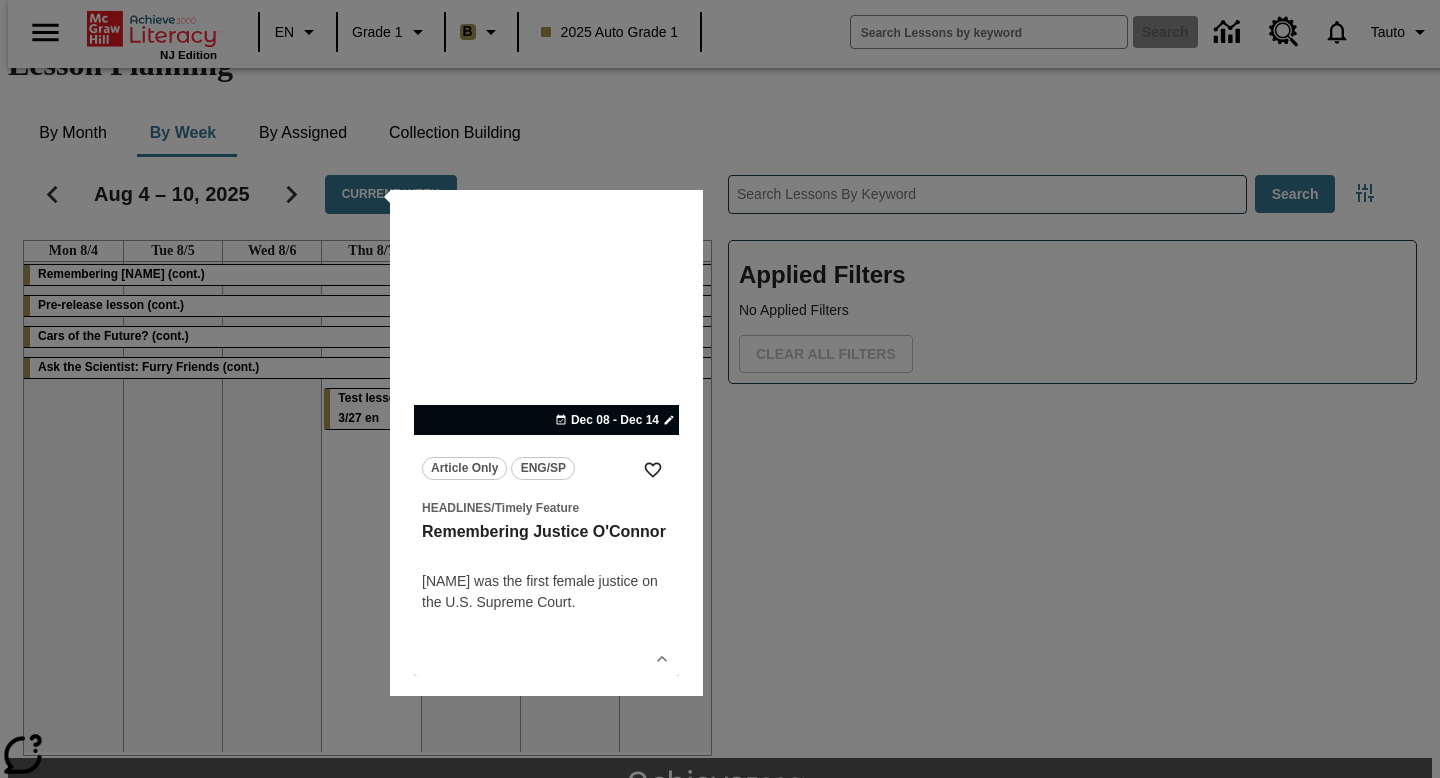 click at bounding box center [720, 389] 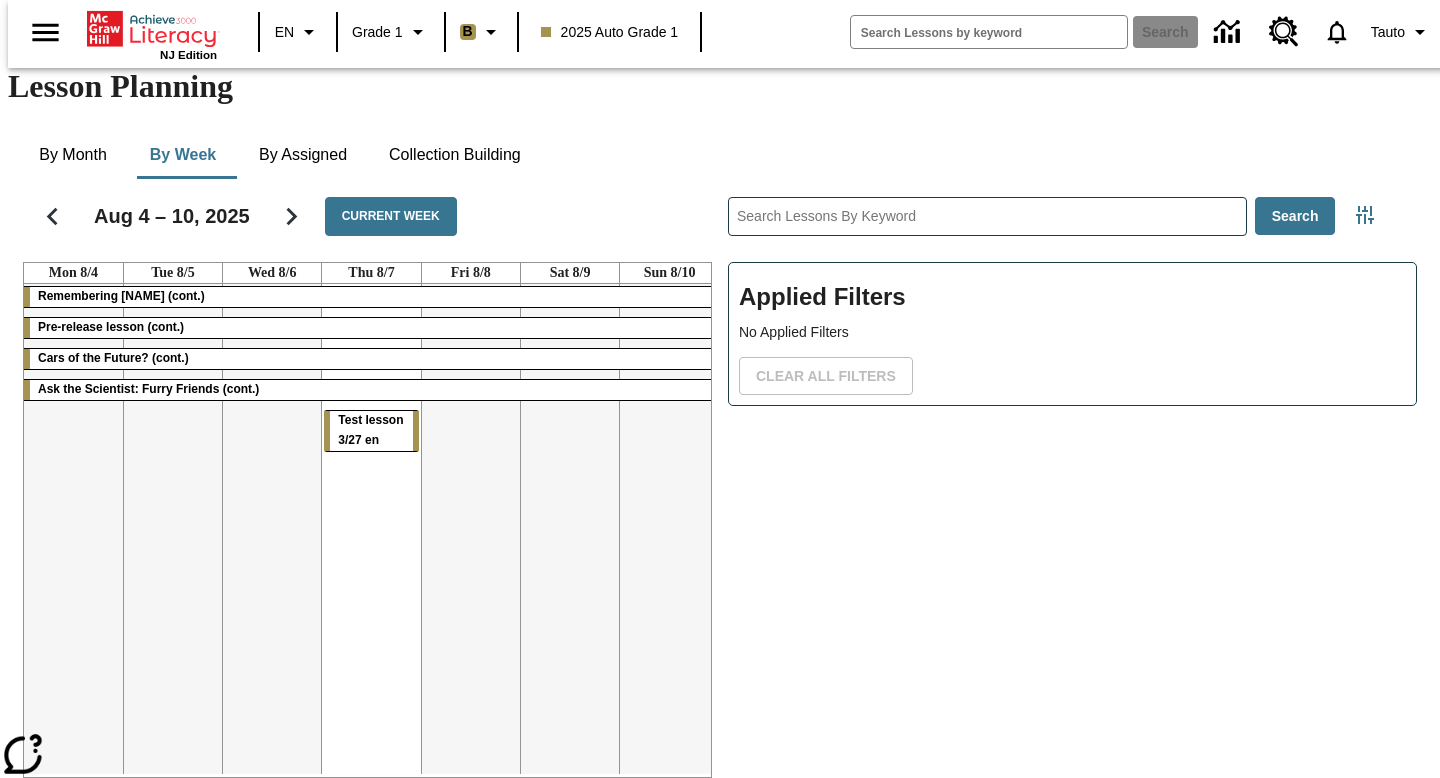 scroll, scrollTop: 0, scrollLeft: 0, axis: both 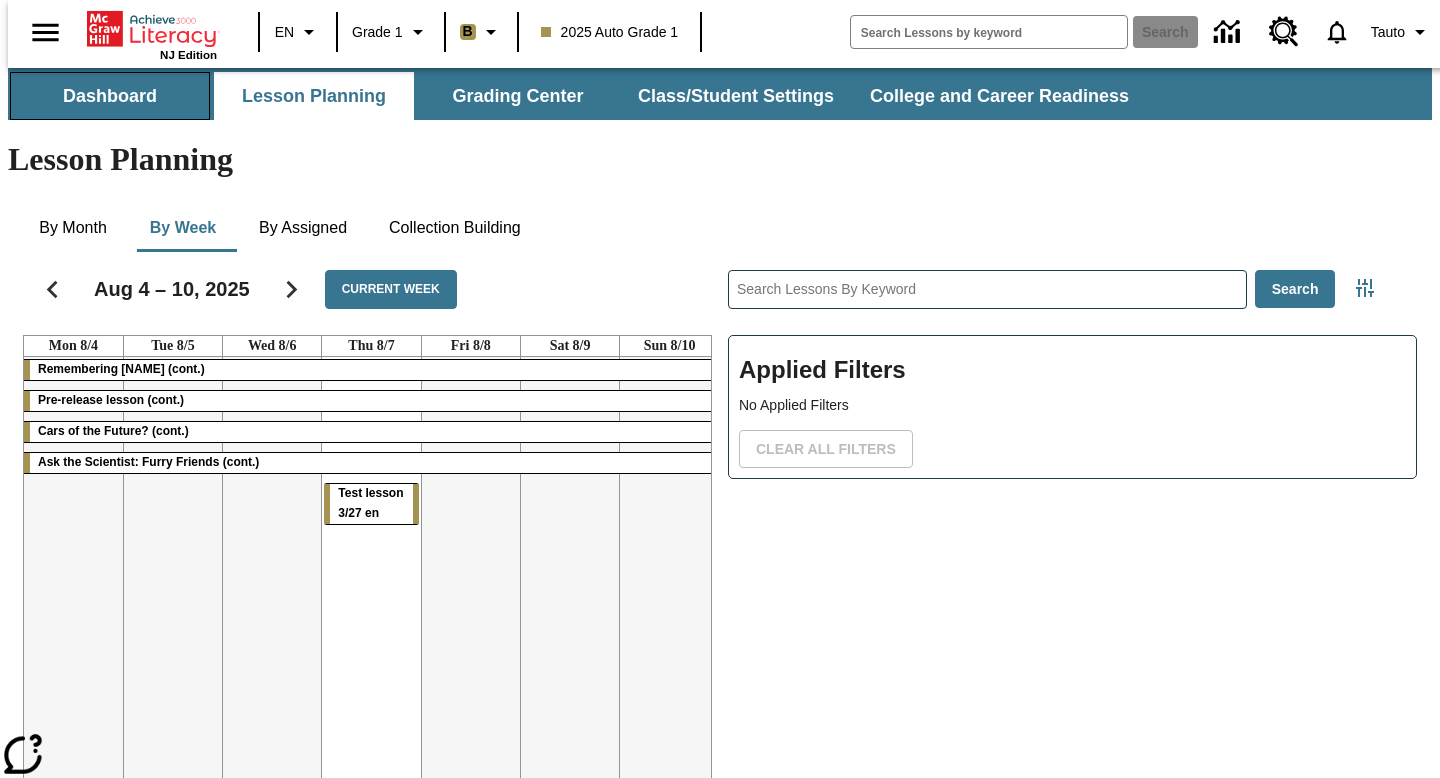 click on "Dashboard" at bounding box center (110, 96) 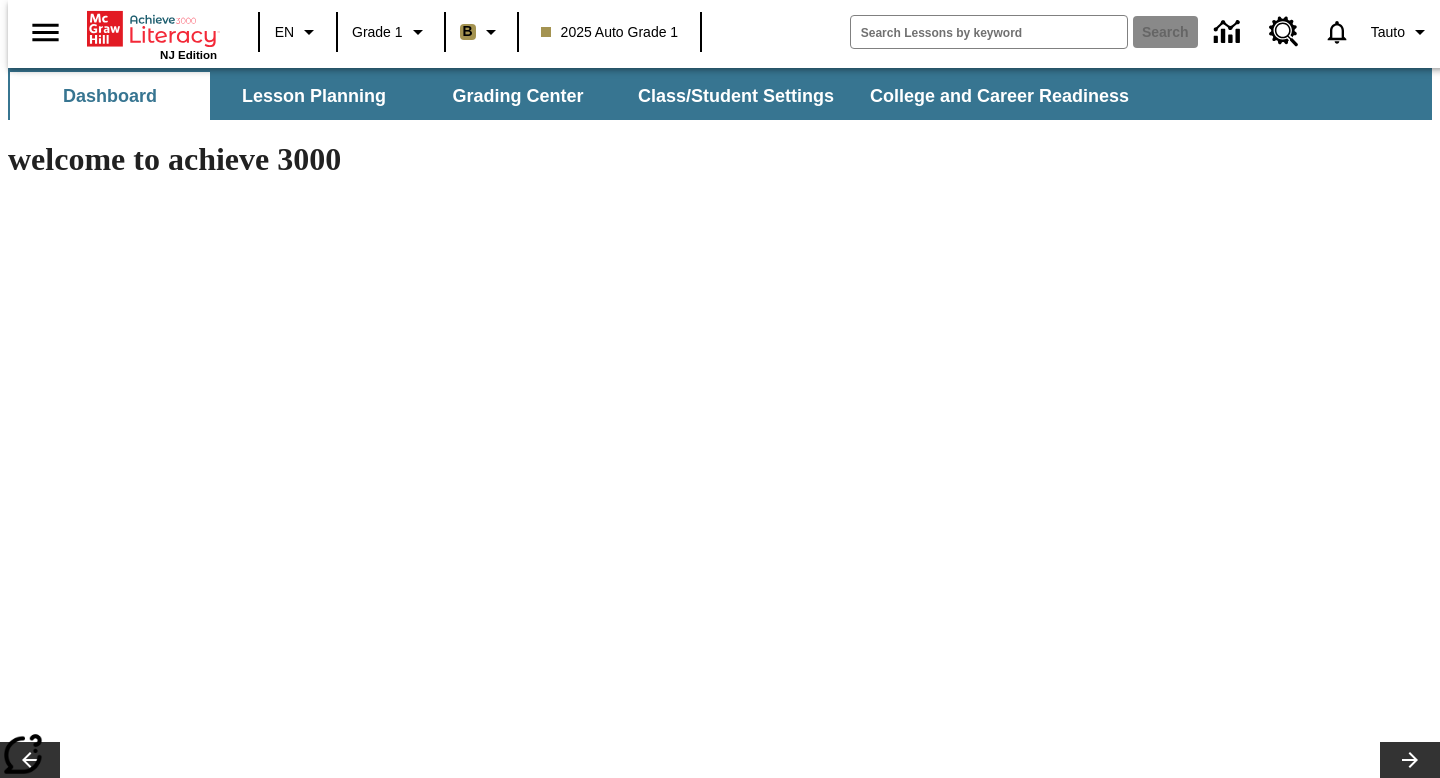 scroll, scrollTop: 0, scrollLeft: 0, axis: both 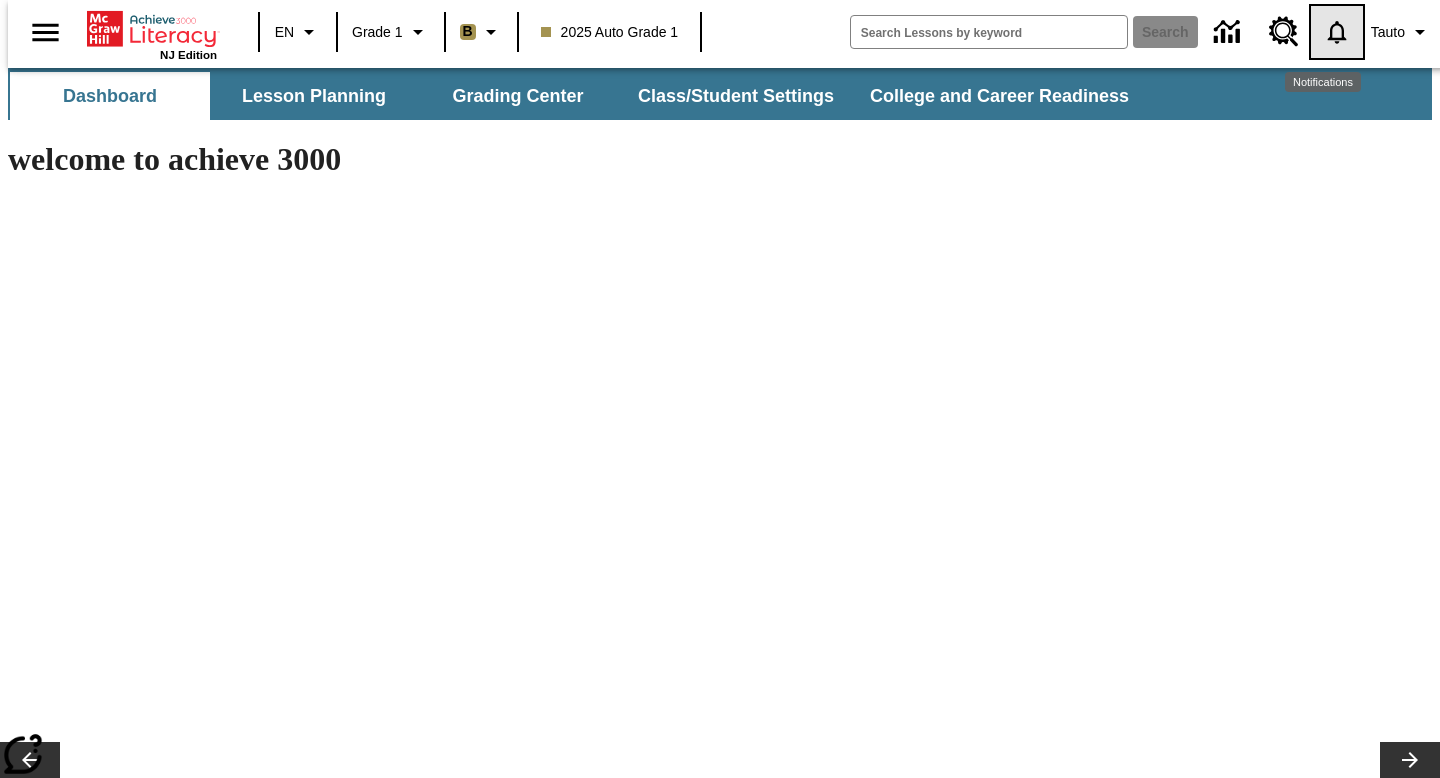 click 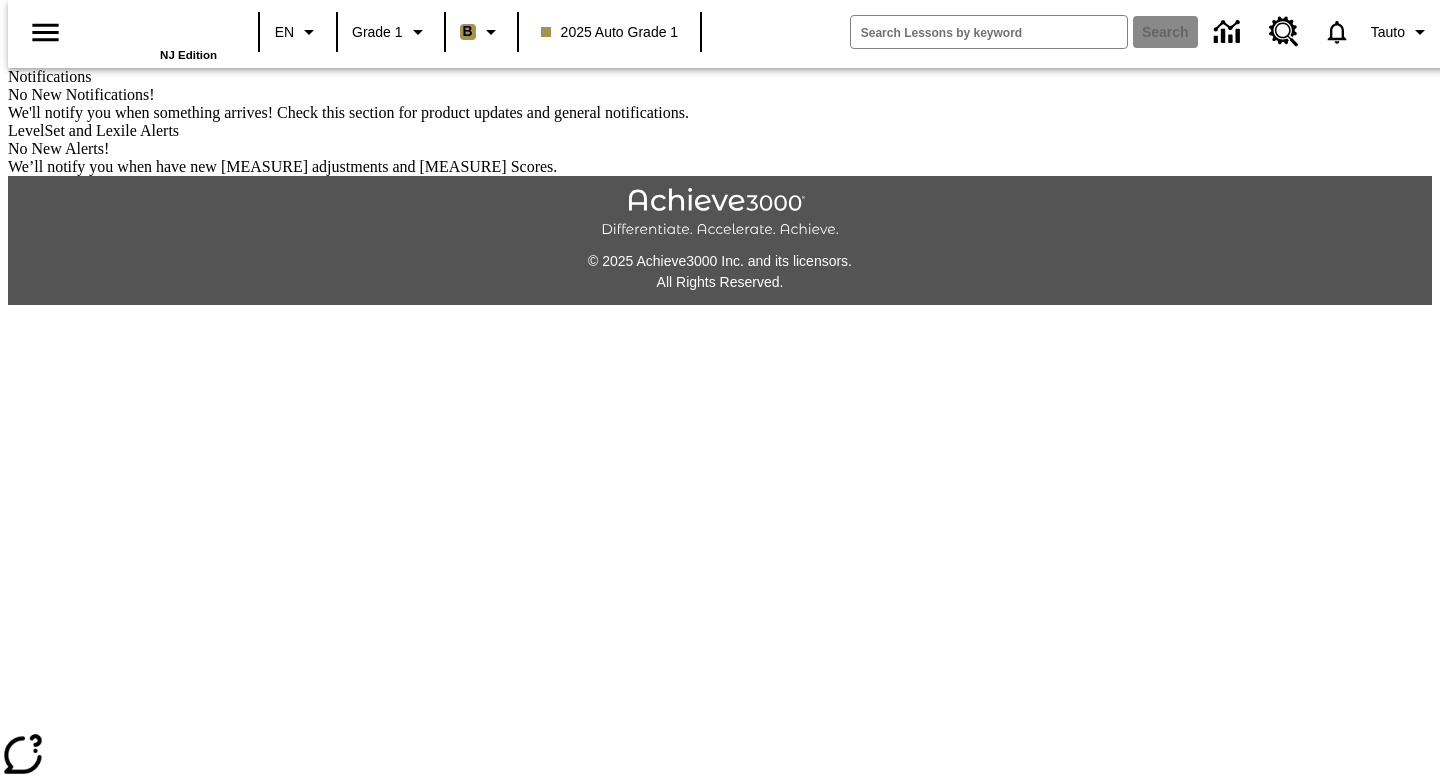 scroll, scrollTop: 0, scrollLeft: 0, axis: both 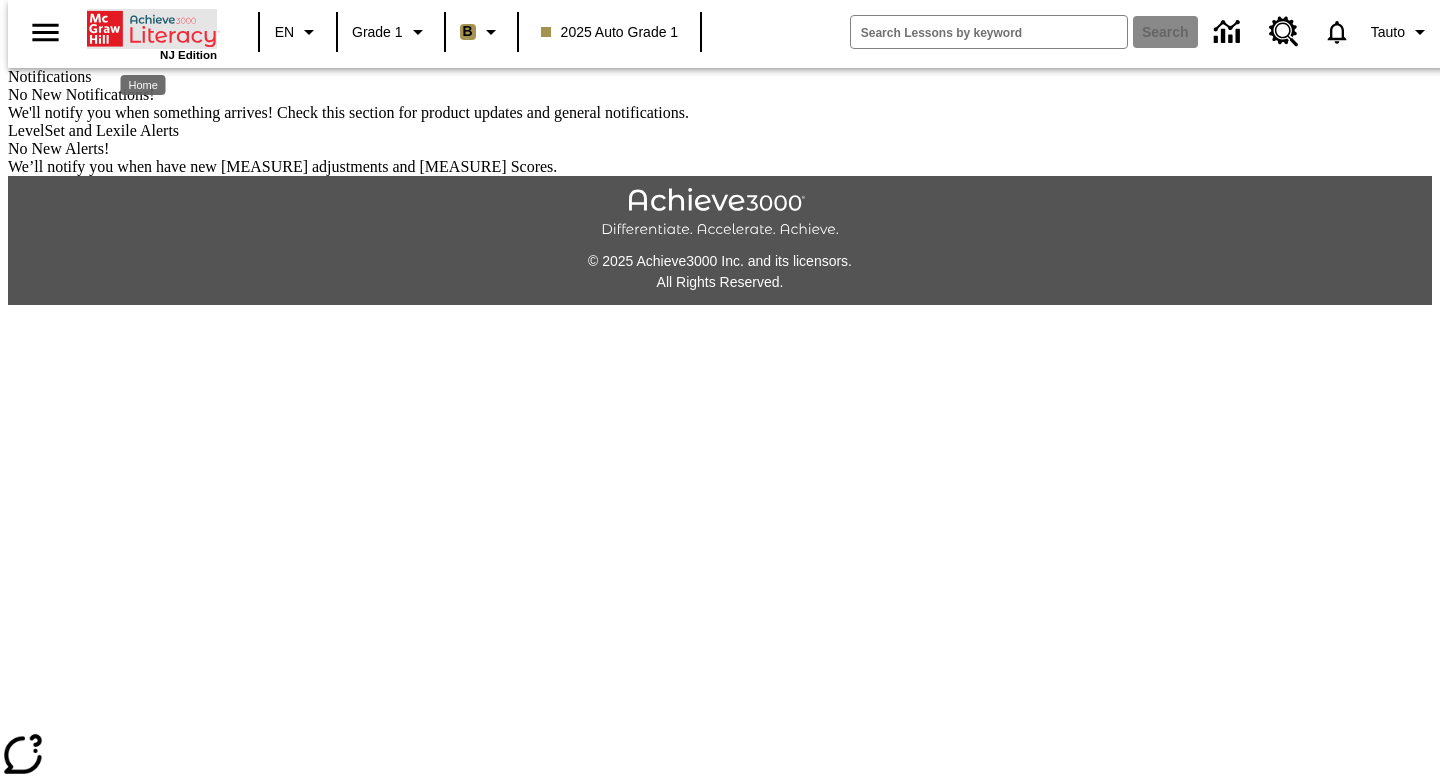 click 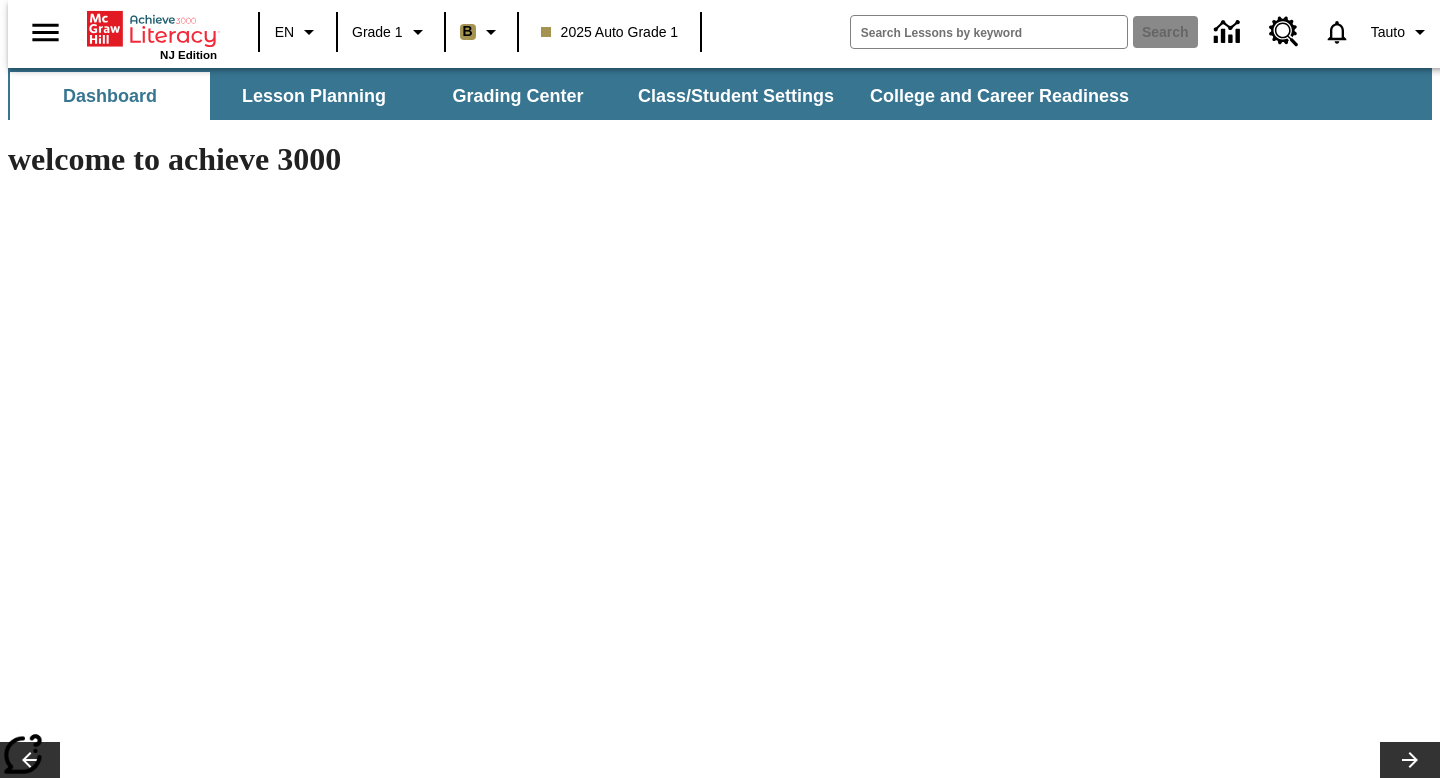 scroll, scrollTop: 0, scrollLeft: 0, axis: both 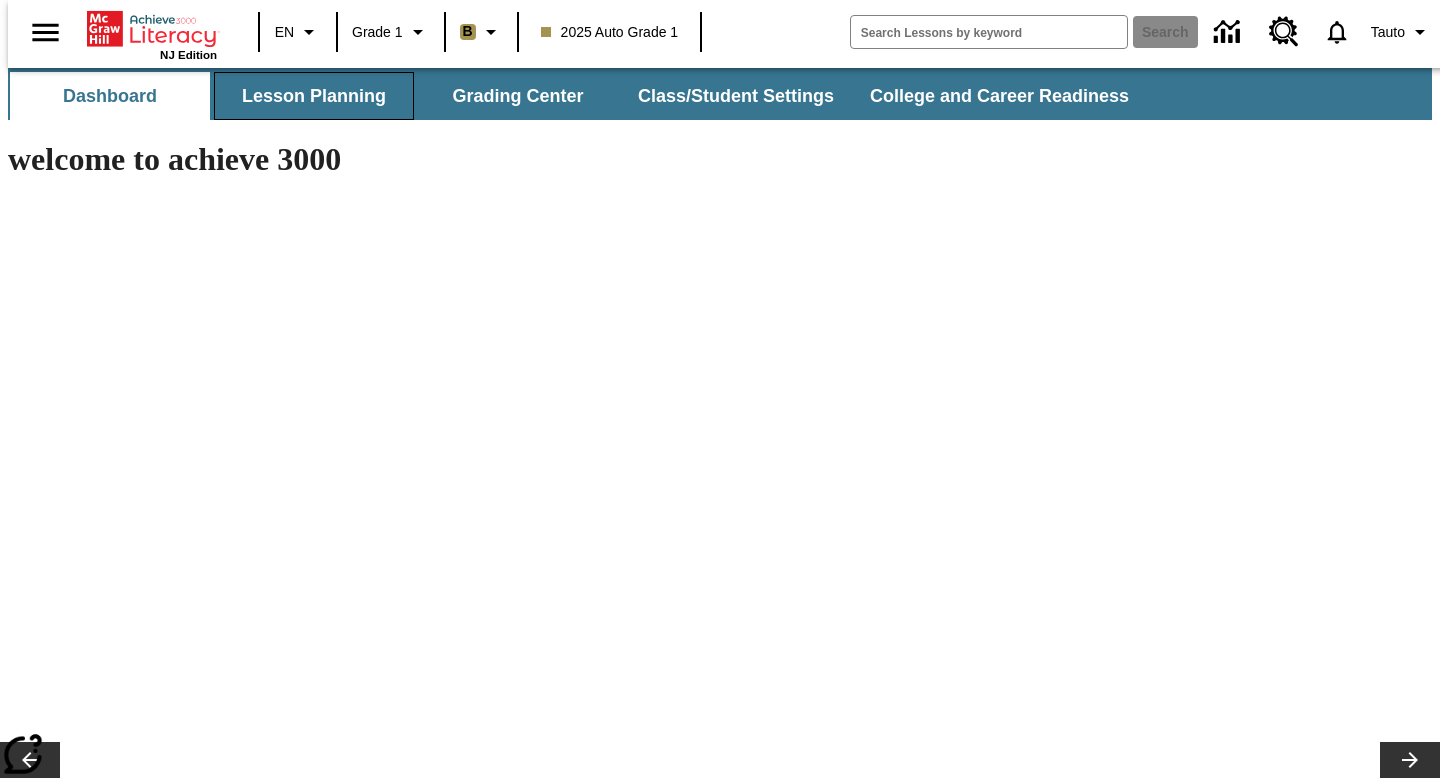 click on "Lesson Planning" at bounding box center [314, 96] 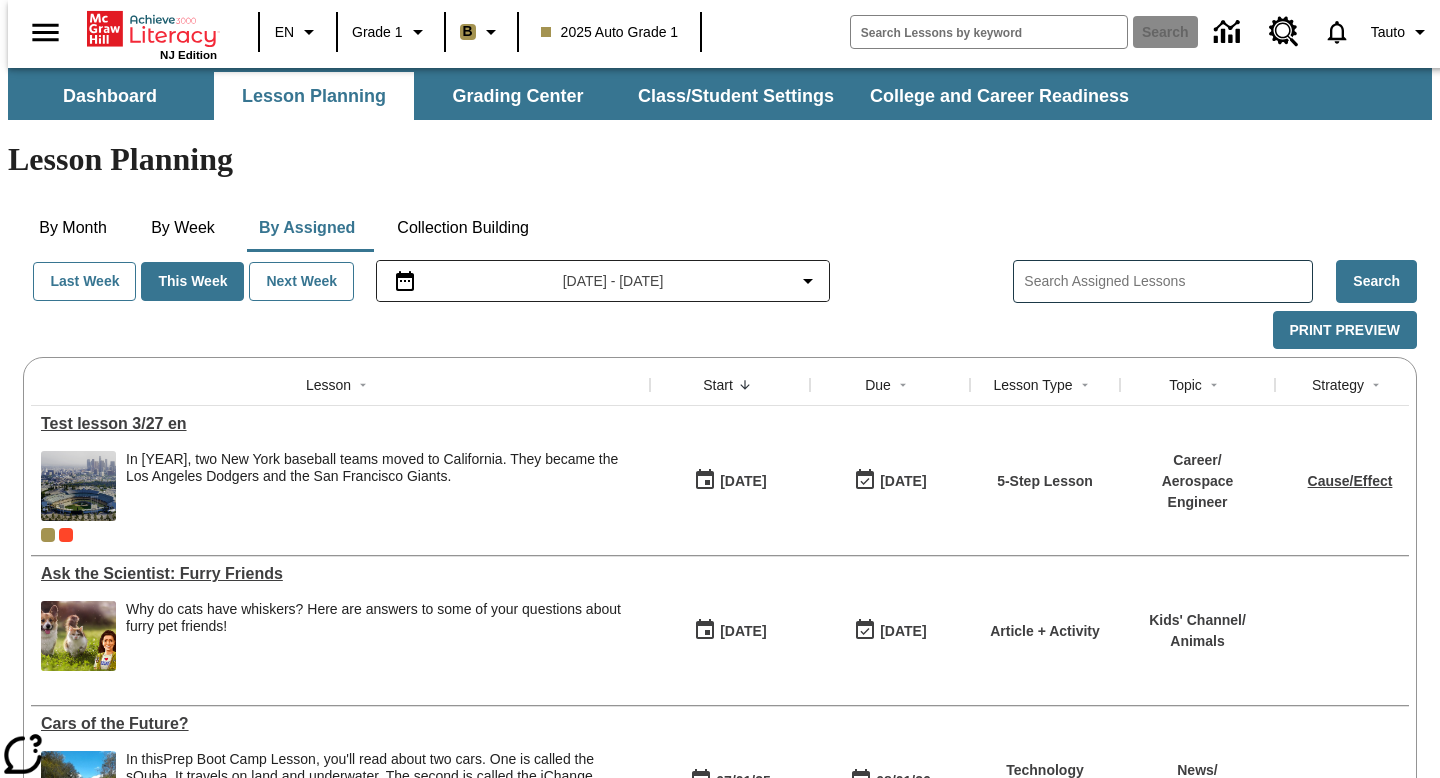 scroll, scrollTop: 207, scrollLeft: 0, axis: vertical 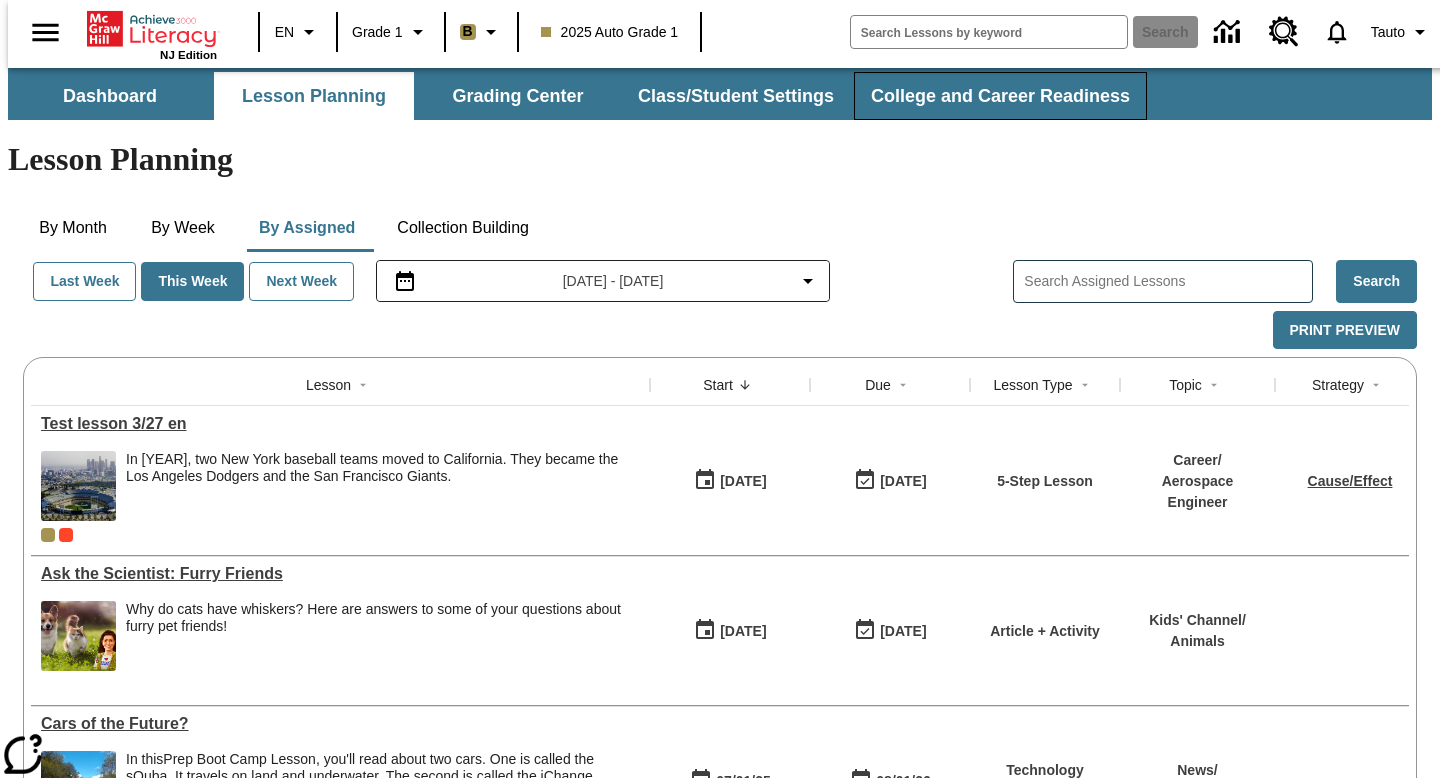 click on "College and Career Readiness" at bounding box center (1000, 96) 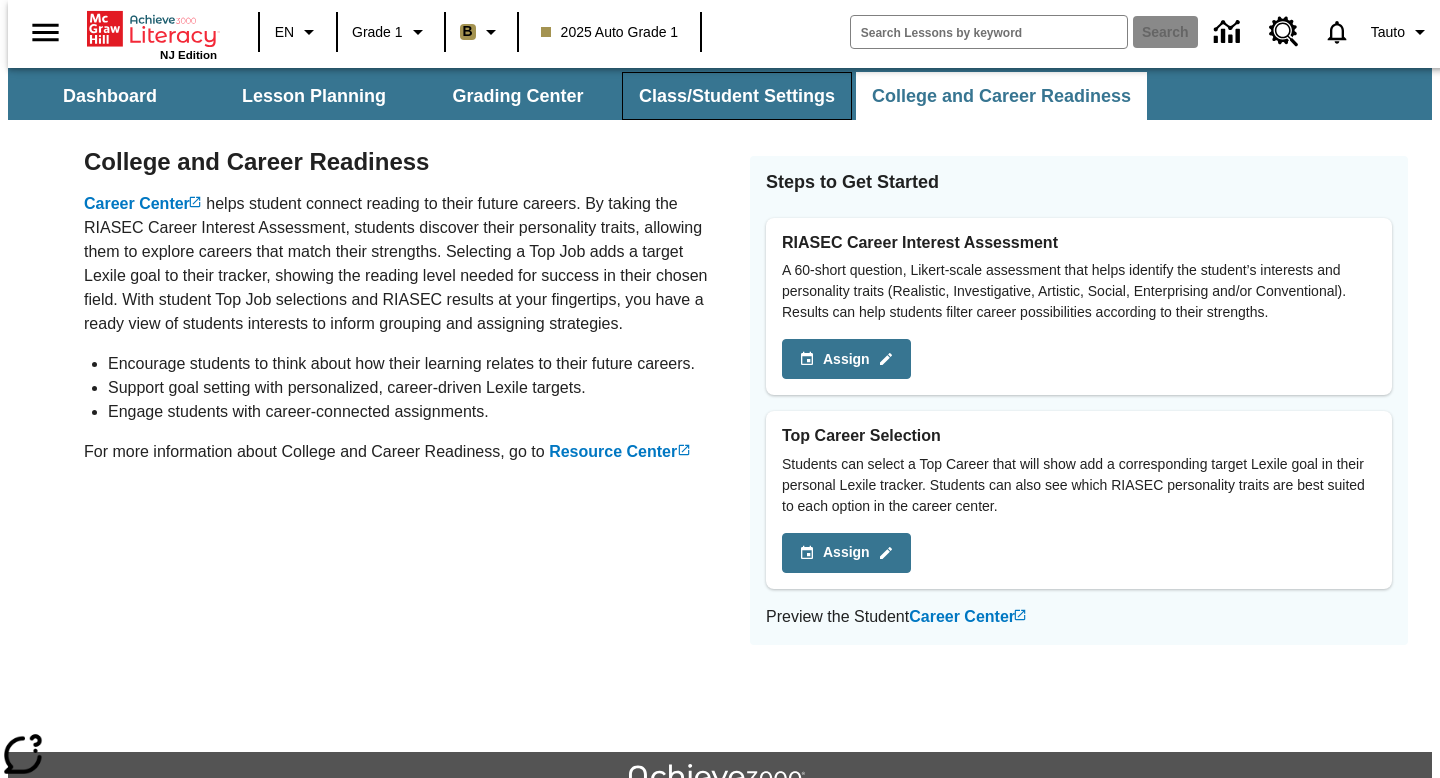 click on "Class/Student Settings" at bounding box center (737, 96) 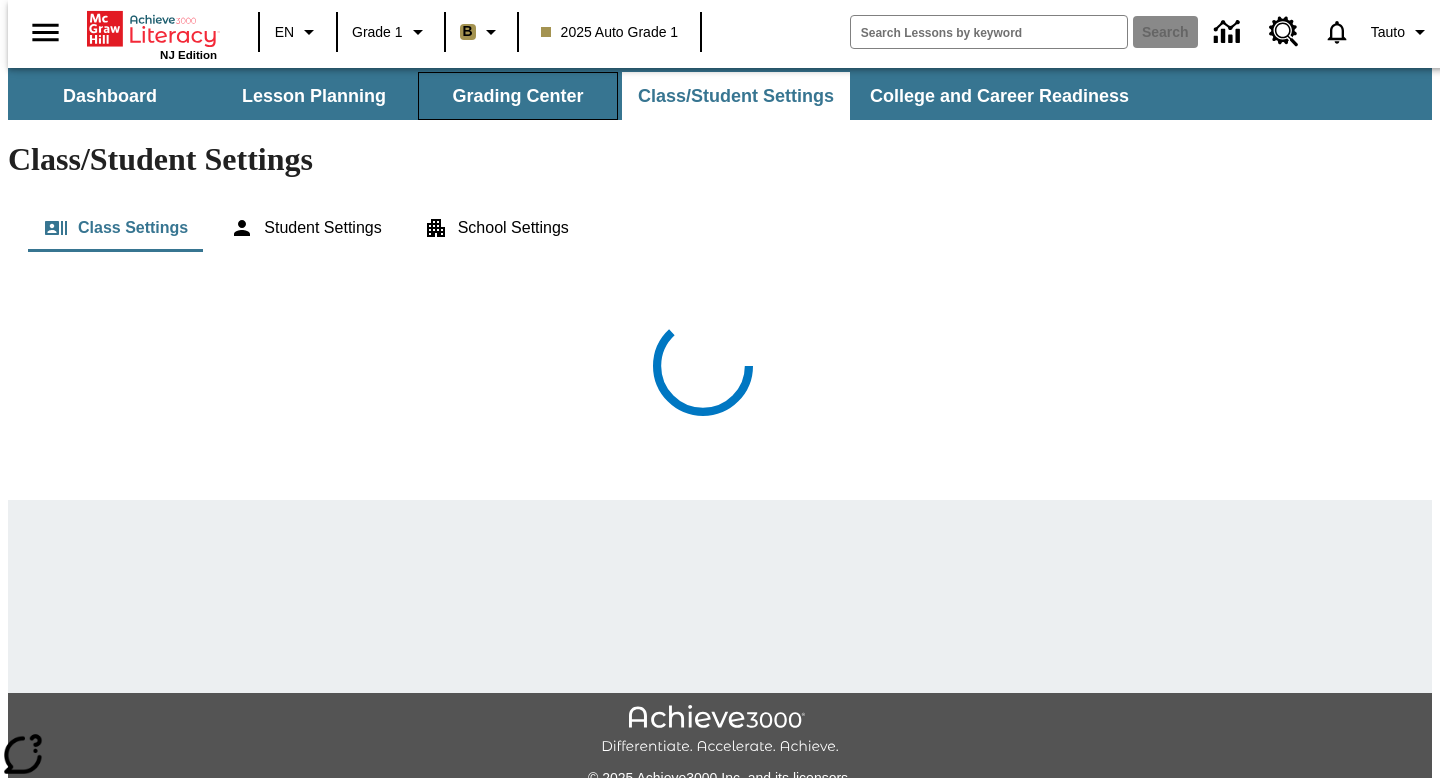 click on "Grading Center" at bounding box center [518, 96] 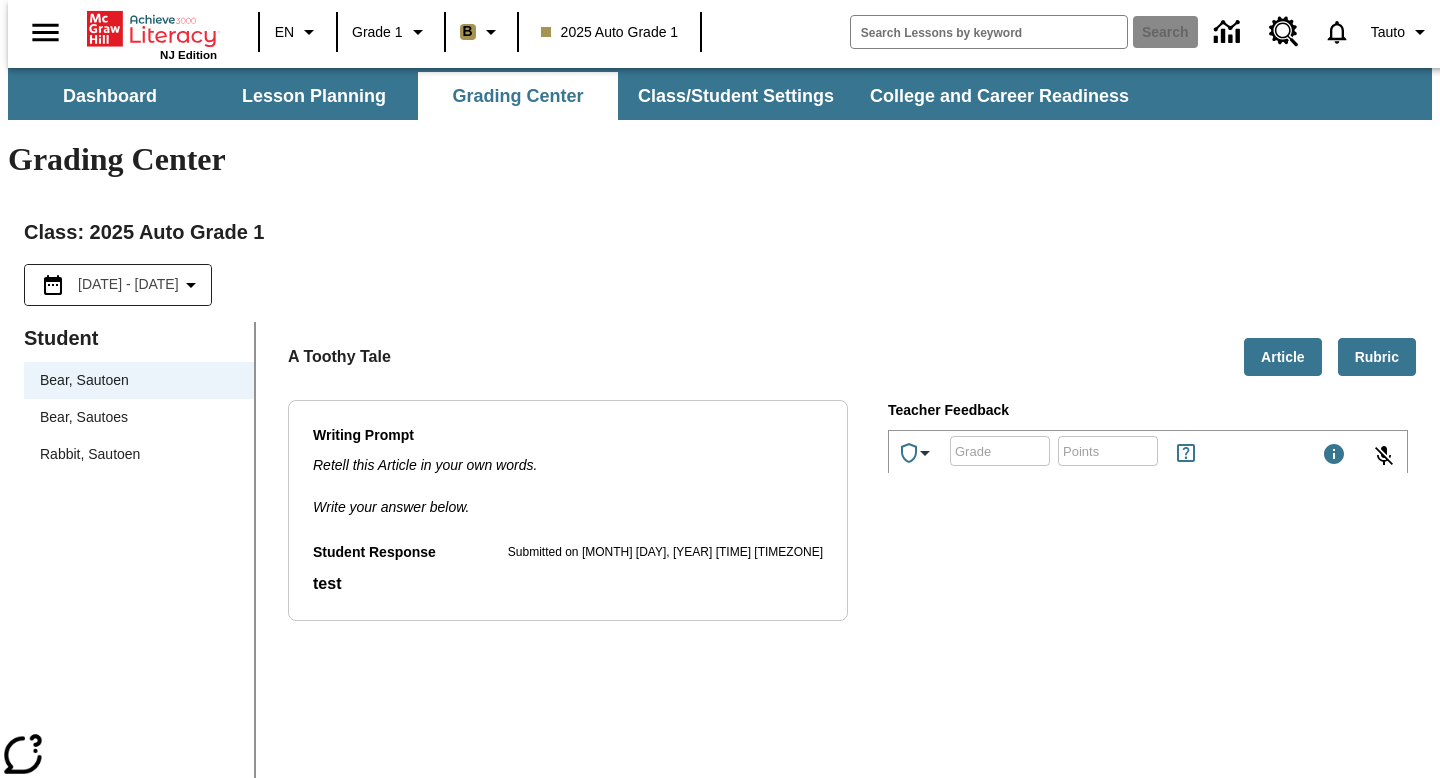scroll, scrollTop: 0, scrollLeft: 0, axis: both 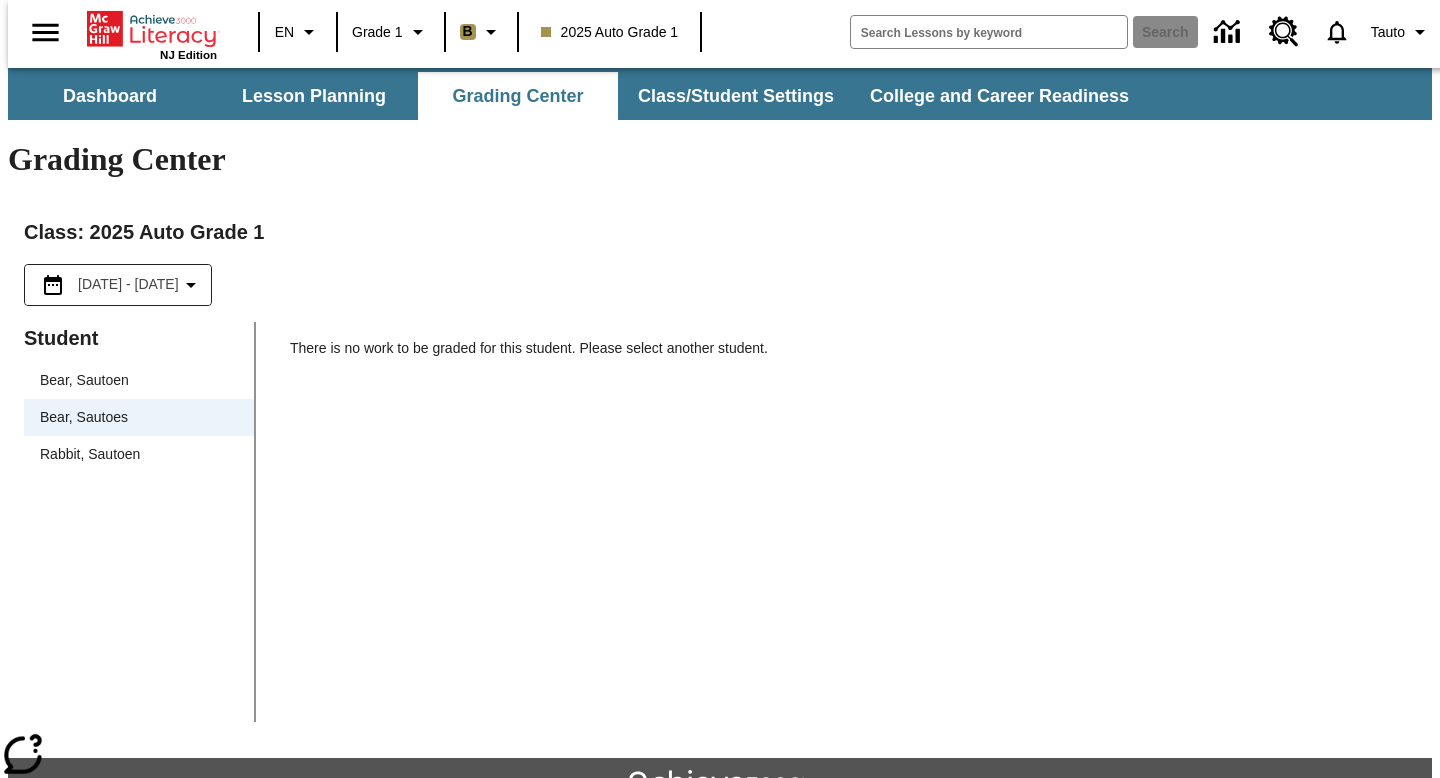click on "Bear, Sautoen" at bounding box center [139, 380] 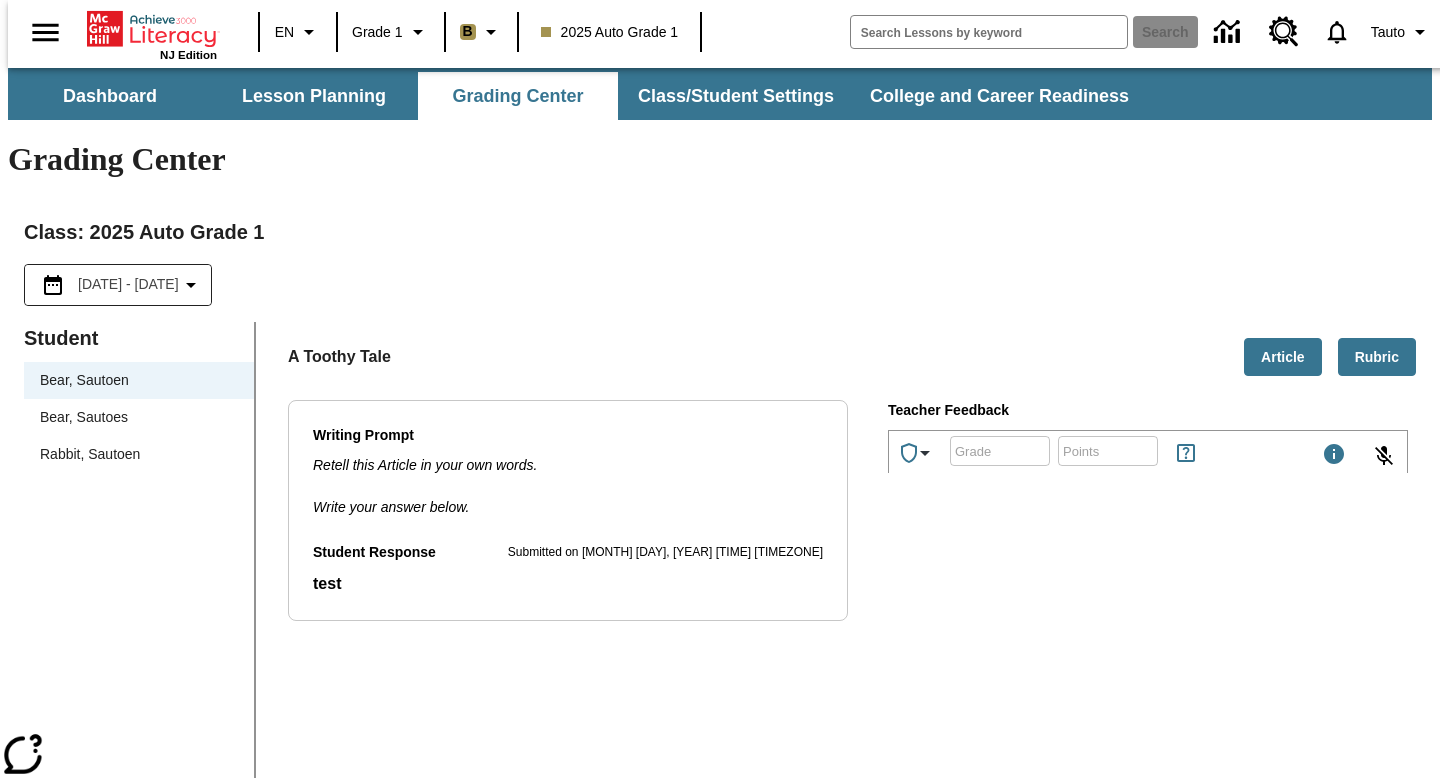 scroll, scrollTop: 0, scrollLeft: 0, axis: both 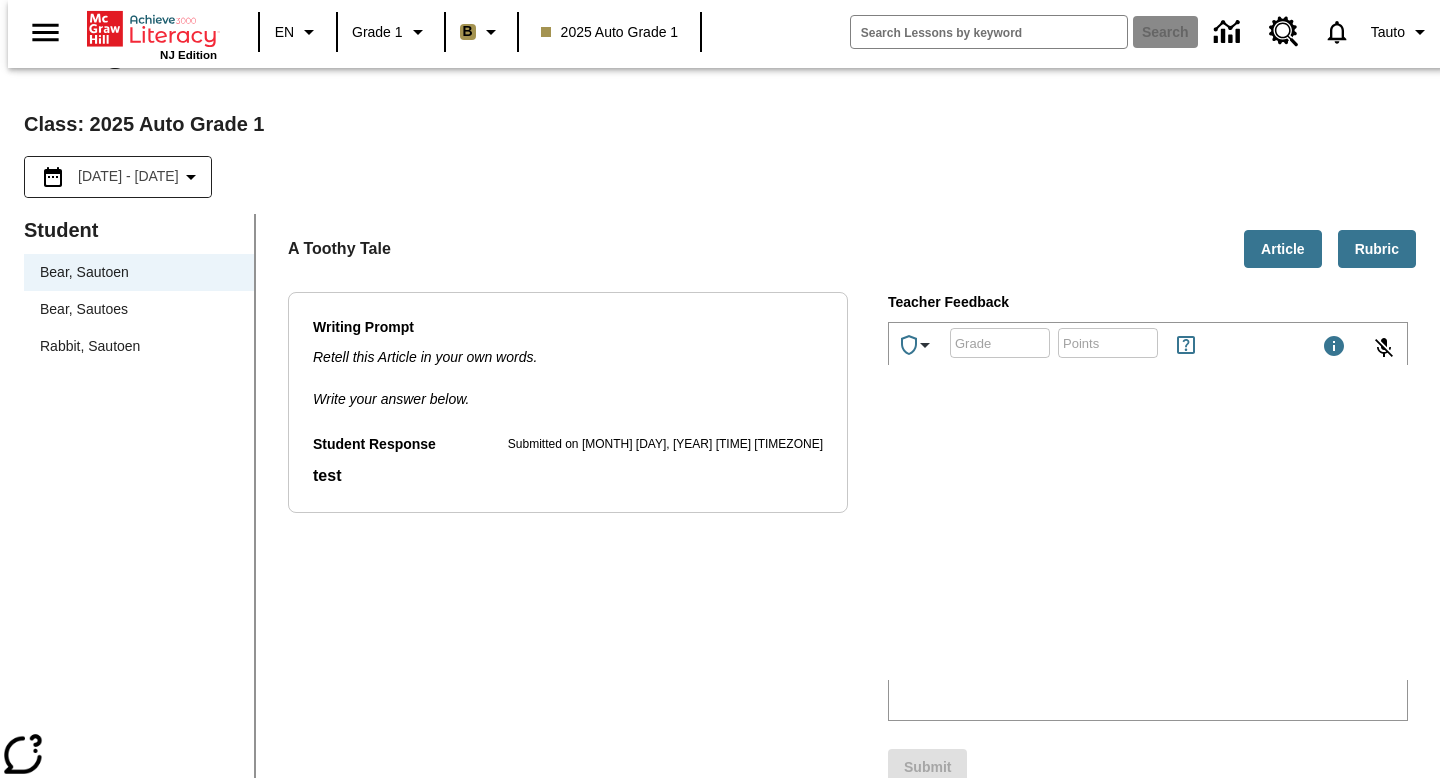 click at bounding box center (1039, 549) 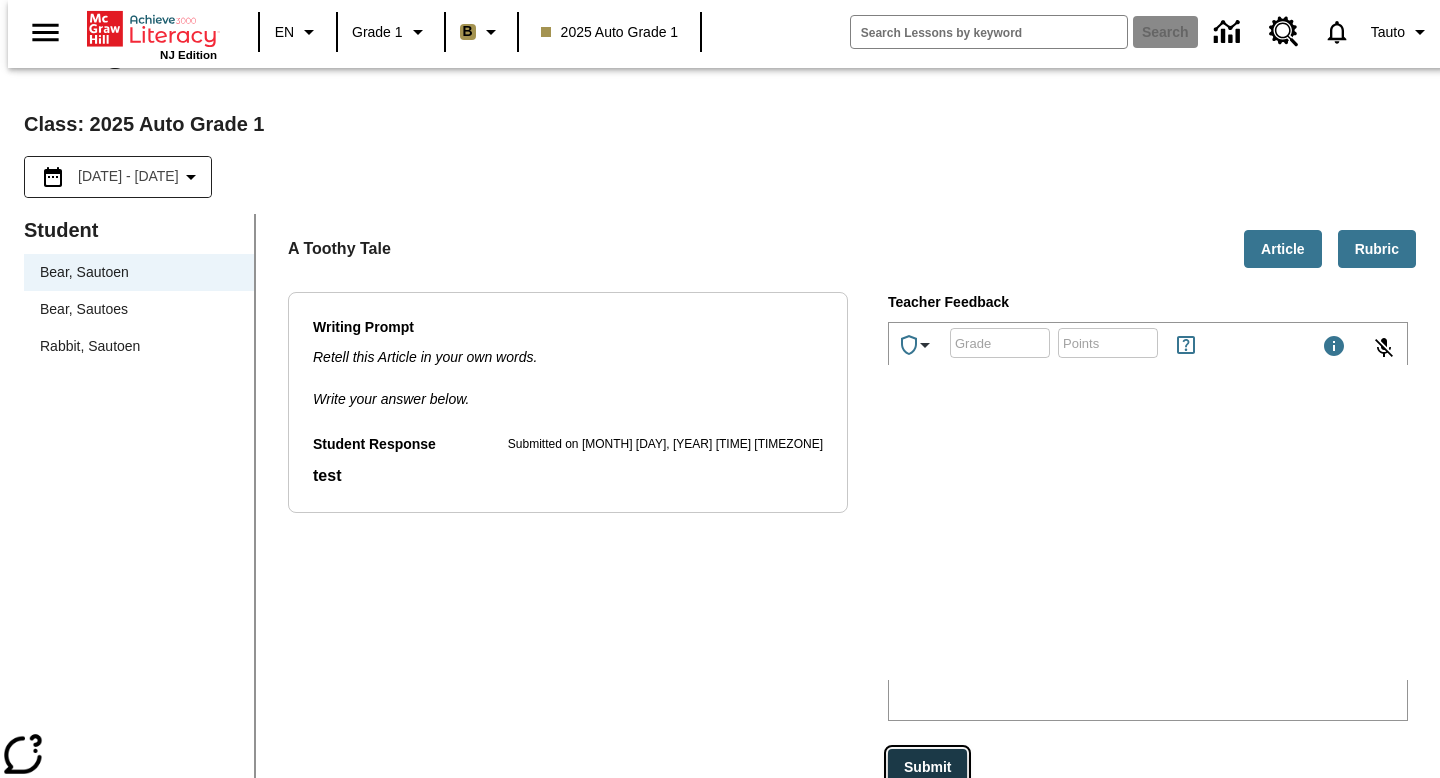 click on "Submit" at bounding box center [927, 767] 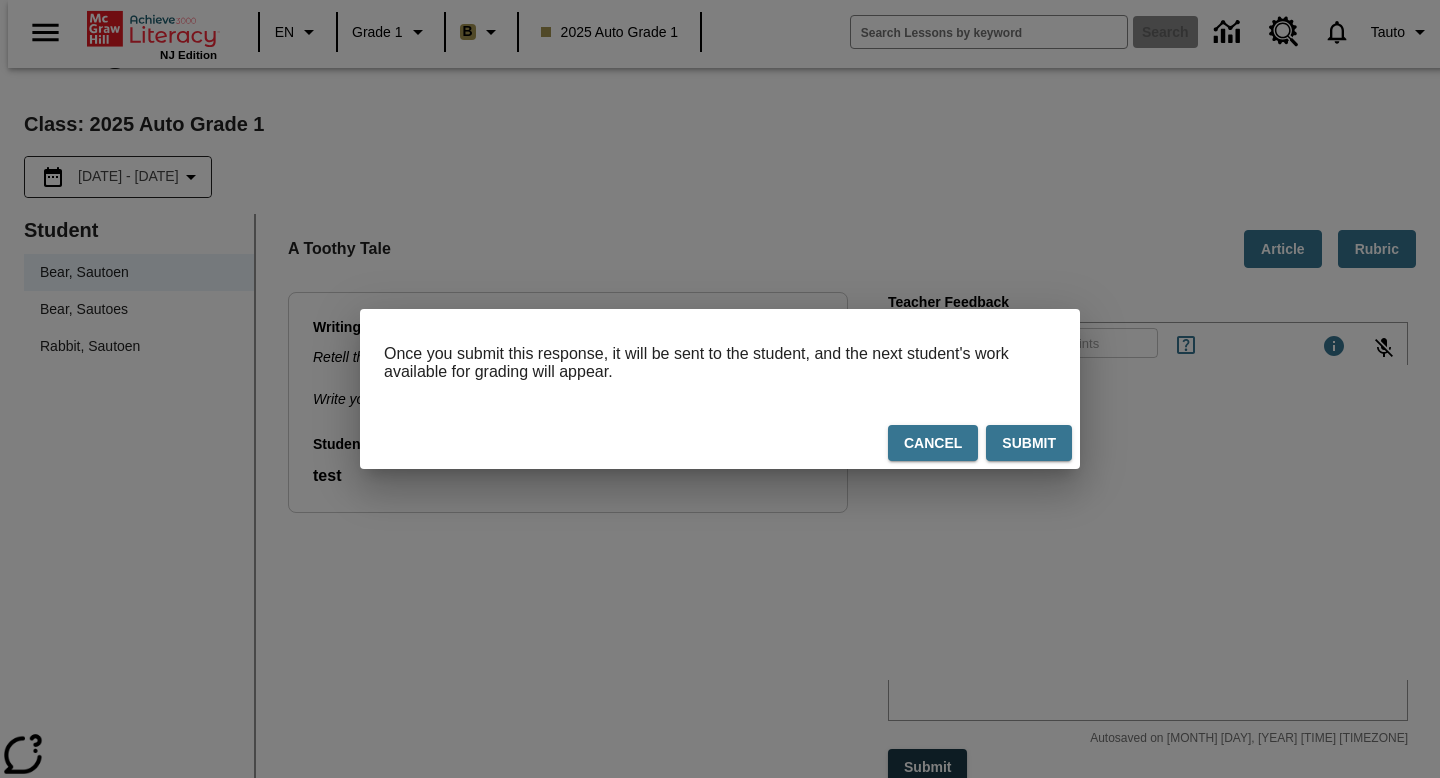 click on "Once you submit this response, it will be sent to the student, and the next student's work available for grading will appear. Cancel Submit" at bounding box center (720, 389) 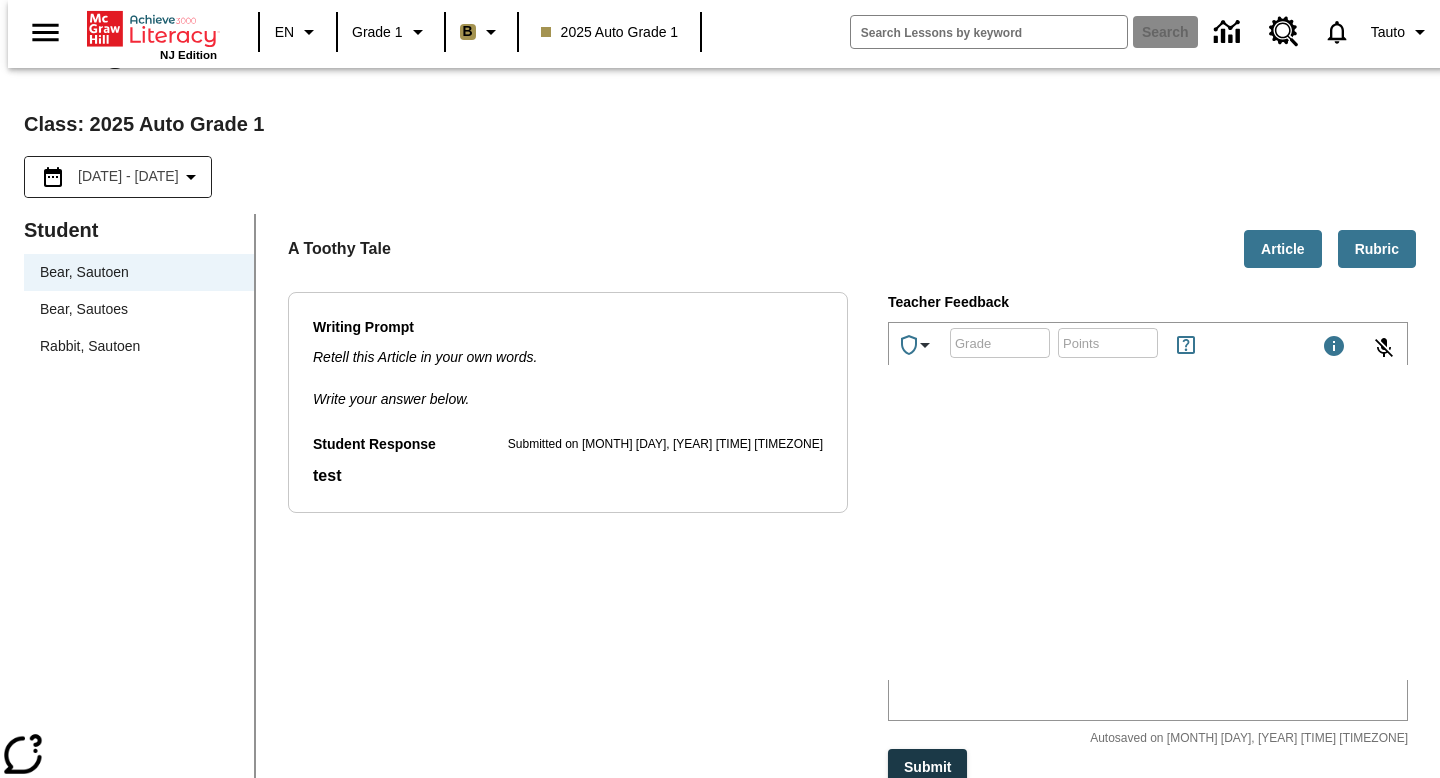 click on "Bear, Sautoes" at bounding box center [139, 309] 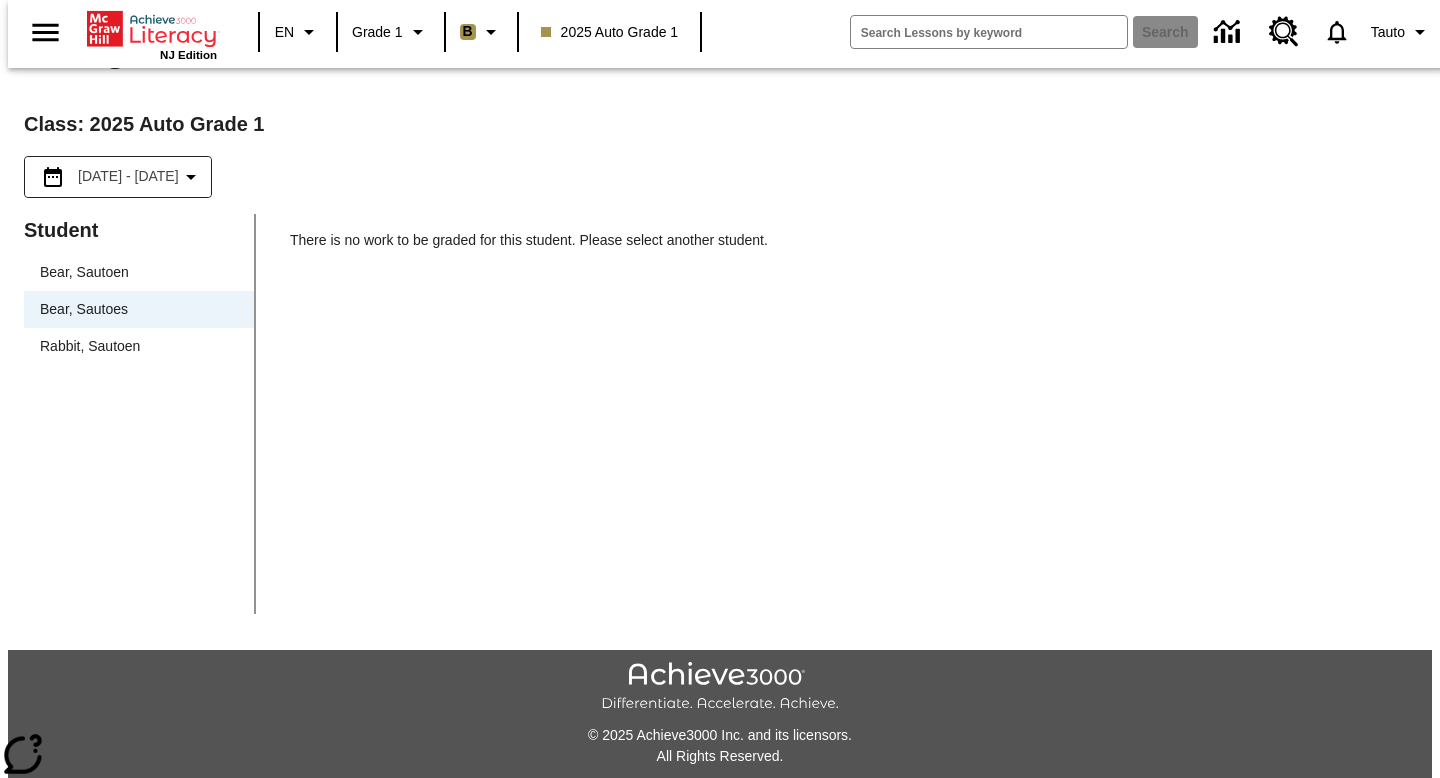 scroll, scrollTop: 45, scrollLeft: 0, axis: vertical 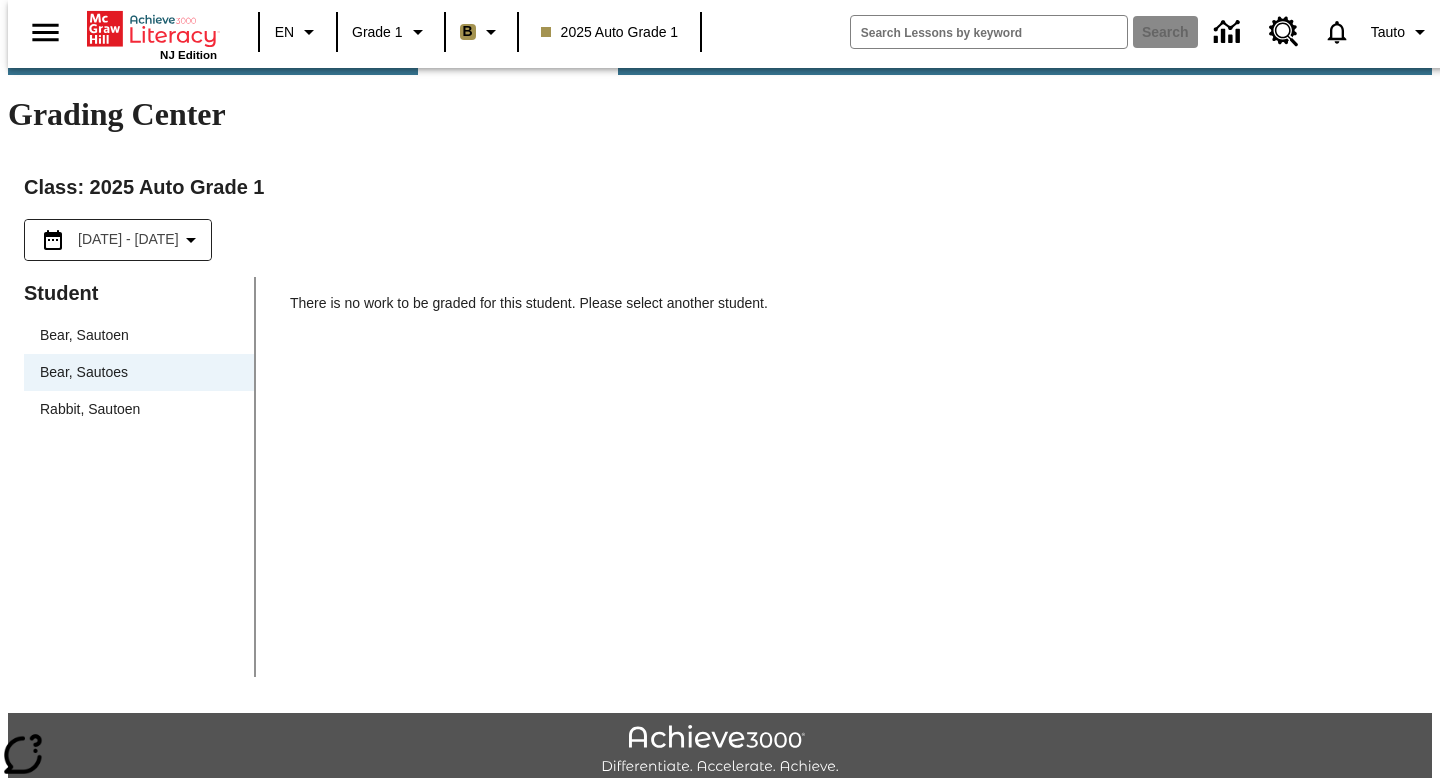click on "Bear, Sautoen" at bounding box center [139, 335] 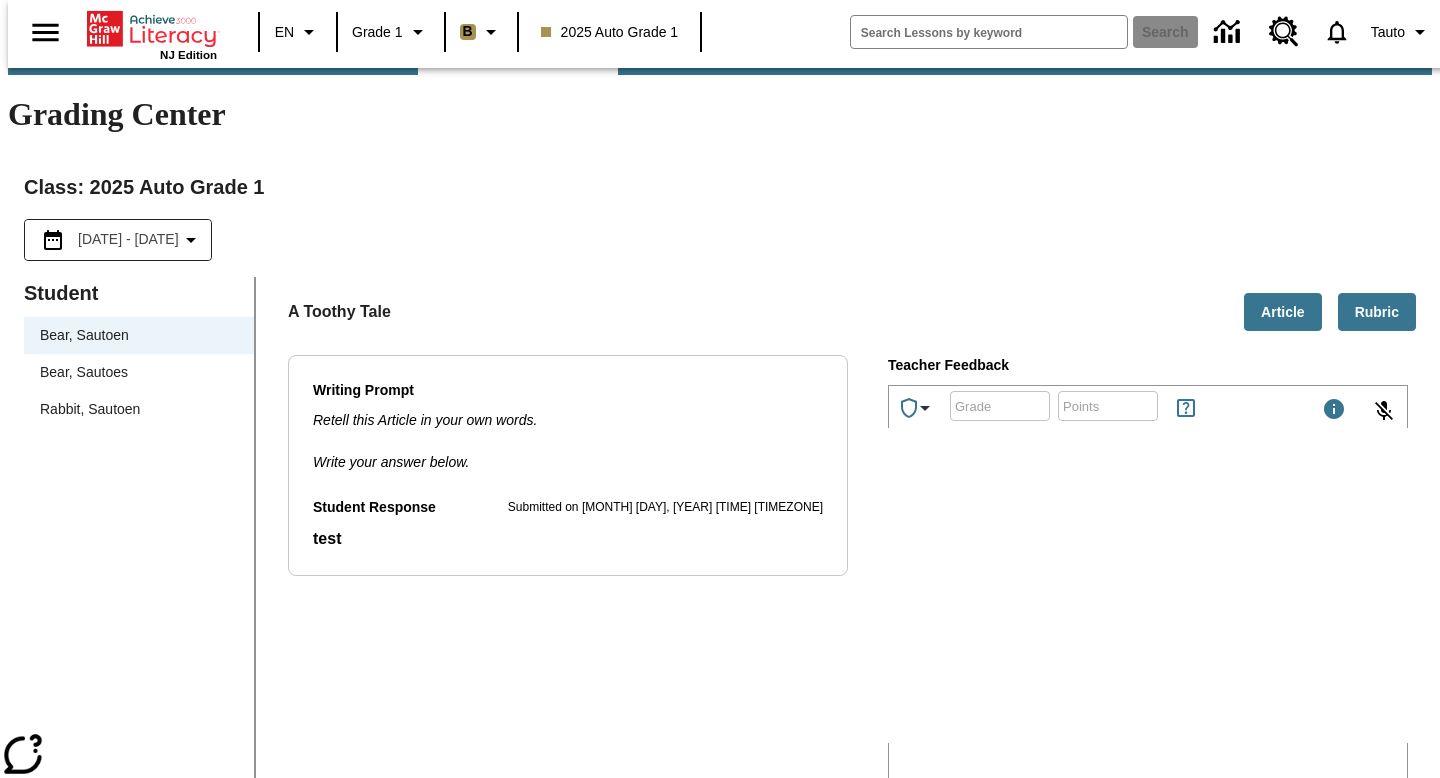 scroll, scrollTop: 0, scrollLeft: 0, axis: both 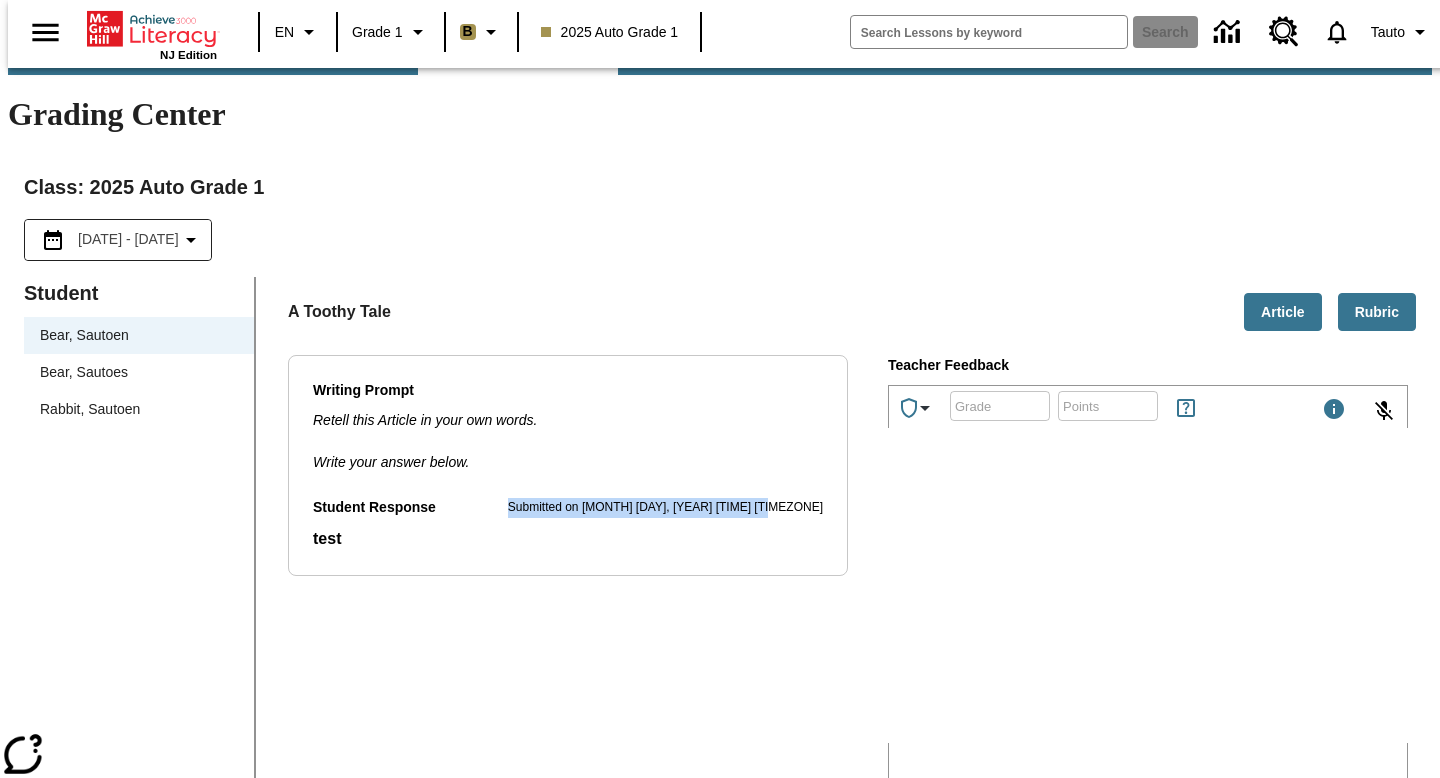 drag, startPoint x: 557, startPoint y: 430, endPoint x: 830, endPoint y: 428, distance: 273.00732 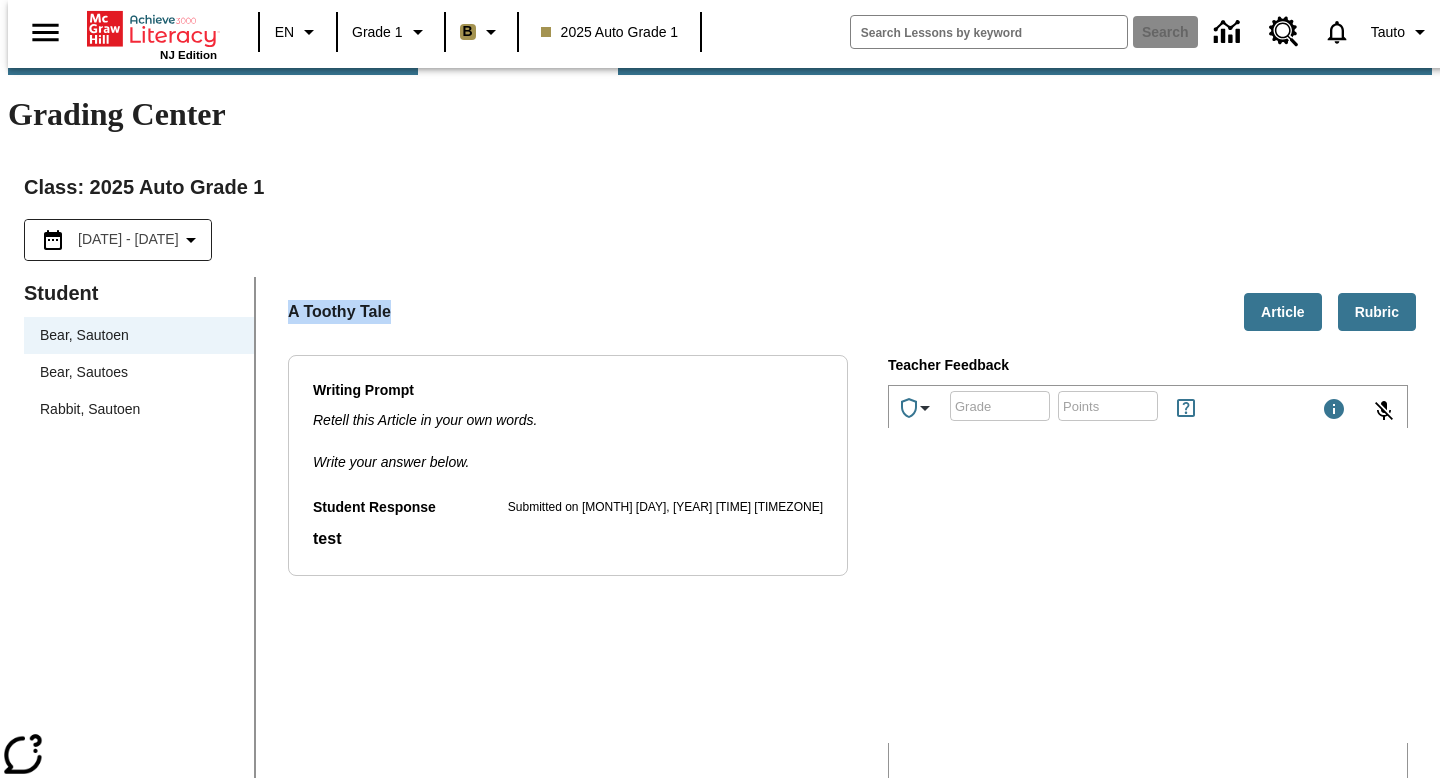 drag, startPoint x: 283, startPoint y: 232, endPoint x: 441, endPoint y: 231, distance: 158.00316 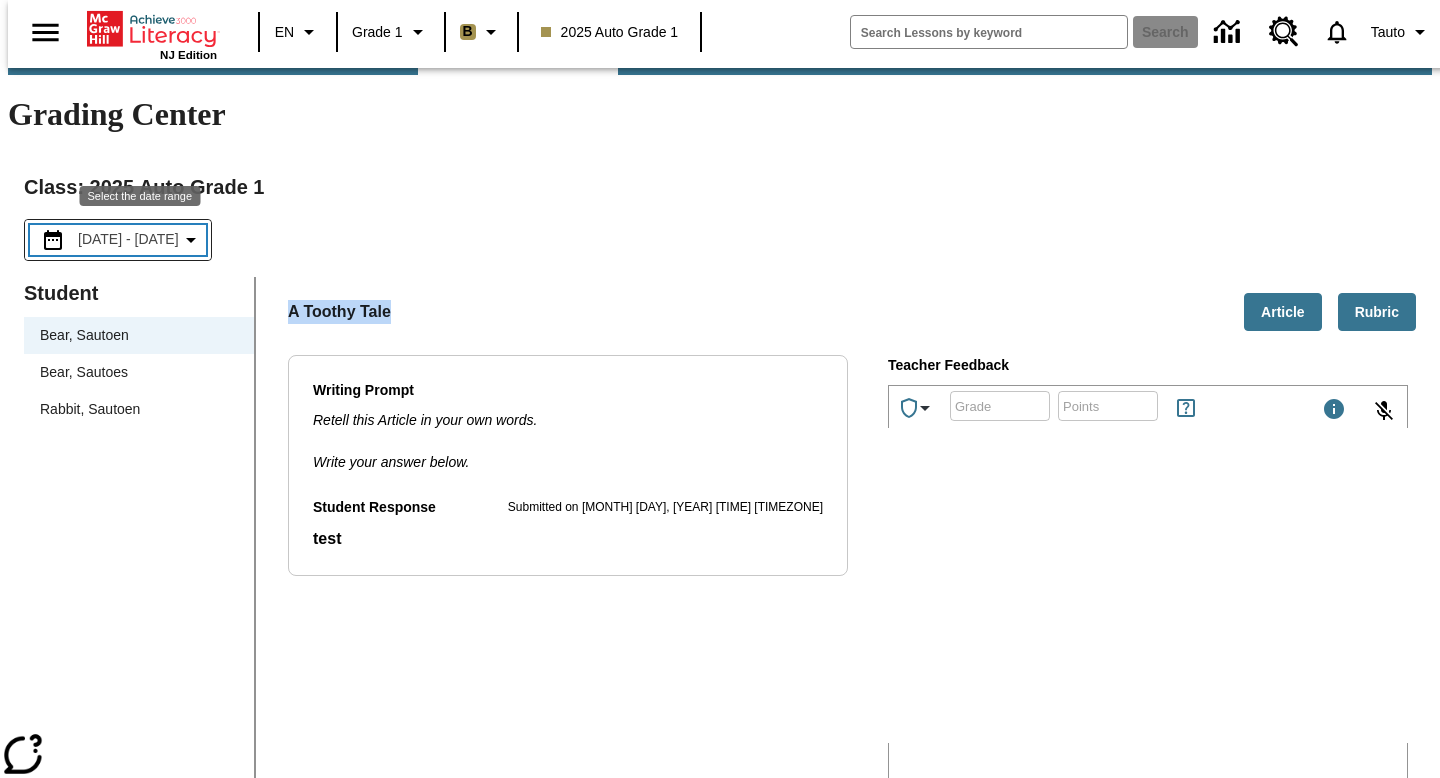 click on "[MONTH] [NUMBER], [YEAR] - [MONTH] [NUMBER], [YEAR]" at bounding box center [128, 239] 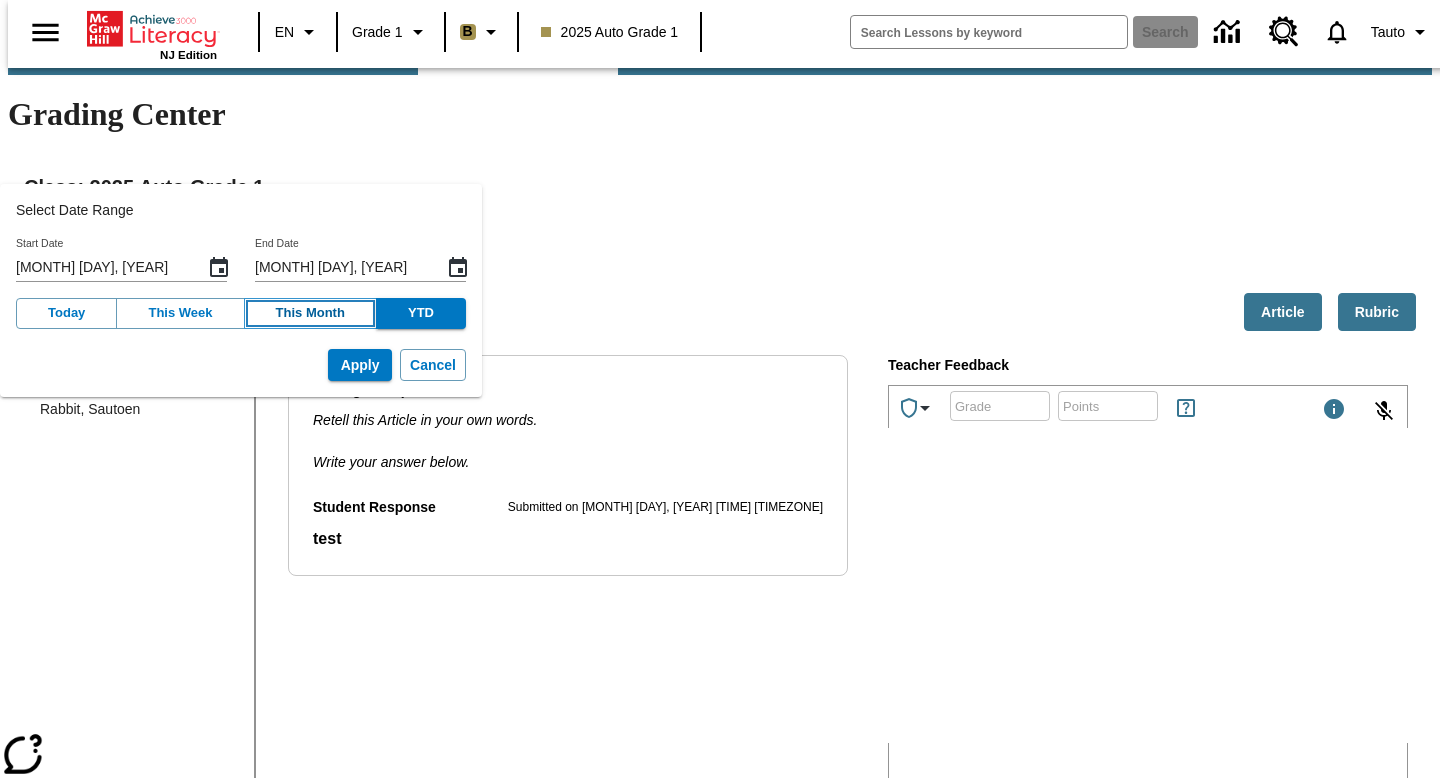 click on "This Month" at bounding box center [310, 313] 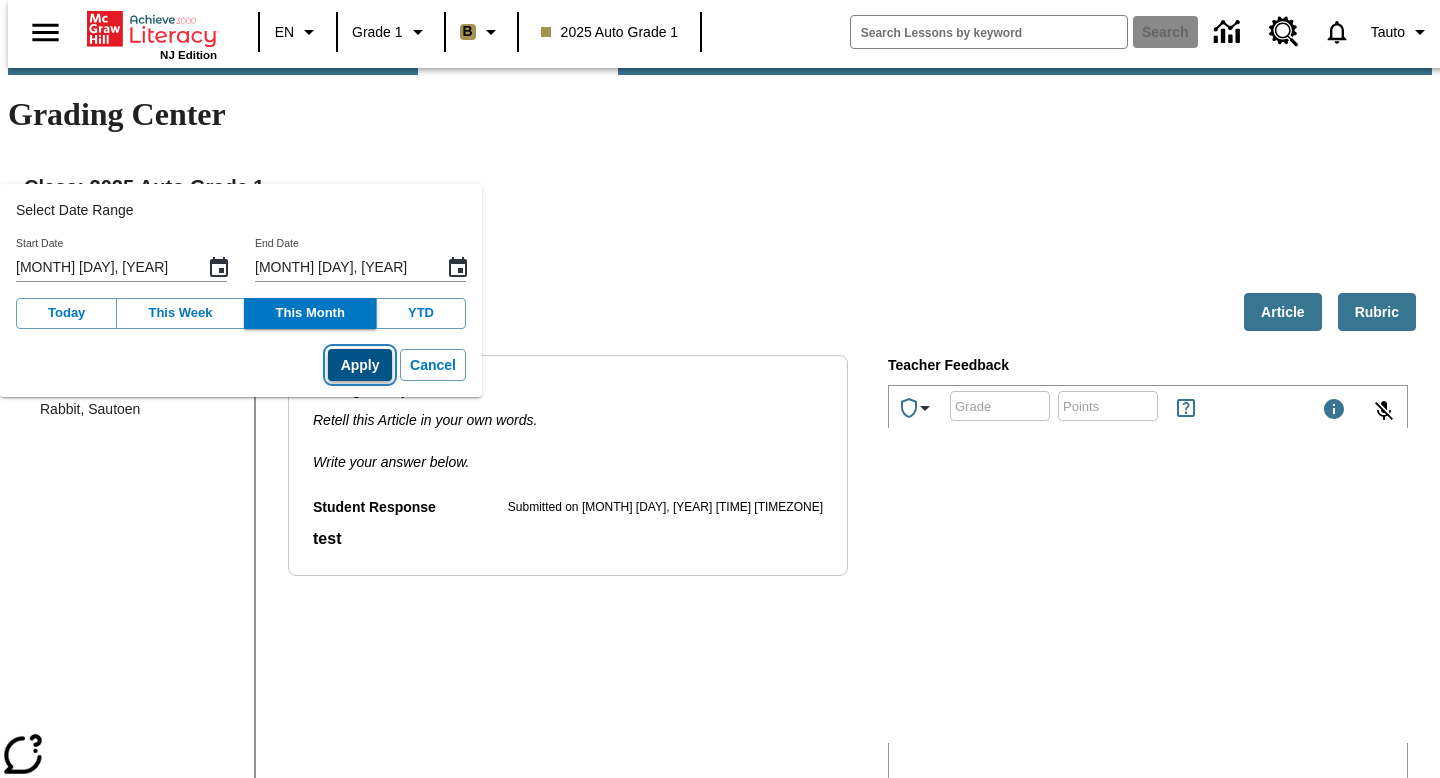 click on "Apply" at bounding box center [360, 365] 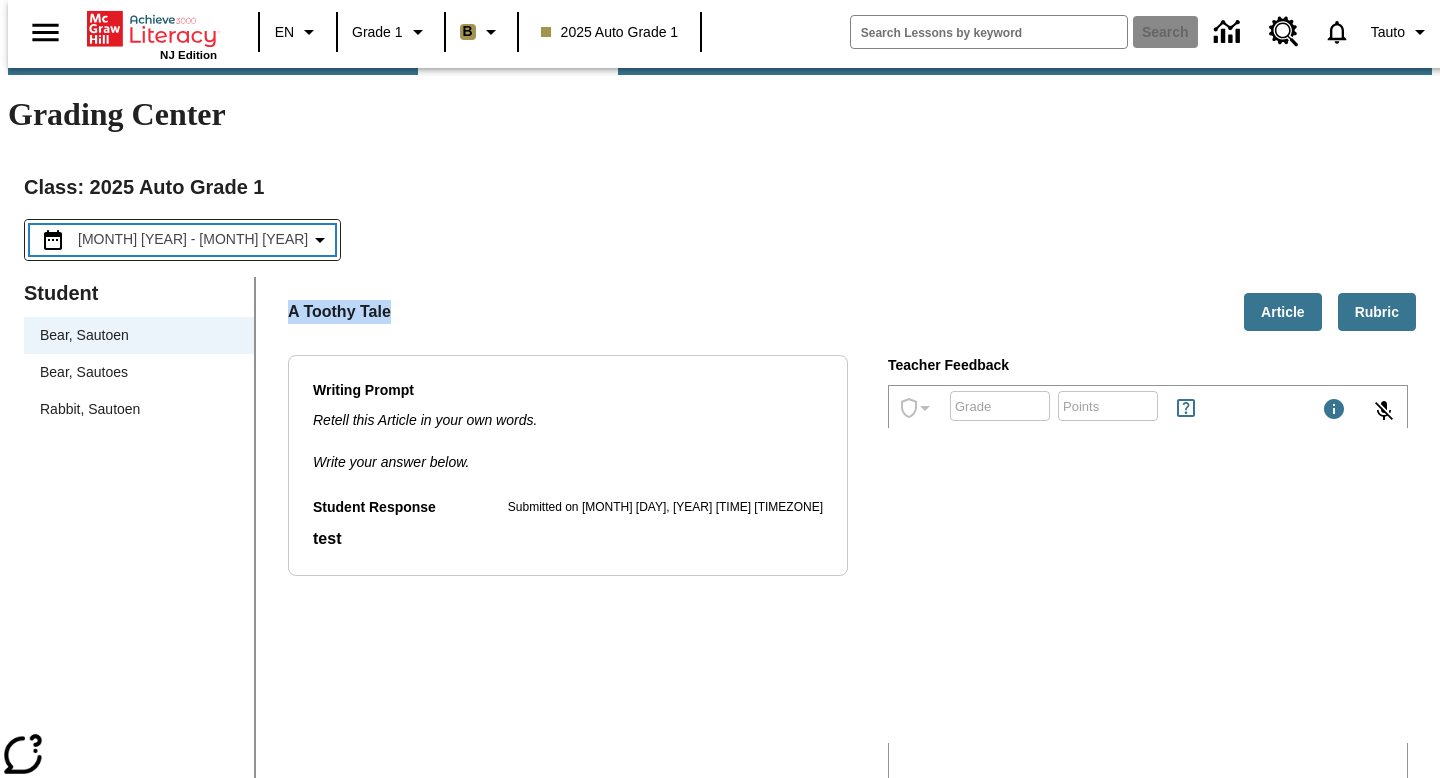 scroll, scrollTop: 0, scrollLeft: 0, axis: both 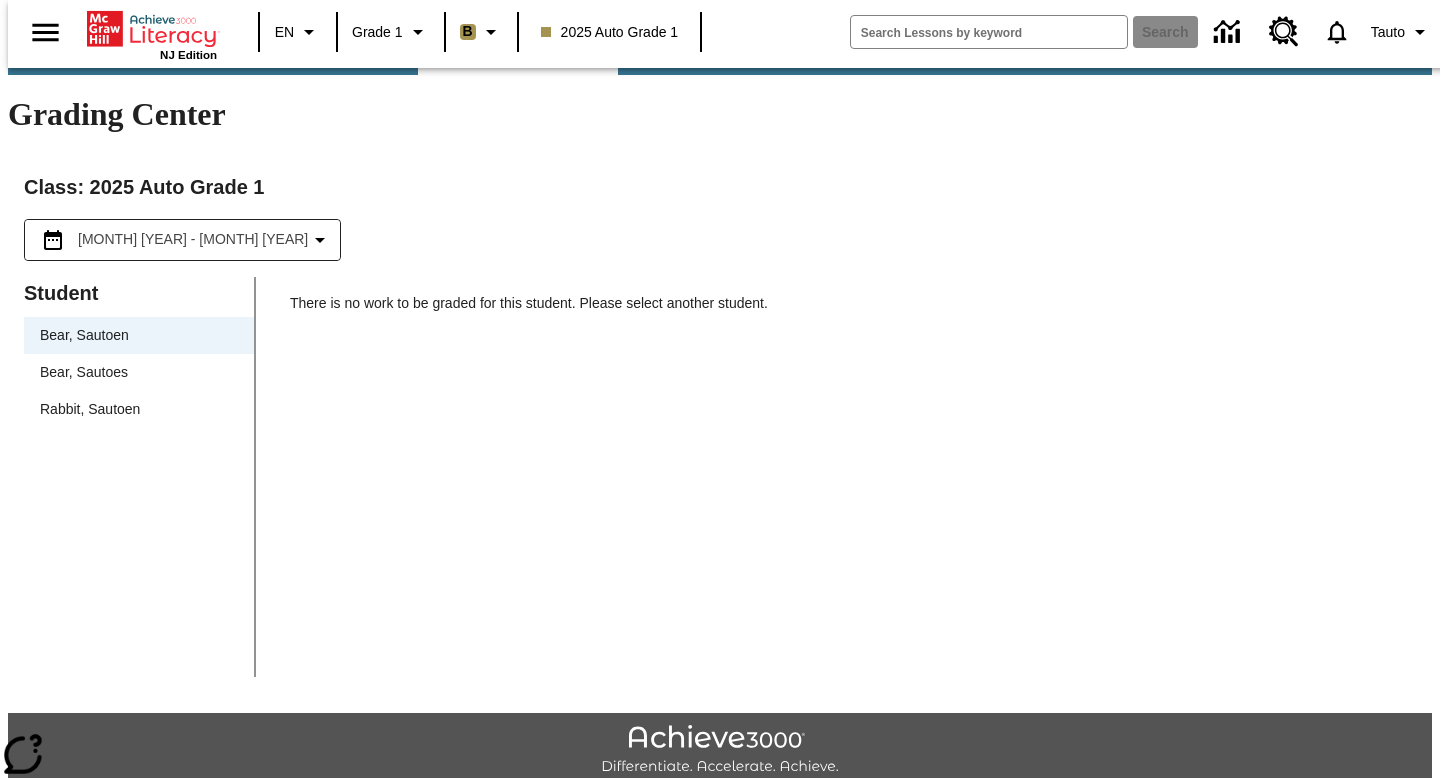 click on "Bear, Sautoes" at bounding box center [139, 372] 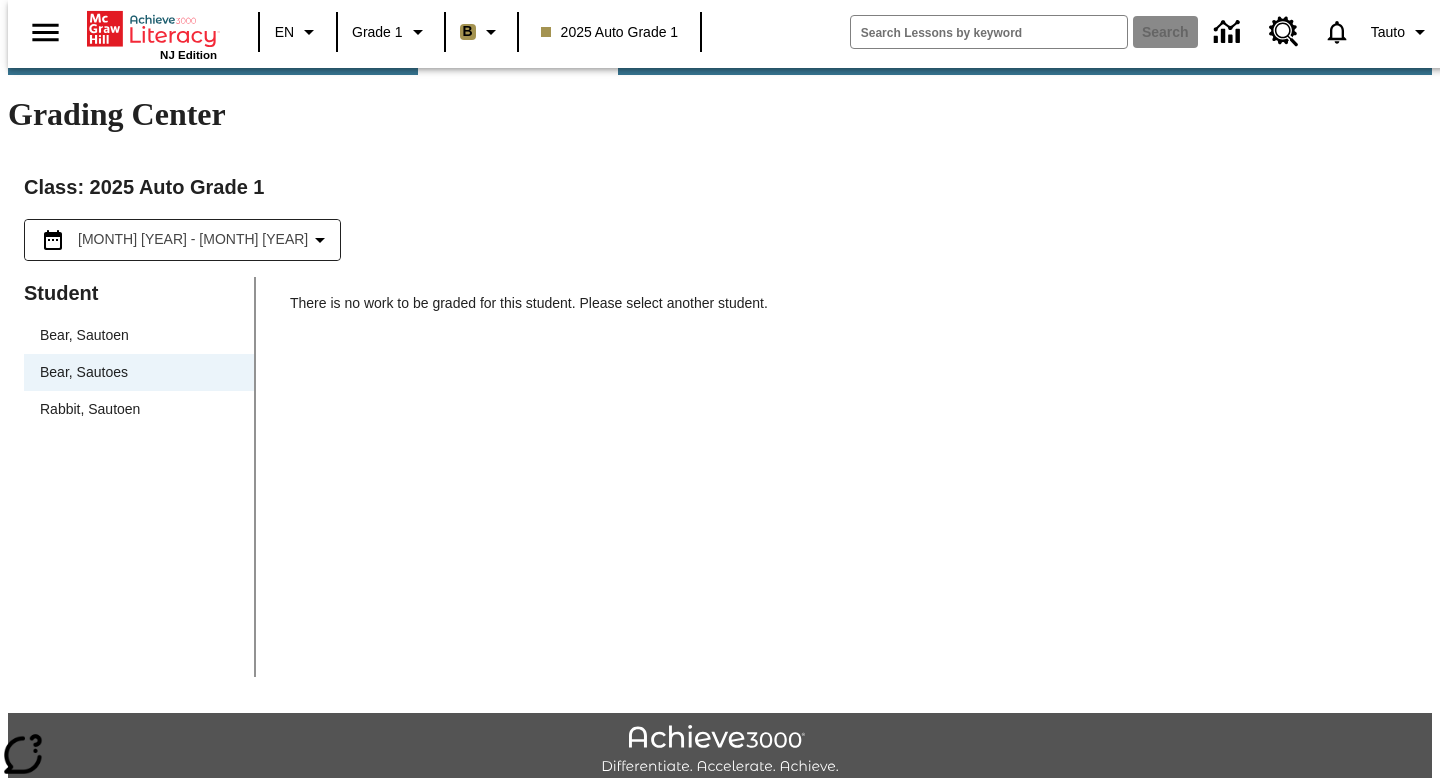click on "Bear, Sautoen" at bounding box center [139, 335] 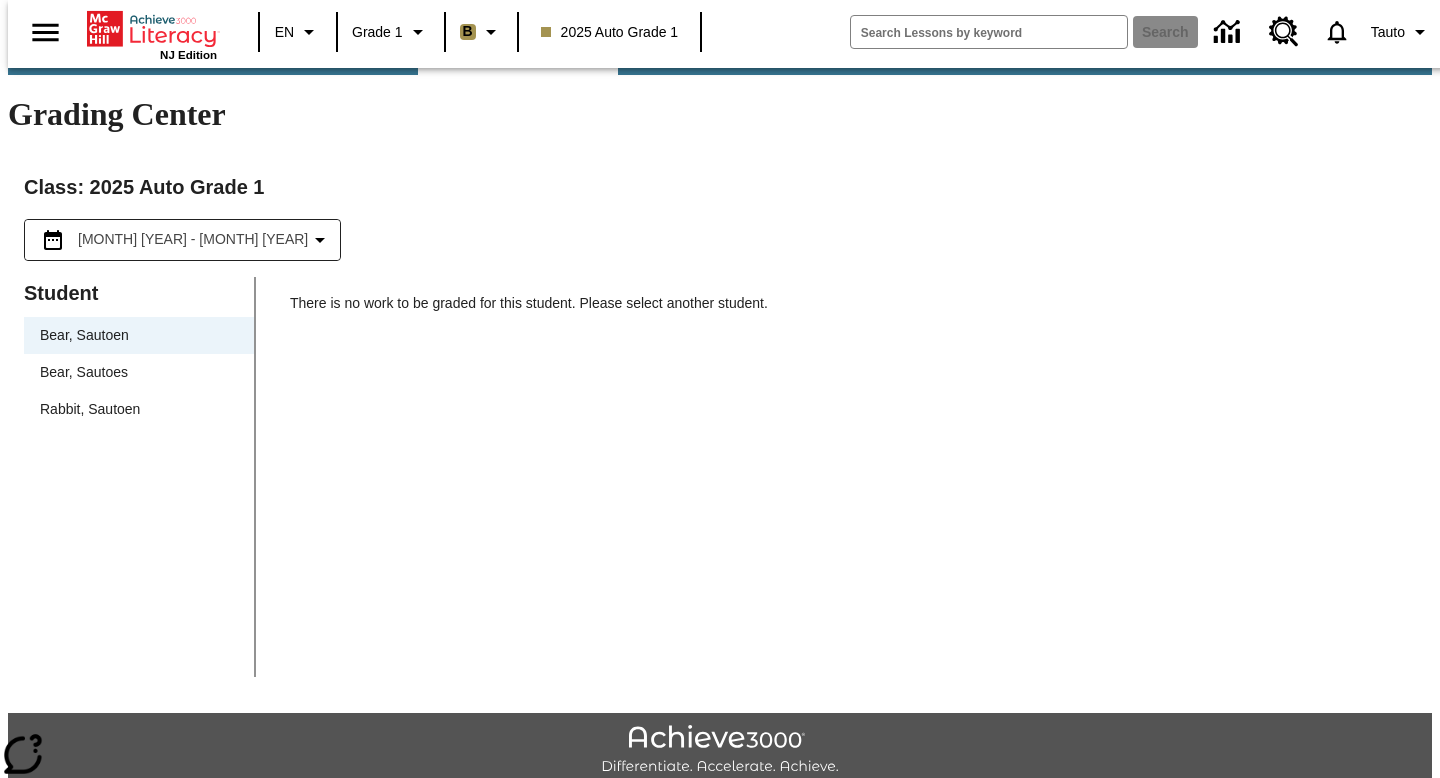 click on "Bear, Sautoes" at bounding box center [139, 372] 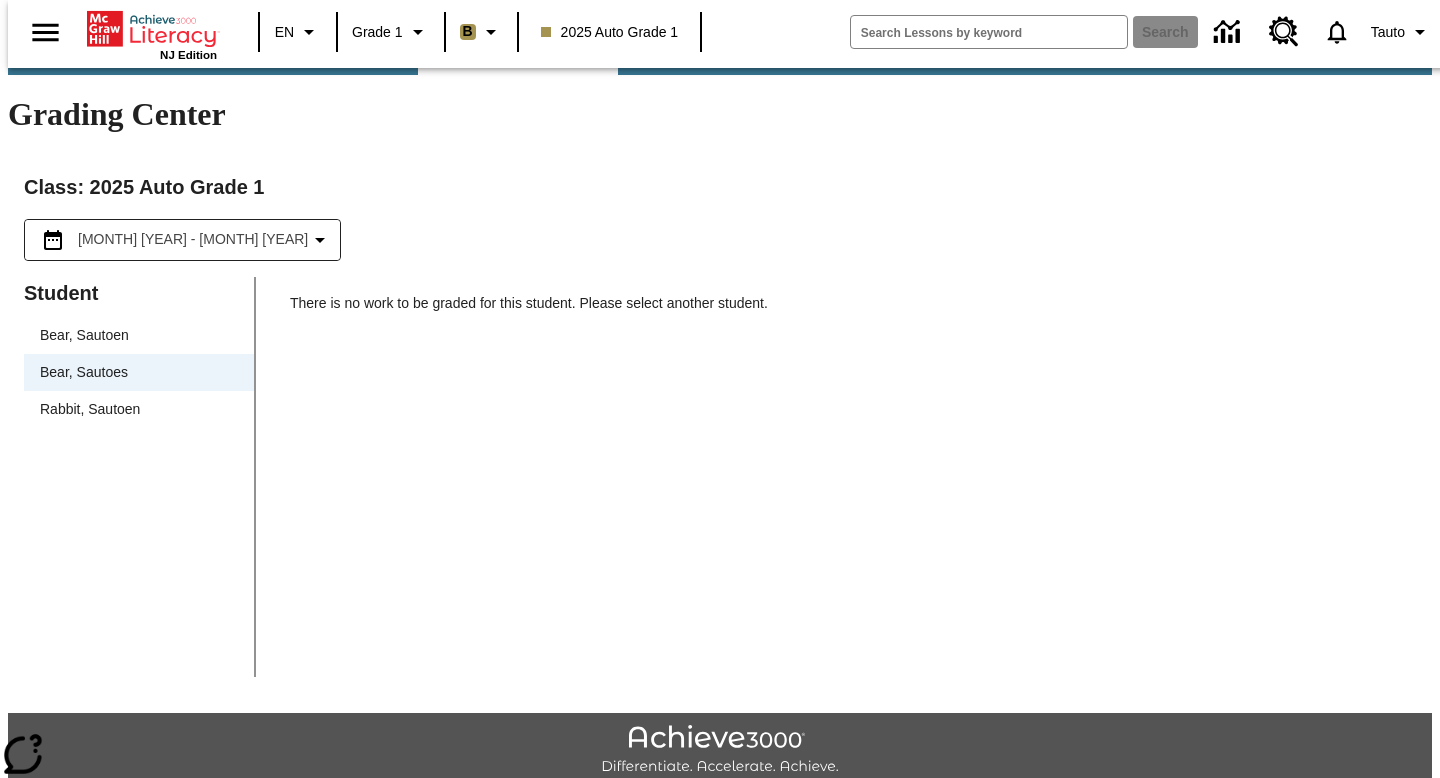 click on "Rabbit, Sautoen" at bounding box center [139, 409] 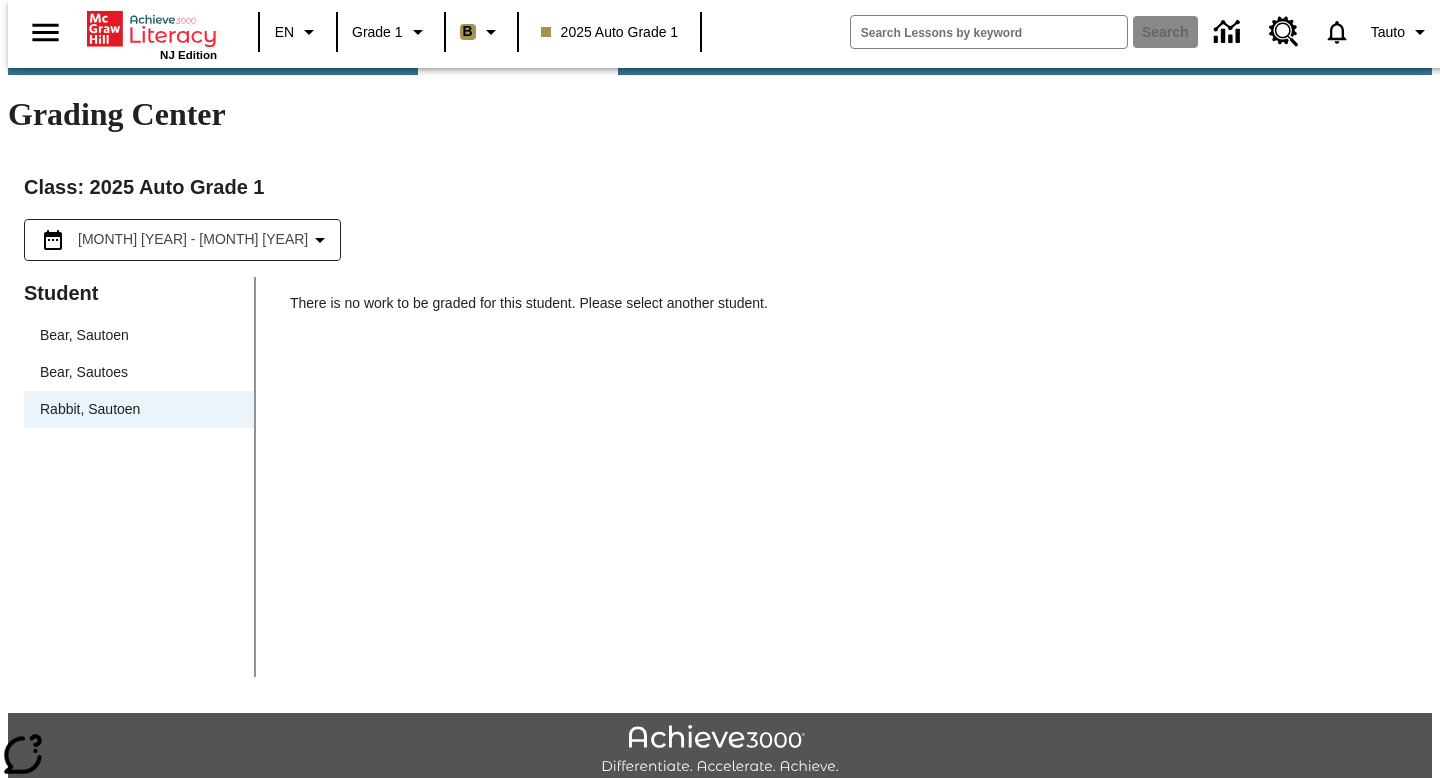 click on "Bear, Sautoes" at bounding box center [139, 372] 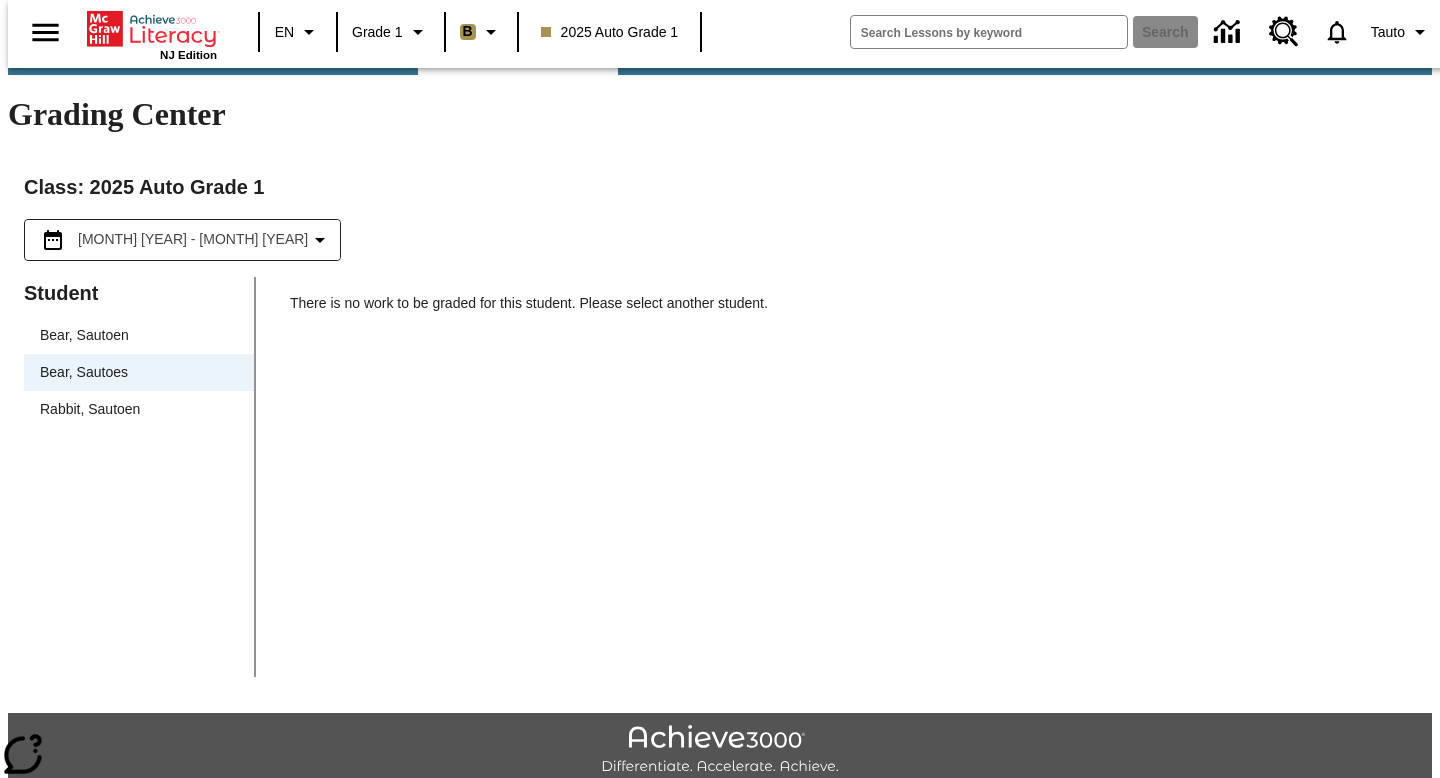 click on "Bear, Sautoen" at bounding box center [139, 335] 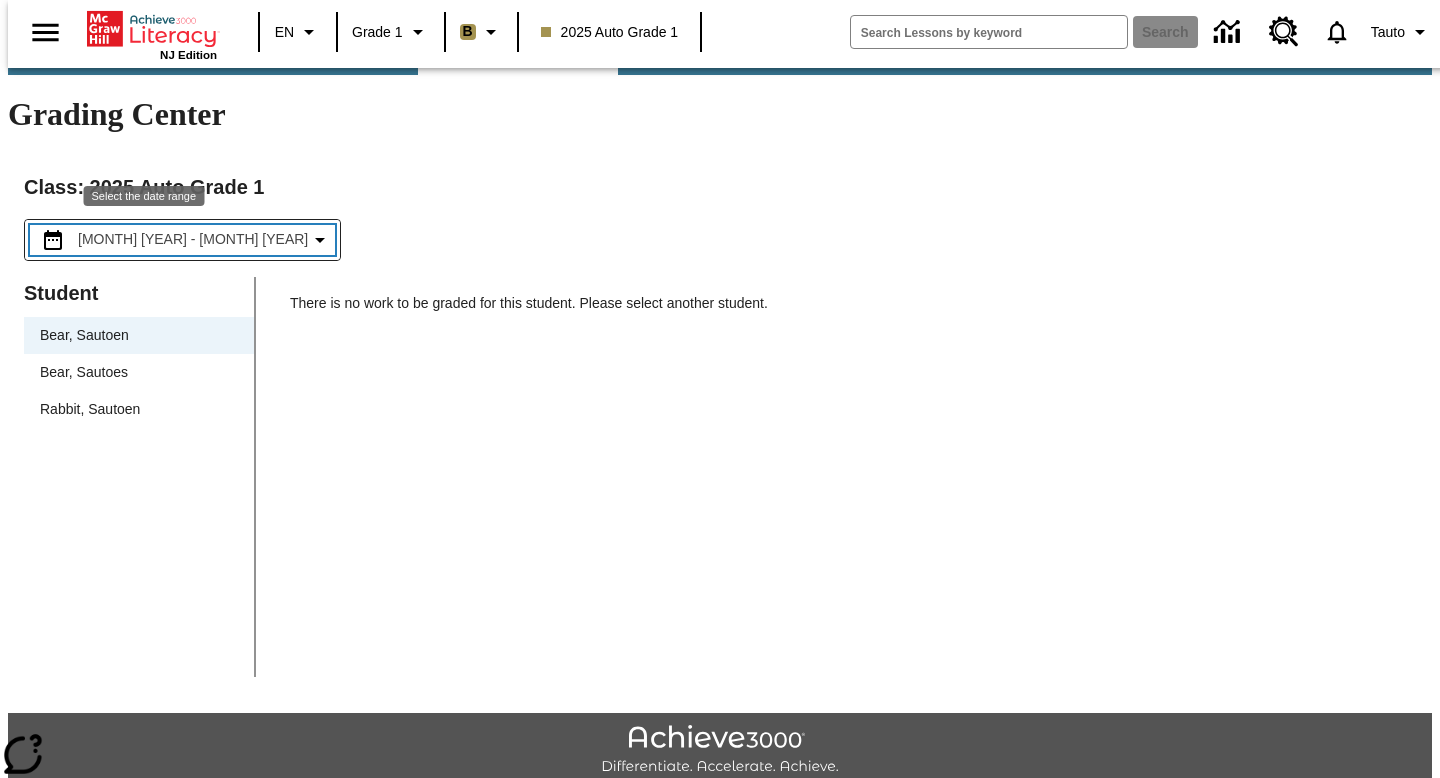 click on "Aug 1, 2025 - Aug 7, 2025" at bounding box center [193, 239] 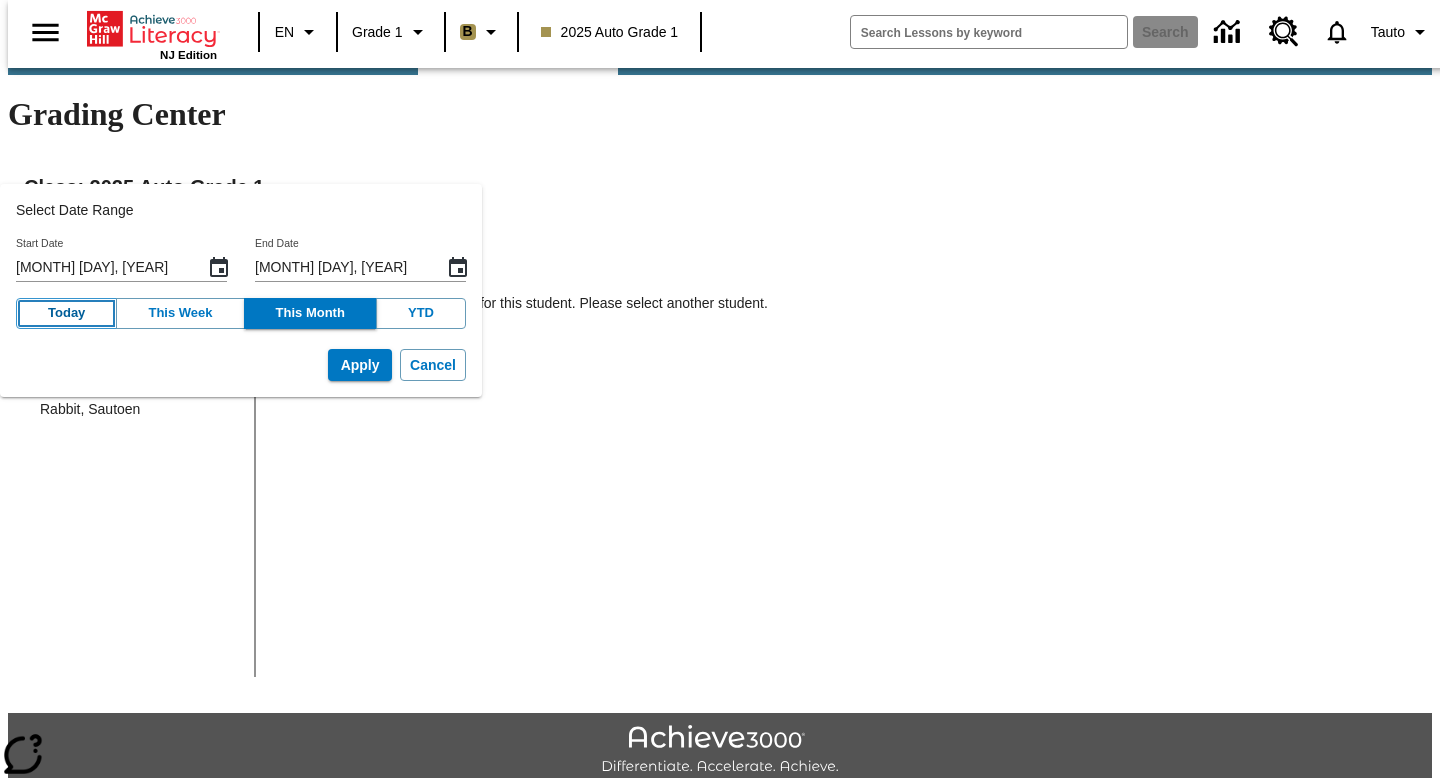 click on "Today" at bounding box center (66, 313) 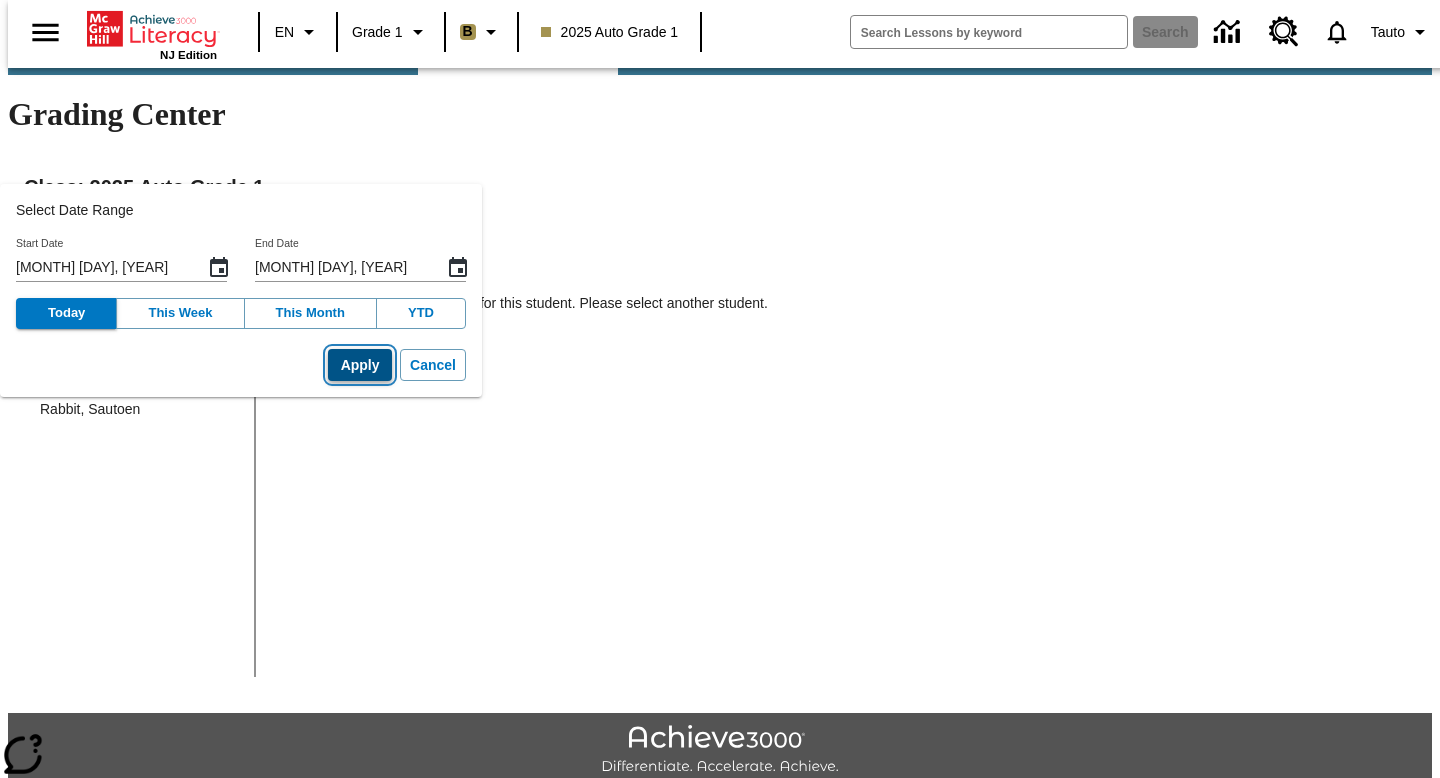 click on "Apply" at bounding box center [360, 365] 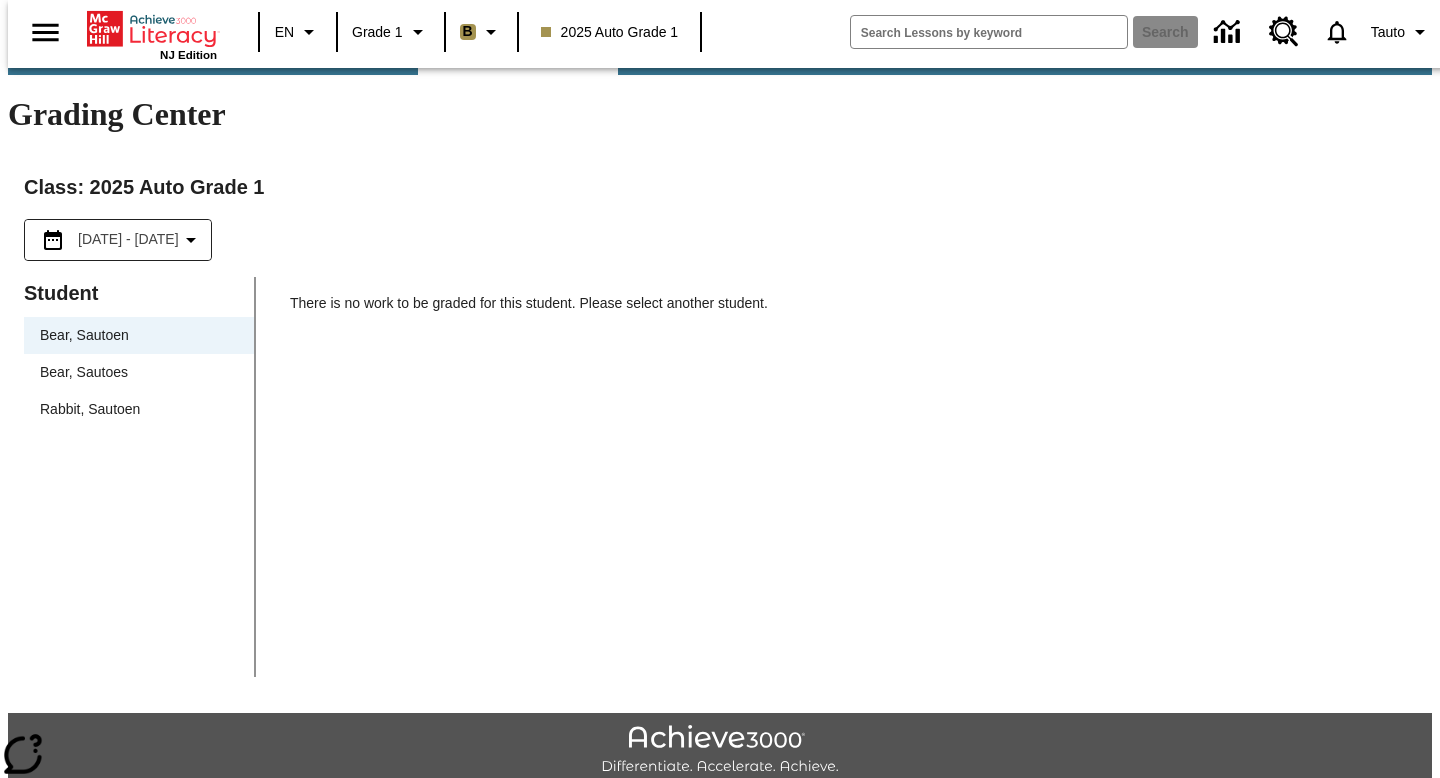 click on "Bear, Sautoen" at bounding box center (139, 335) 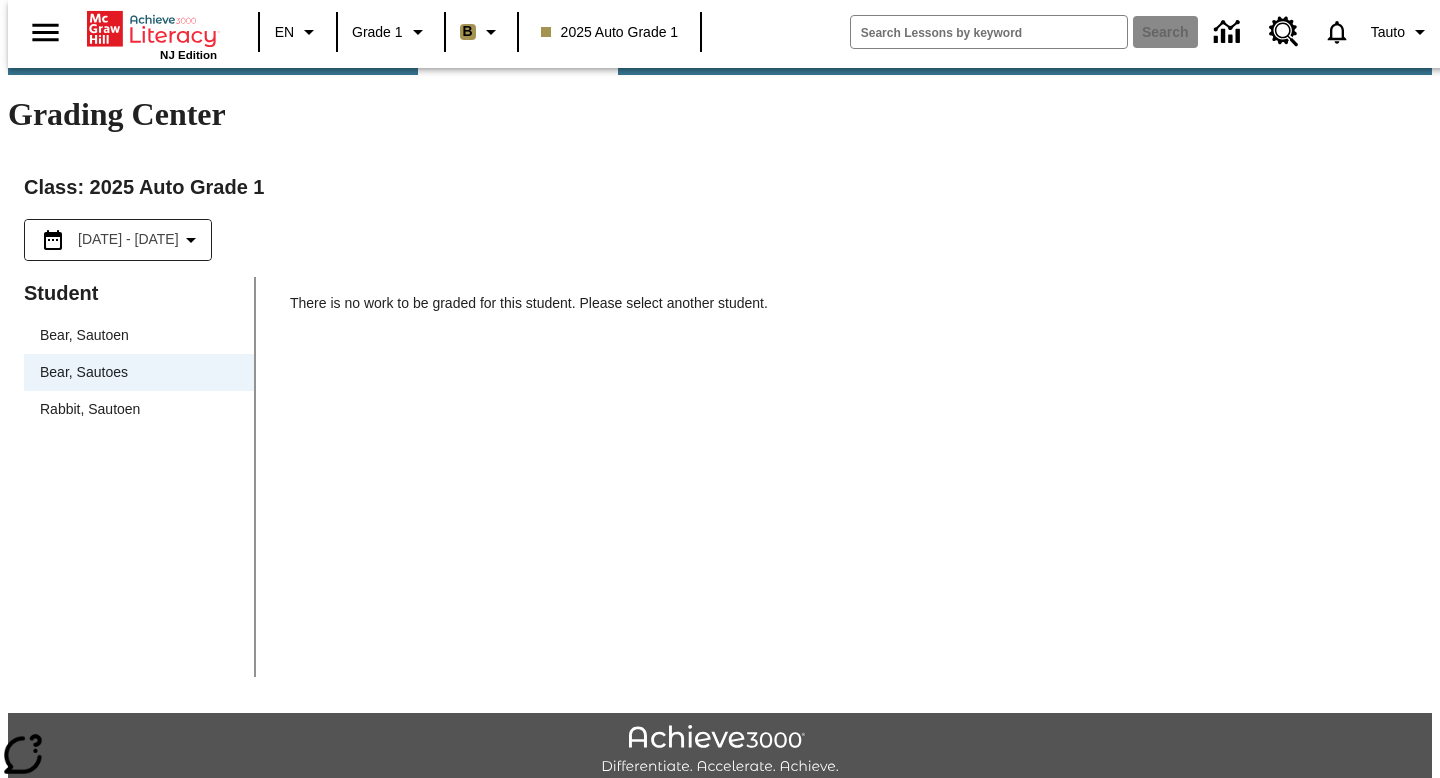 click on "Rabbit, Sautoen" at bounding box center (139, 409) 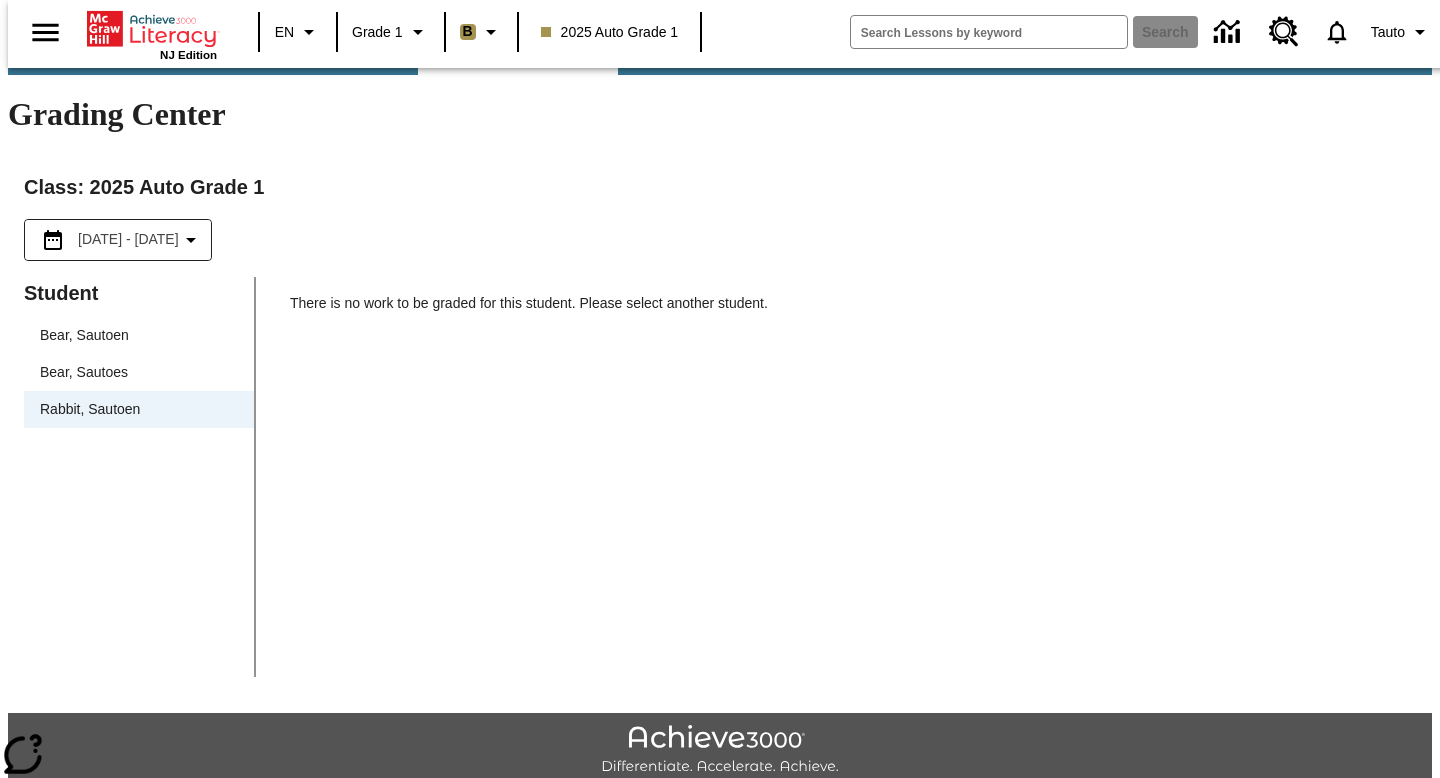 click on "Bear, Sautoes" at bounding box center [139, 372] 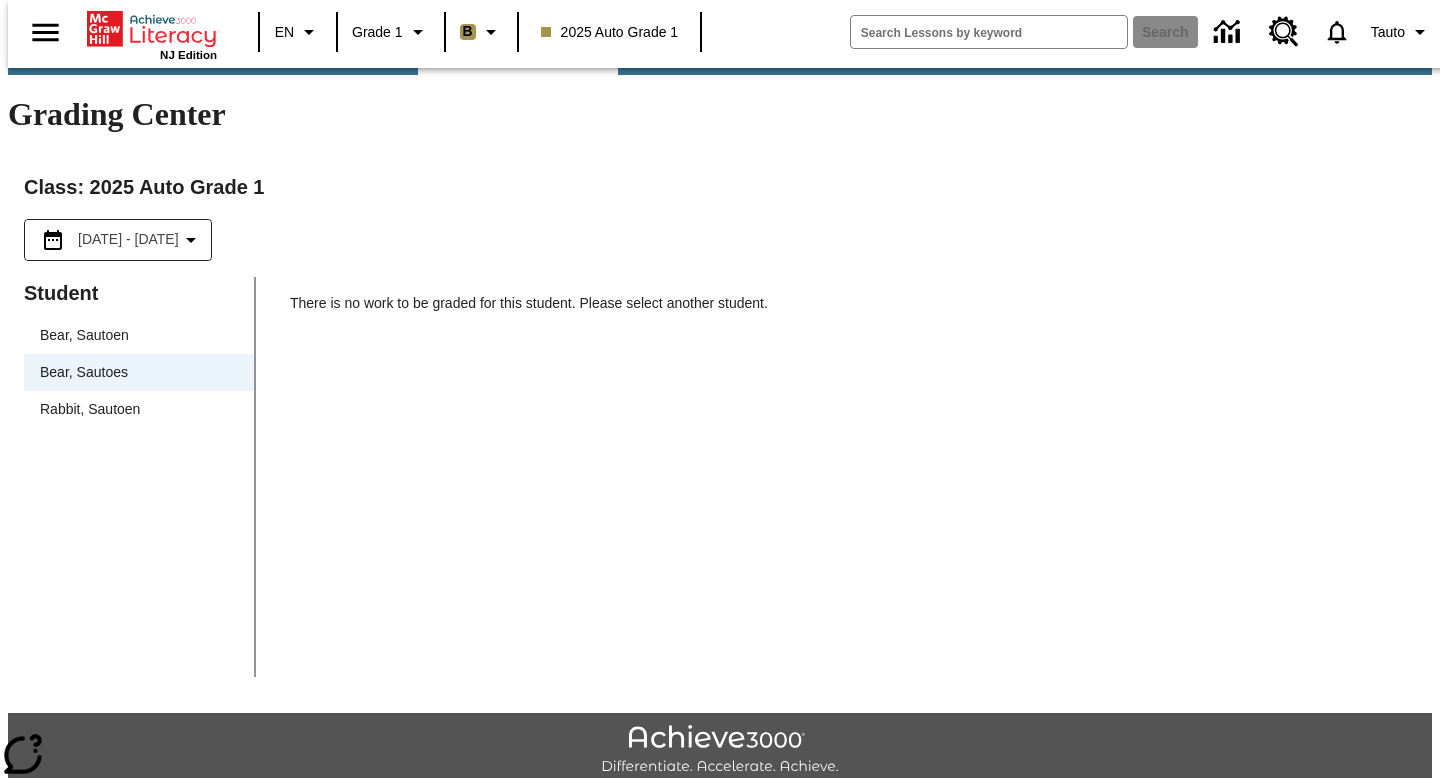 click on "Bear, Sautoen" at bounding box center [139, 335] 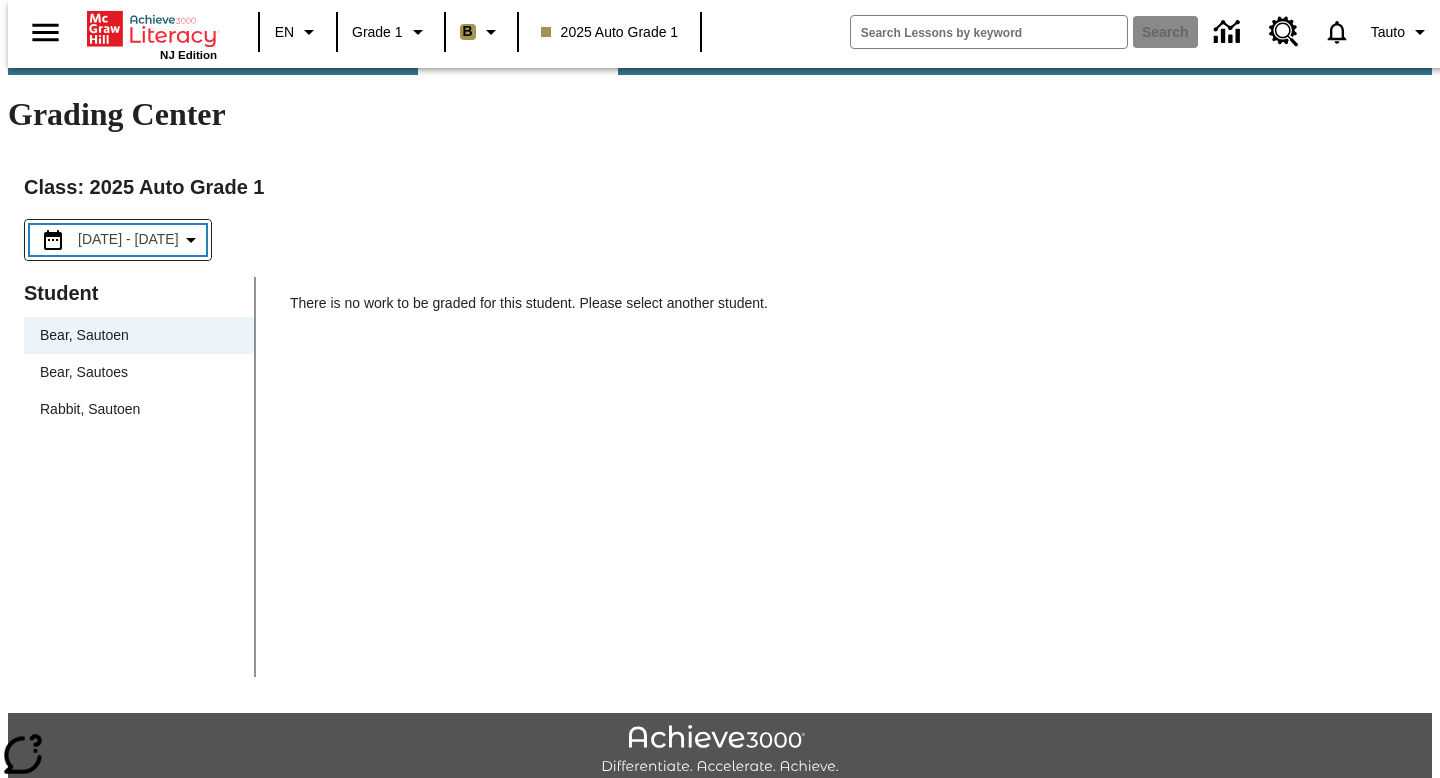 click on "Aug 7, 2025 - Aug 7, 2025" at bounding box center (128, 239) 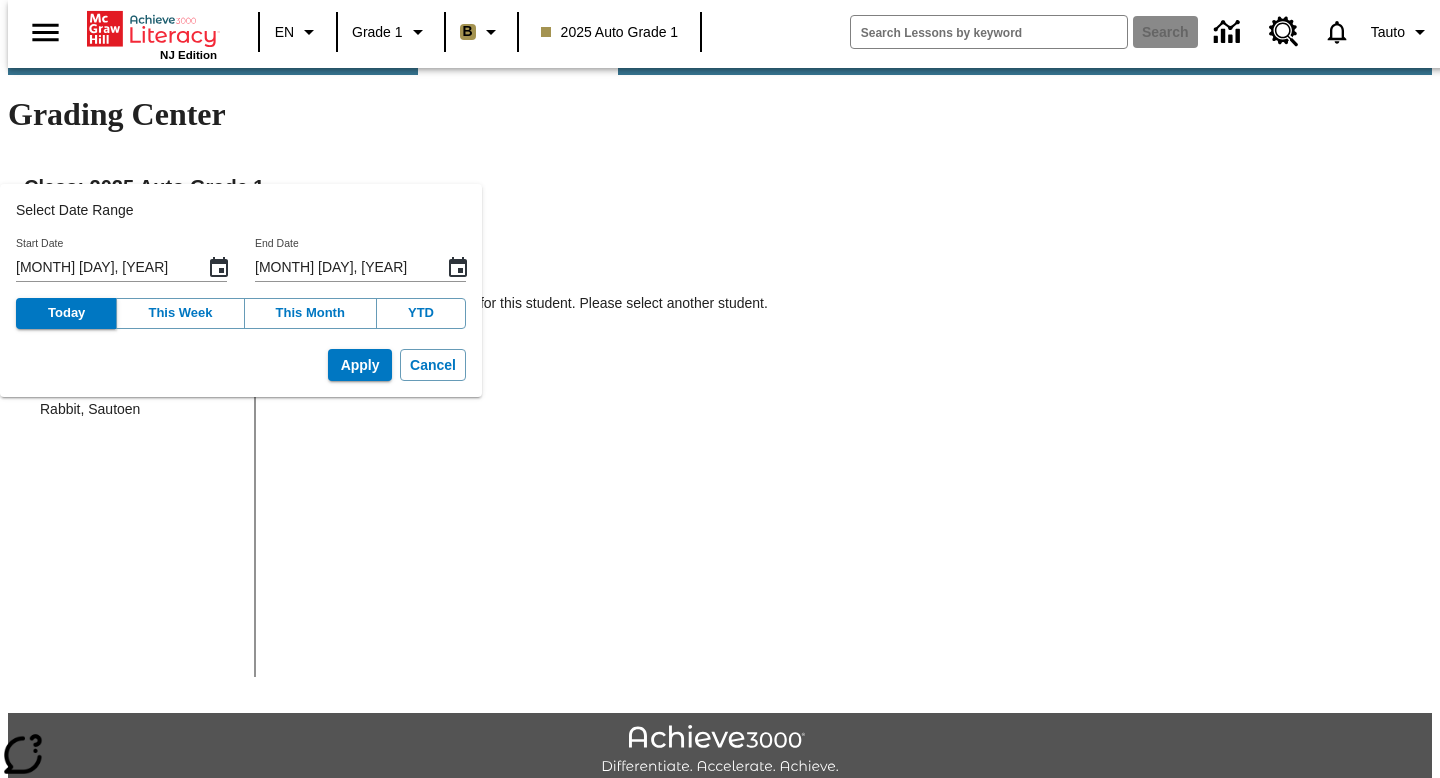 click 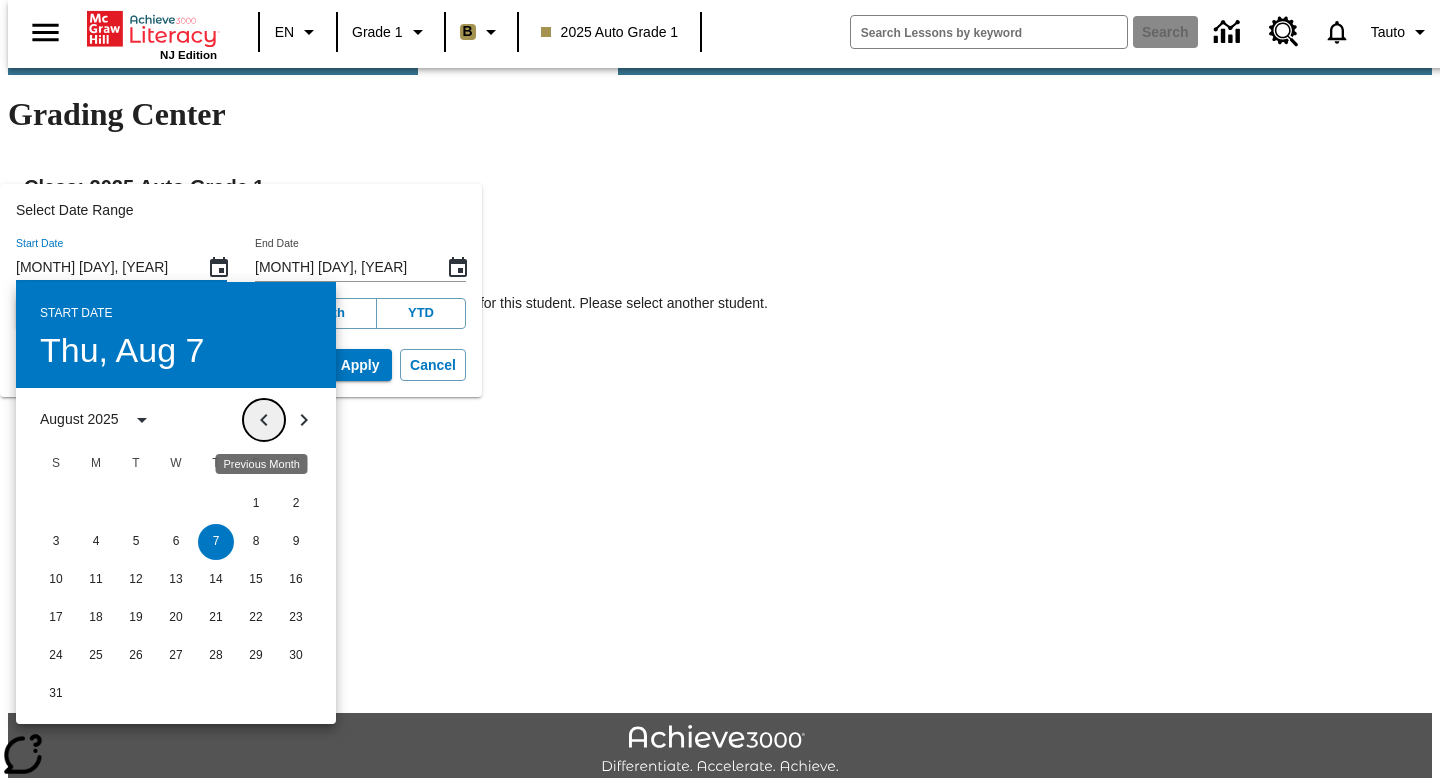 click 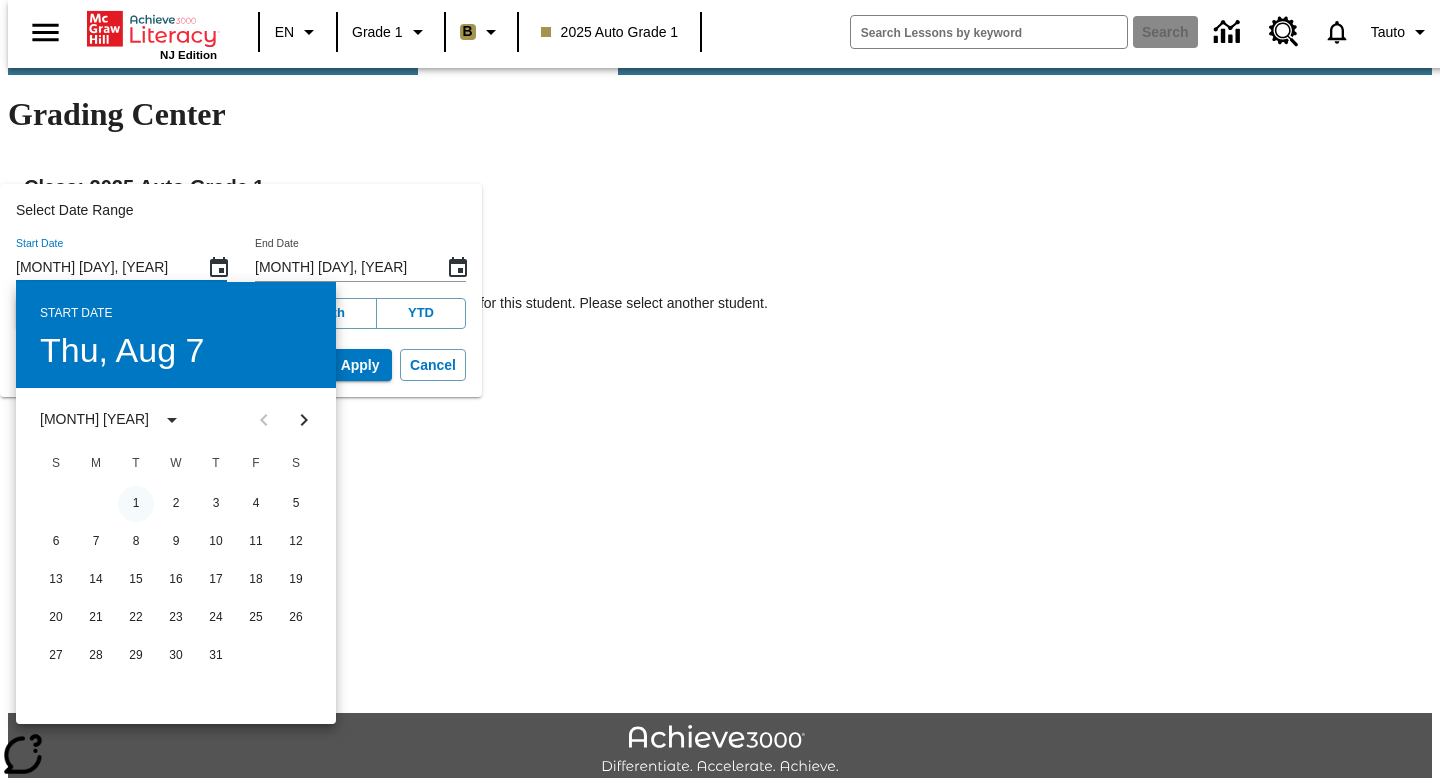 click on "1" at bounding box center [136, 504] 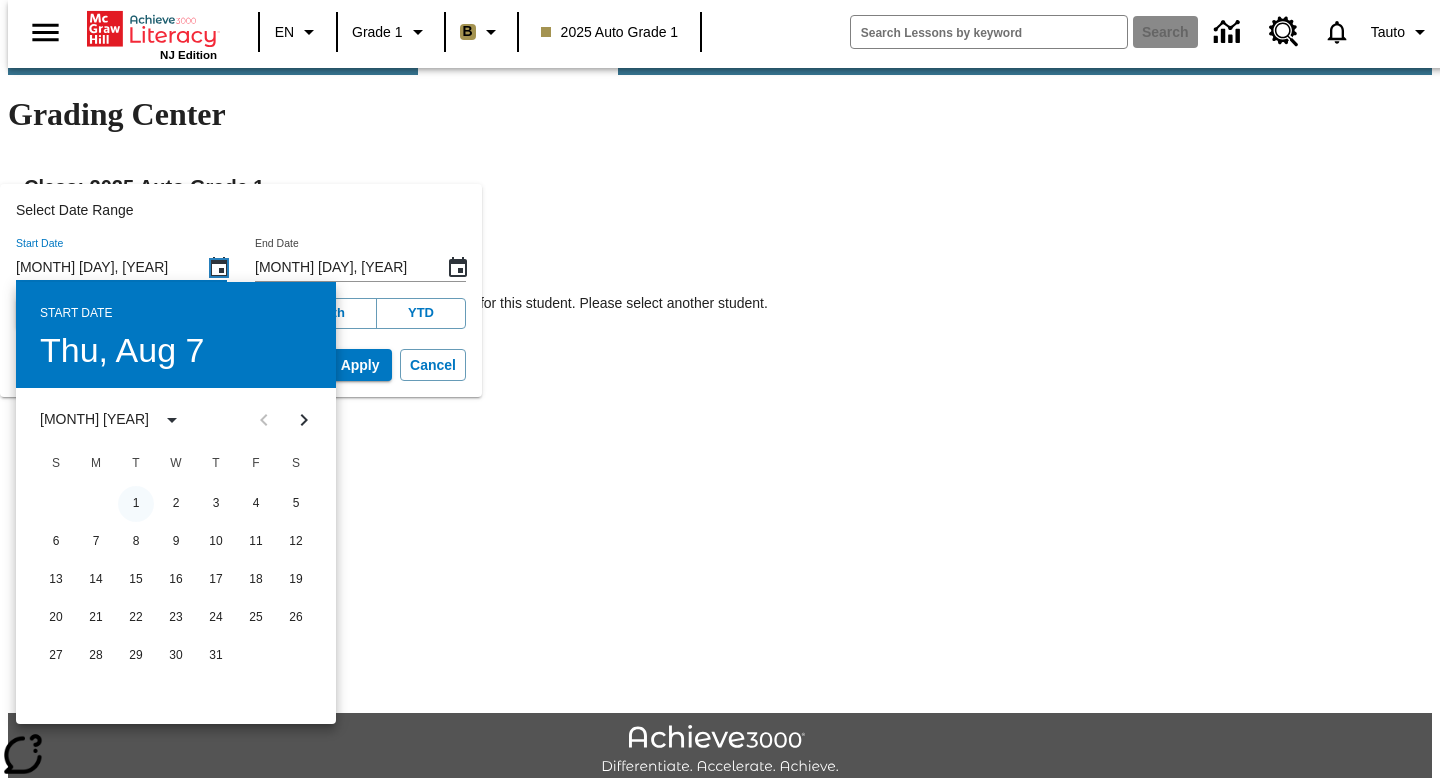 type on "Jul 01, 2025" 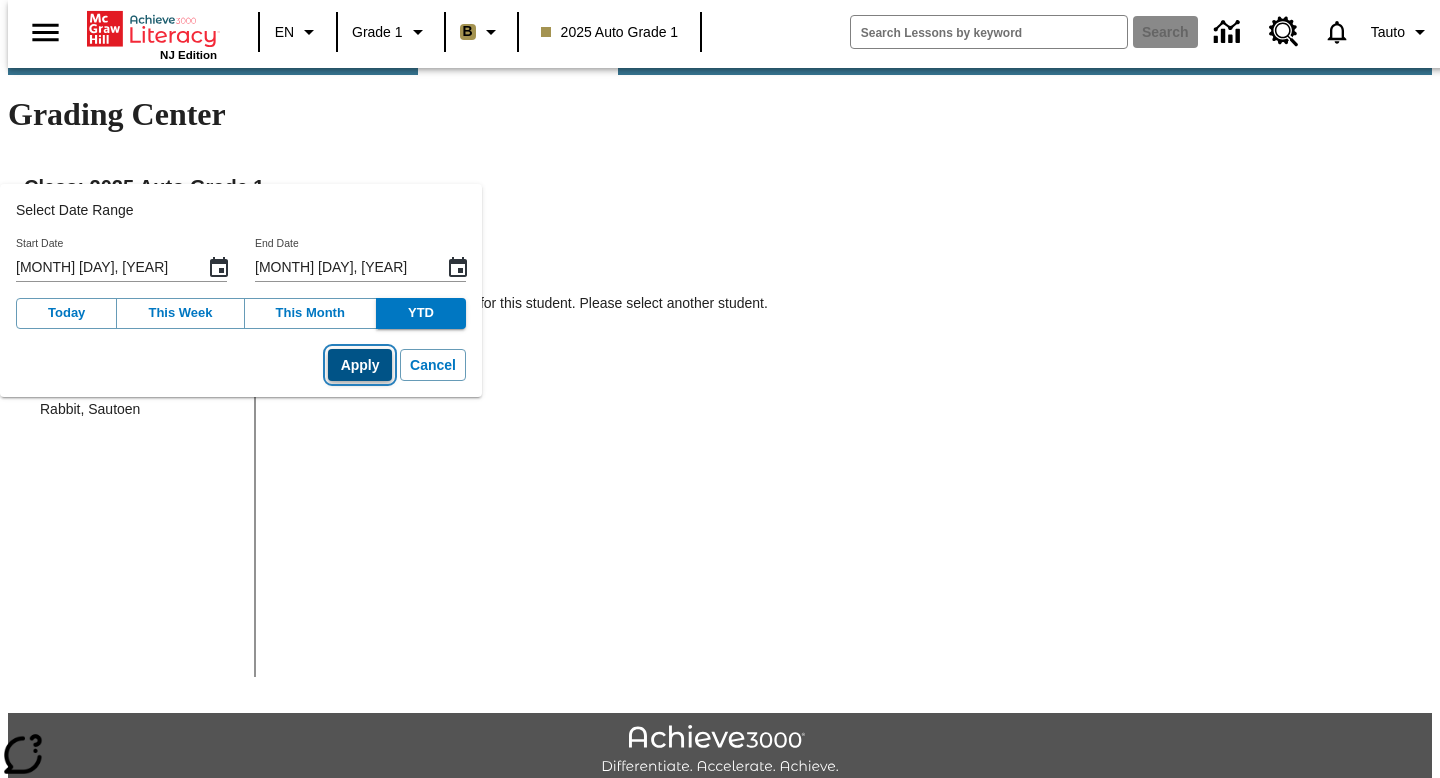 click on "Apply" at bounding box center (360, 365) 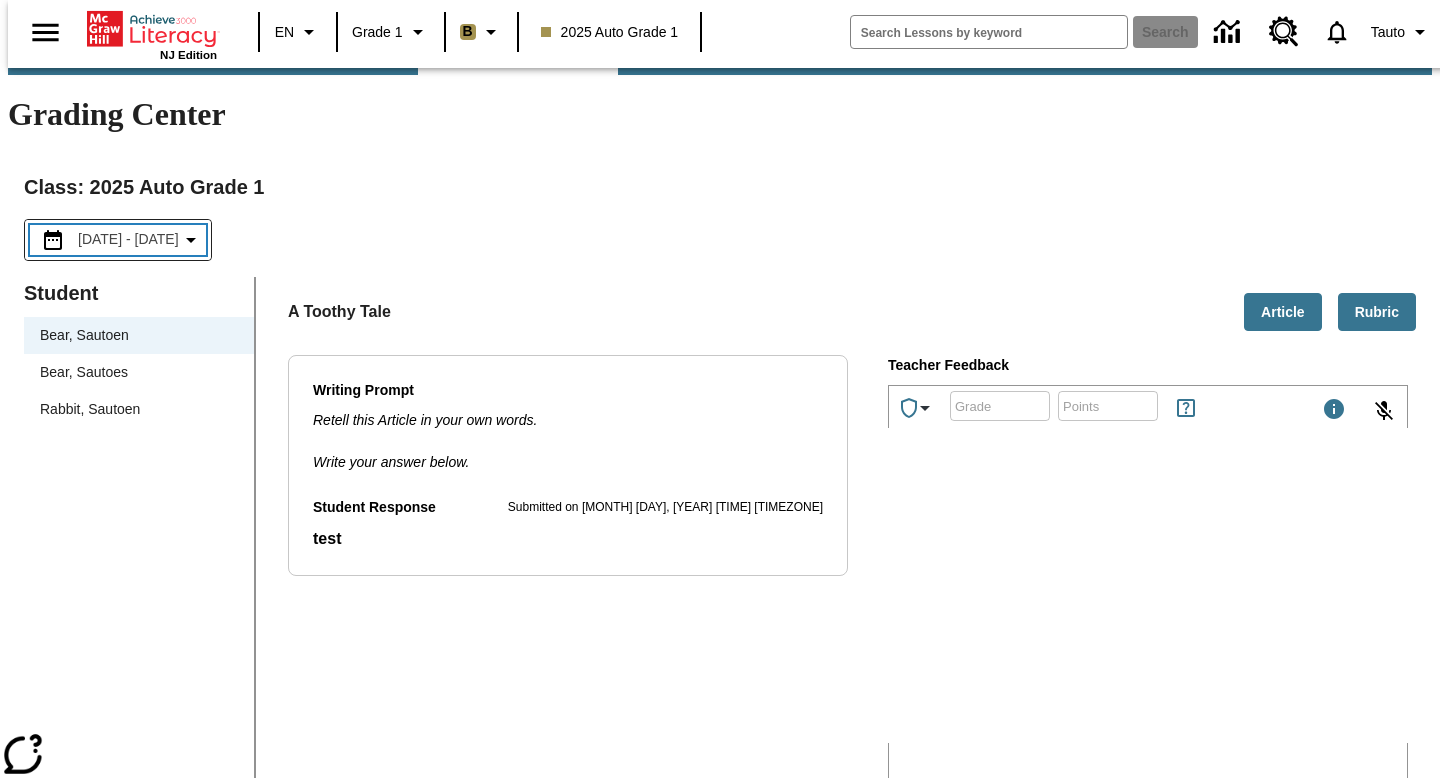 scroll, scrollTop: 0, scrollLeft: 0, axis: both 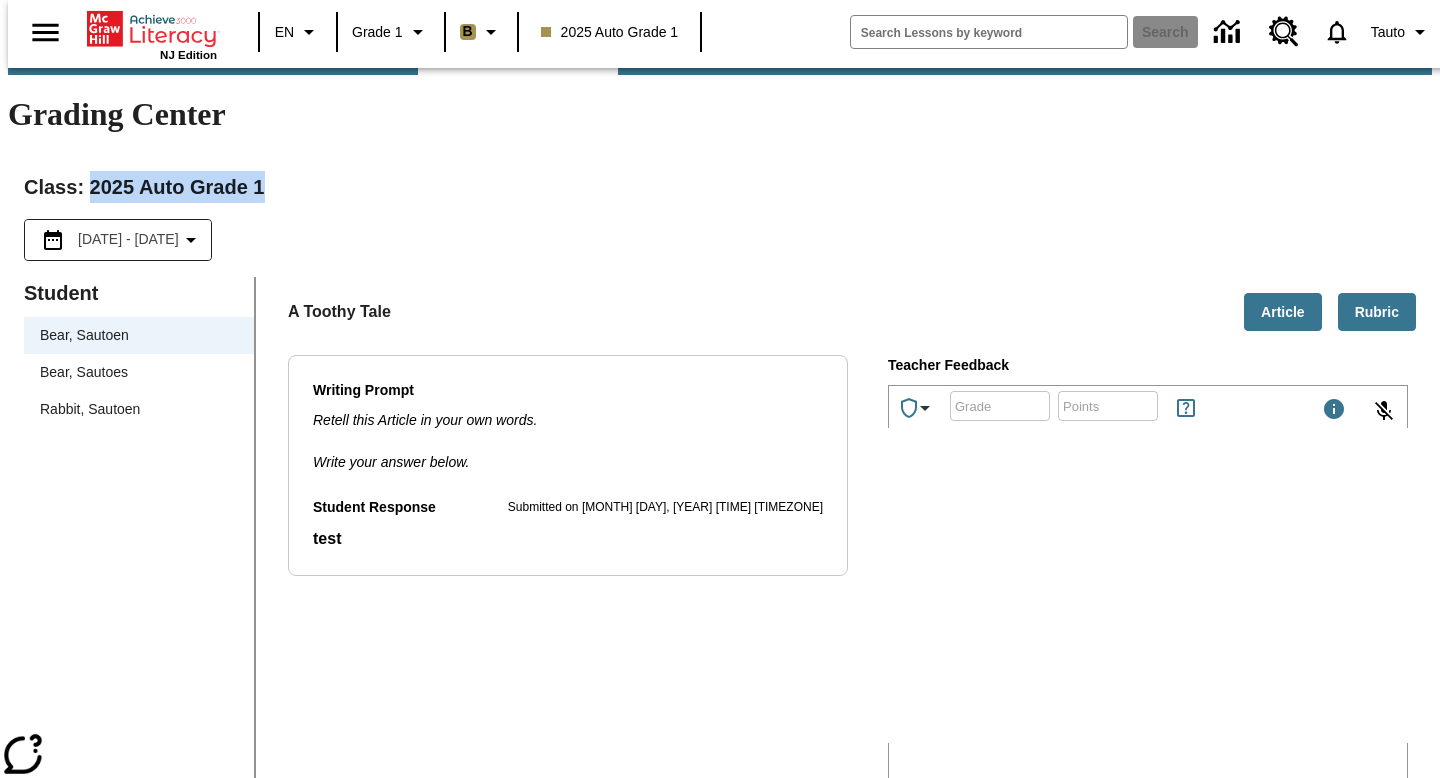 drag, startPoint x: 80, startPoint y: 108, endPoint x: 283, endPoint y: 101, distance: 203.12065 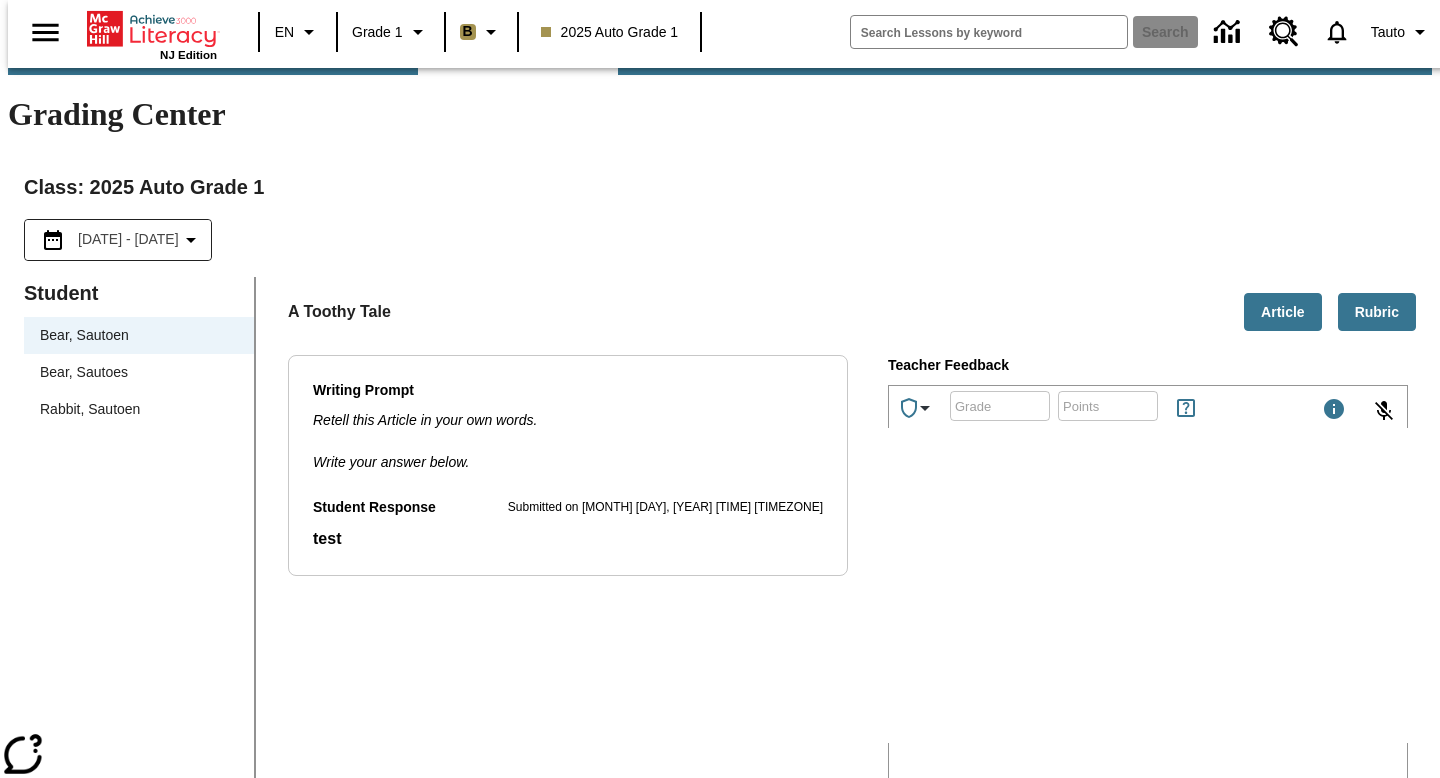 click on "2025 Auto Grade 1" at bounding box center [610, 32] 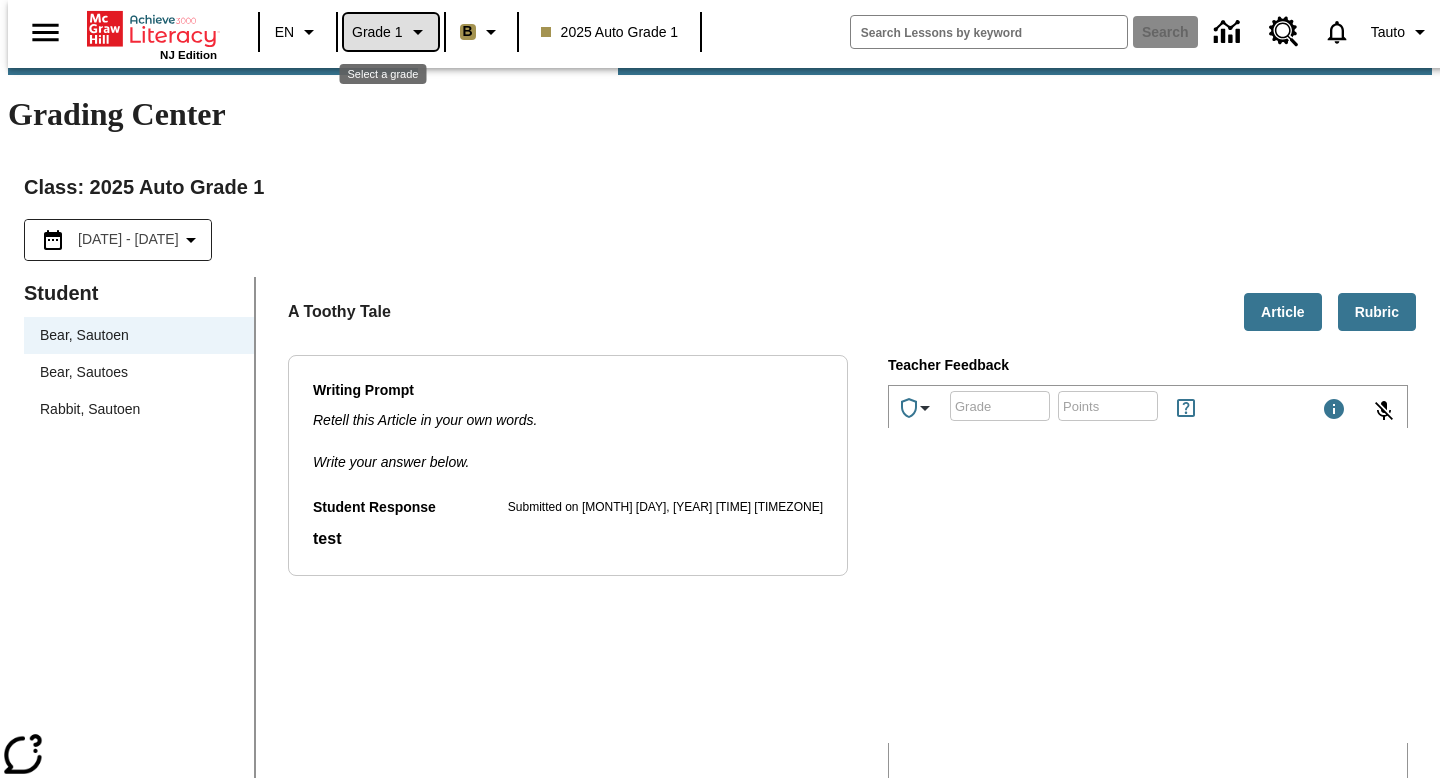 click on "Grade 1" at bounding box center (391, 32) 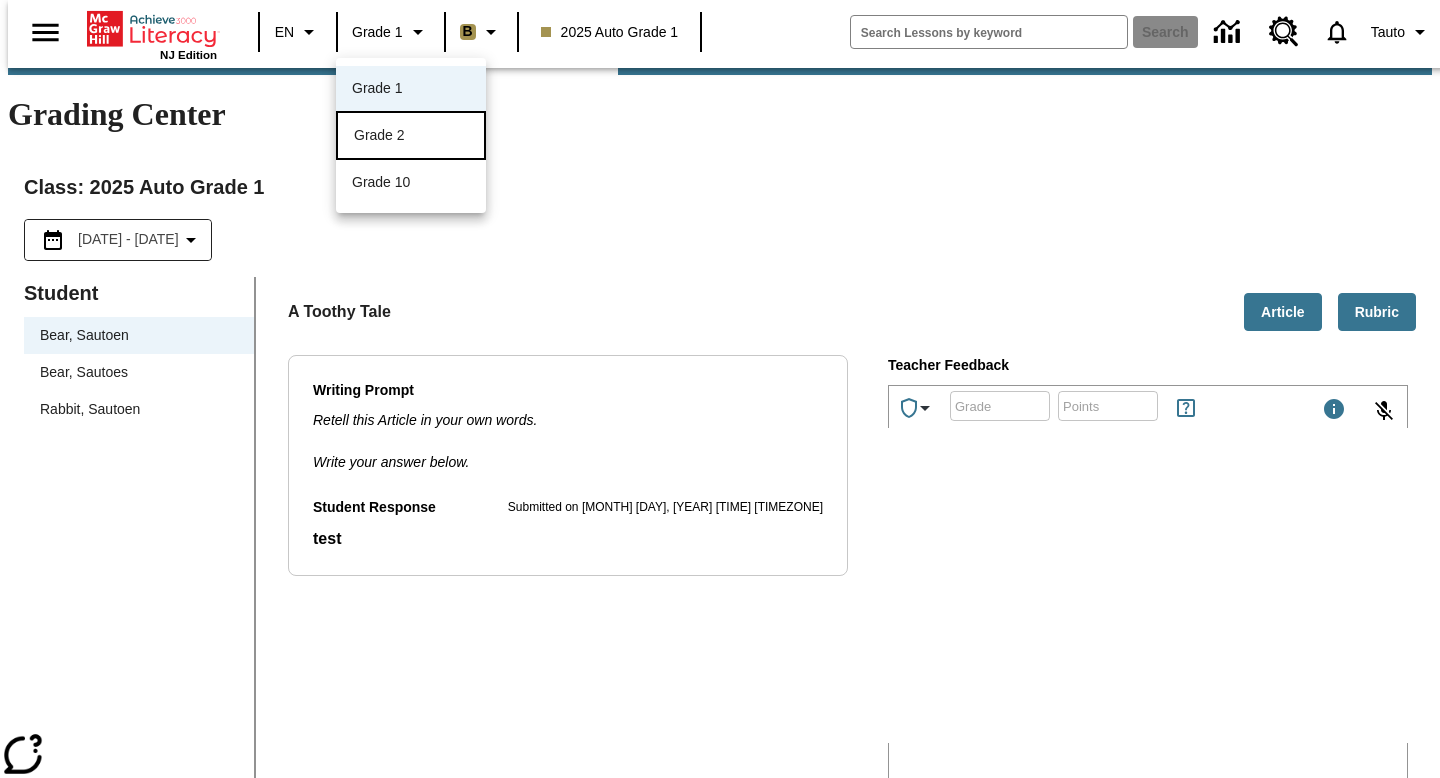 click on "Grade 2" at bounding box center [411, 135] 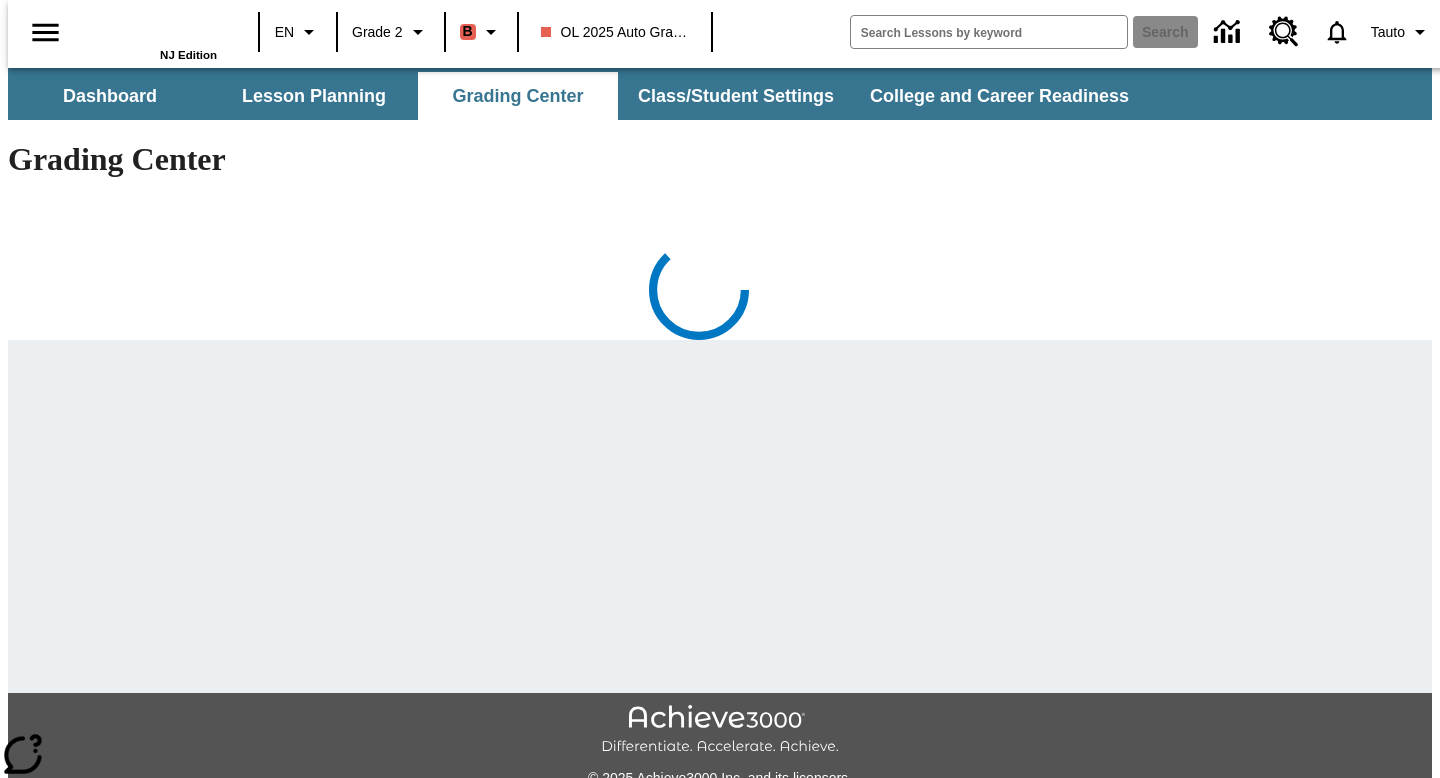 scroll, scrollTop: 0, scrollLeft: 0, axis: both 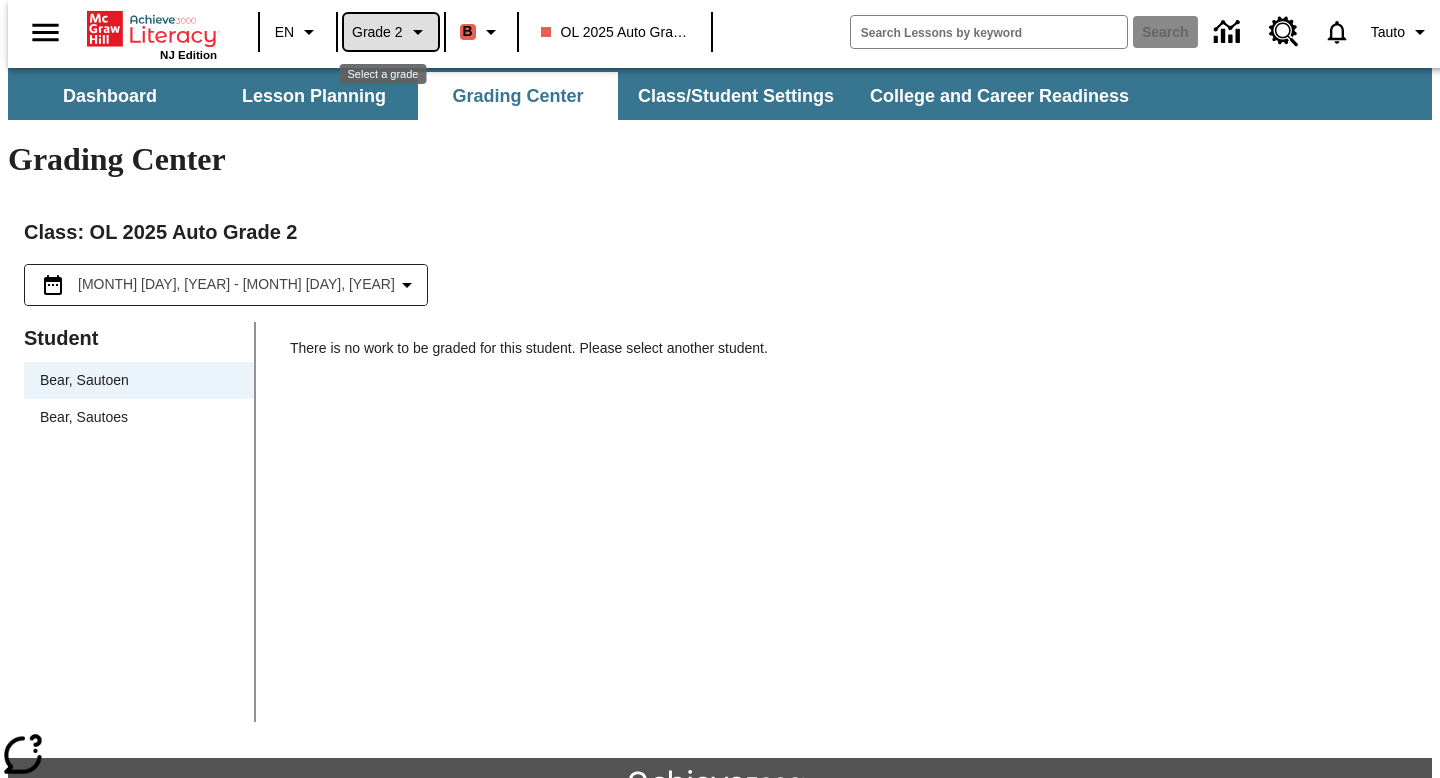 click on "Grade 2" at bounding box center (377, 32) 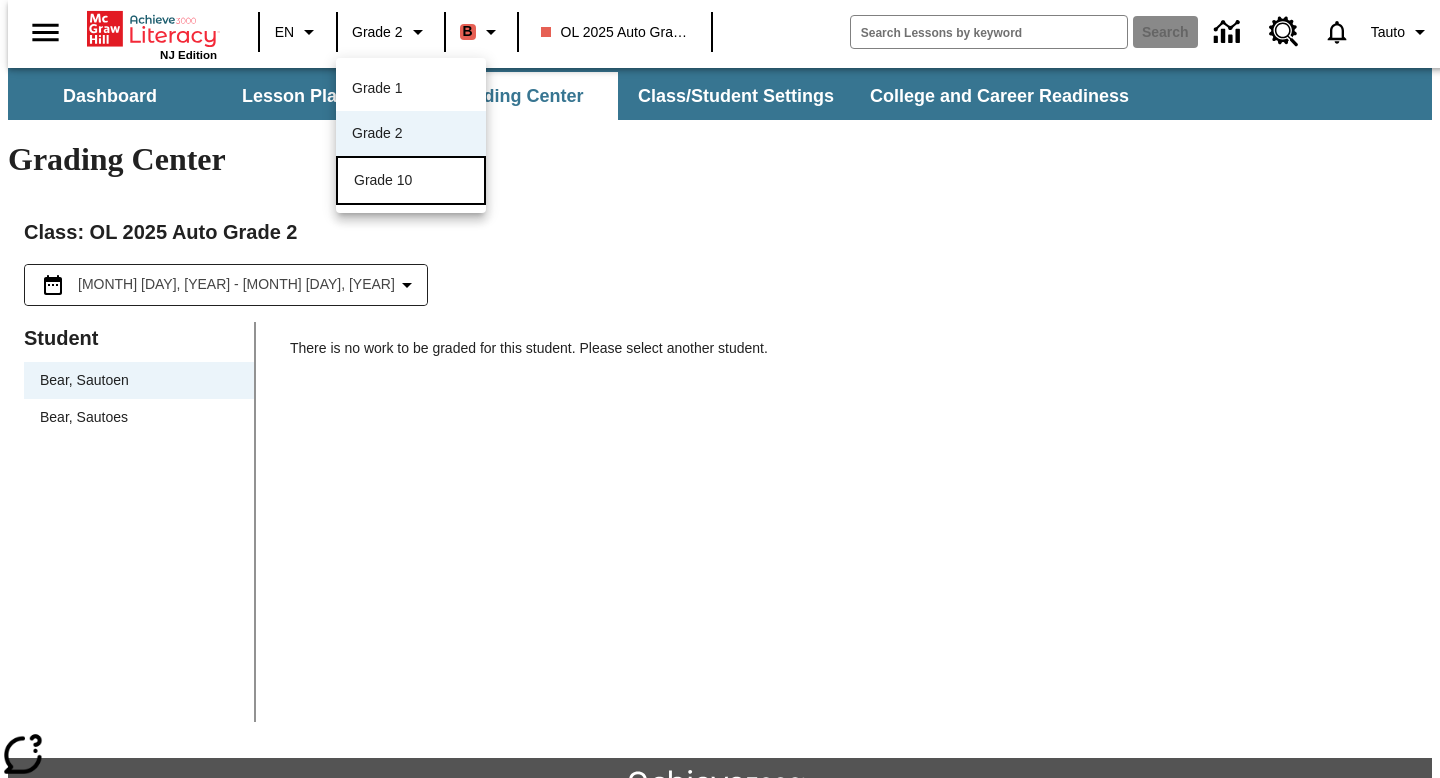 click on "Grade 10" at bounding box center (383, 180) 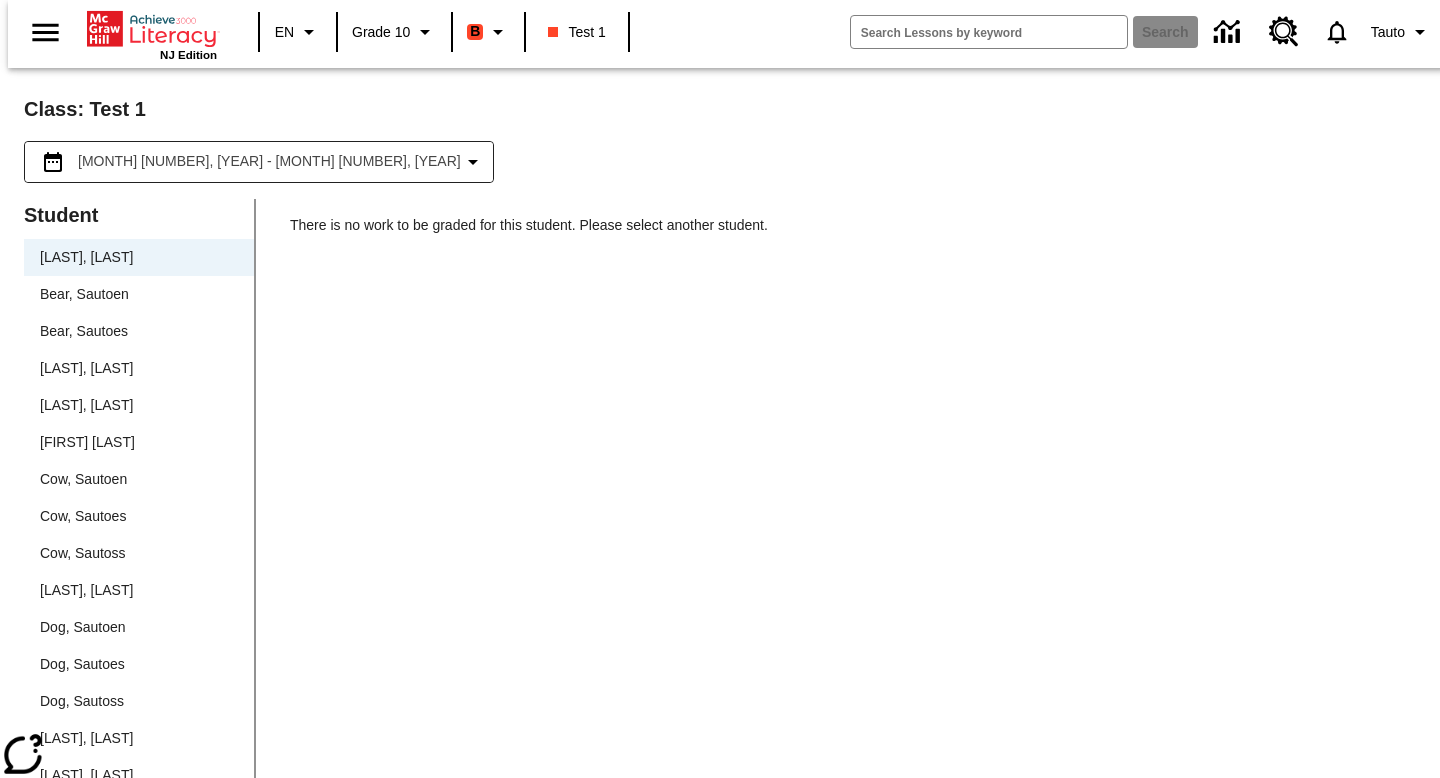 scroll, scrollTop: 124, scrollLeft: 0, axis: vertical 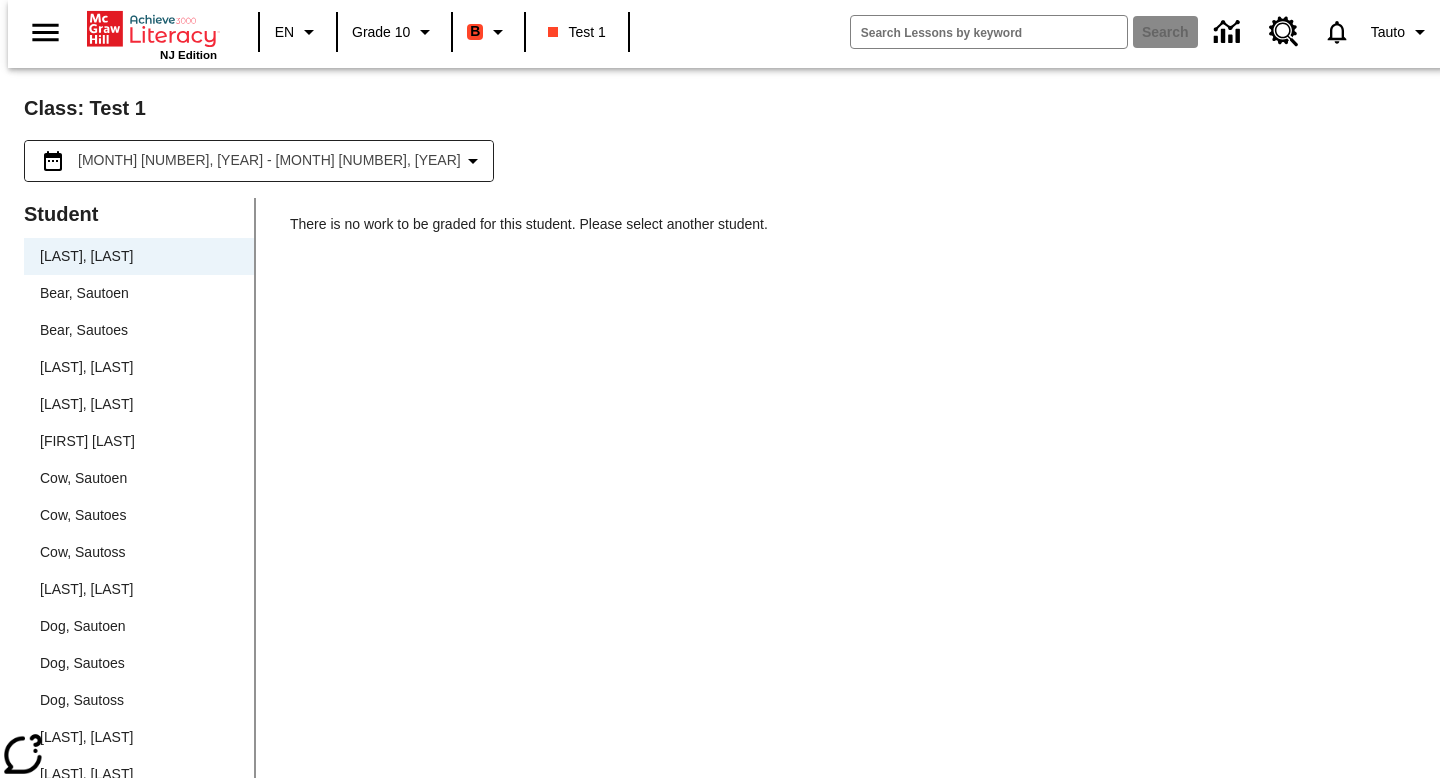 click on "Bear, Sautoen" at bounding box center (139, 293) 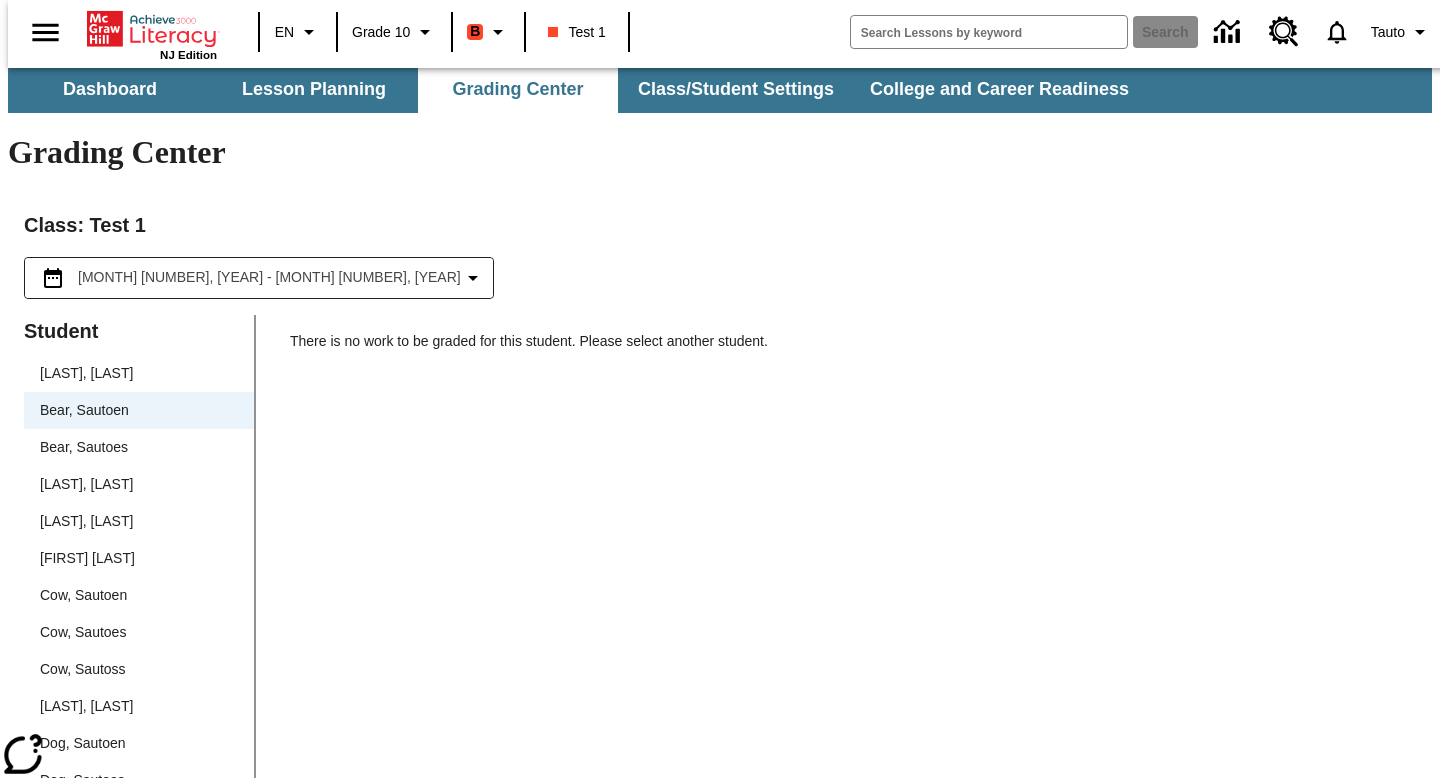 scroll, scrollTop: 0, scrollLeft: 0, axis: both 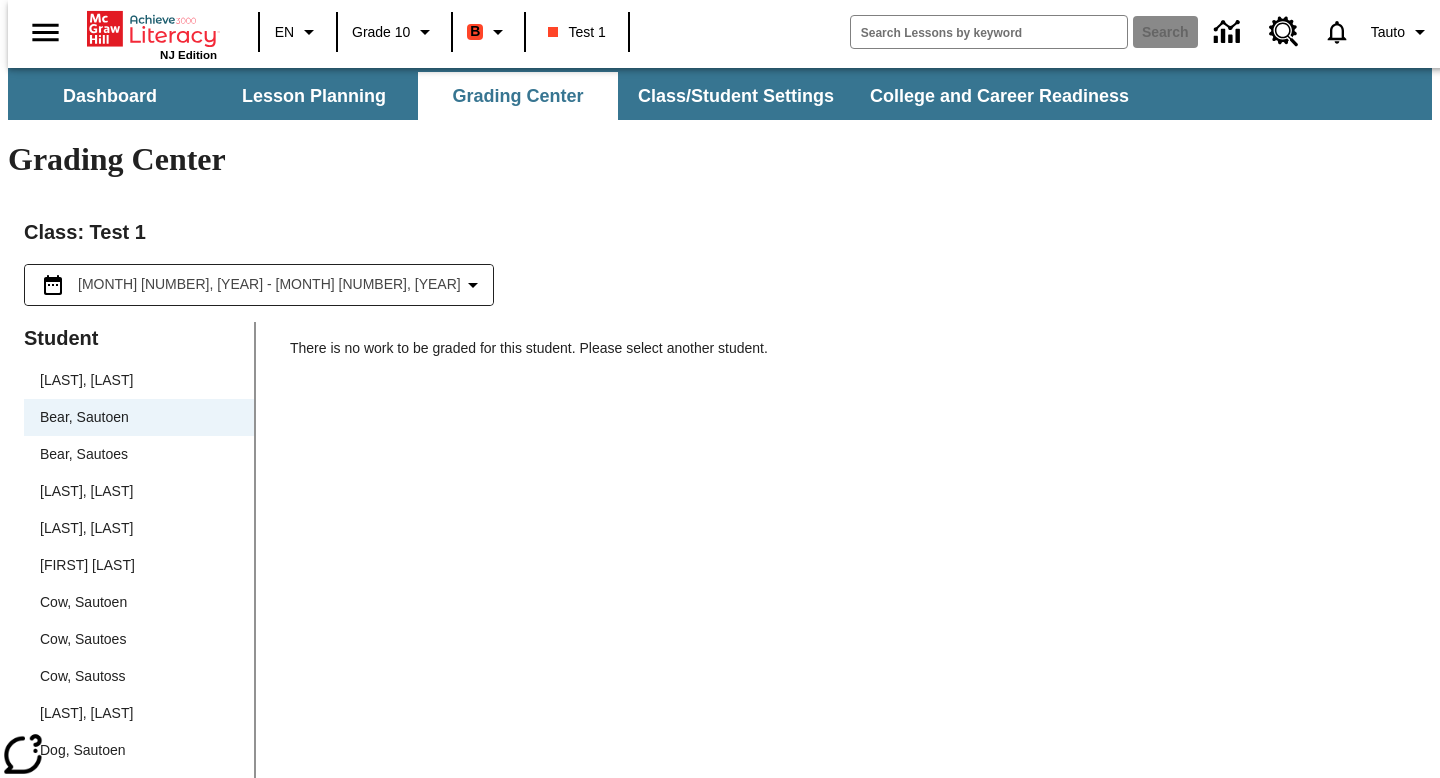 click on "Bear, Sautoes" at bounding box center [139, 454] 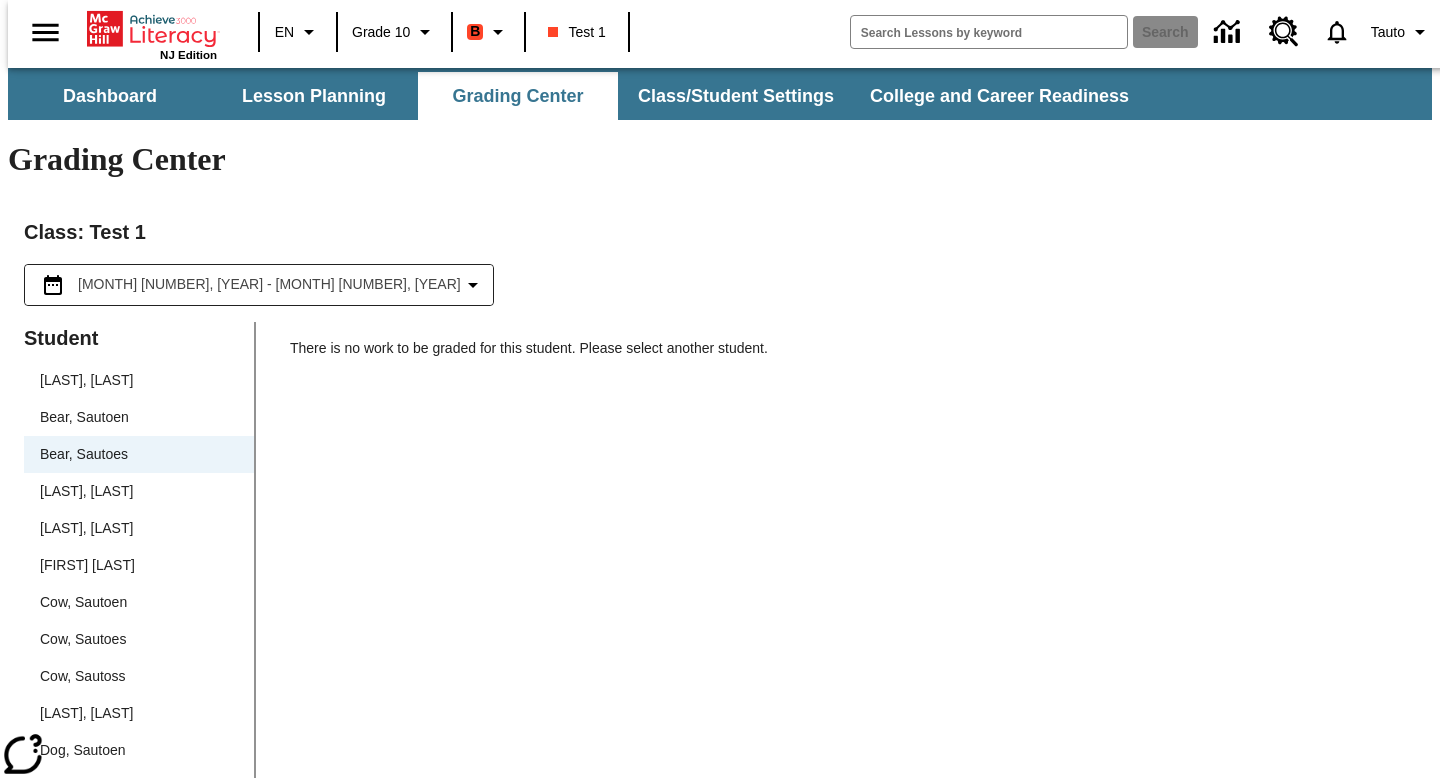 click on "Bear, Sautoen" at bounding box center (139, 417) 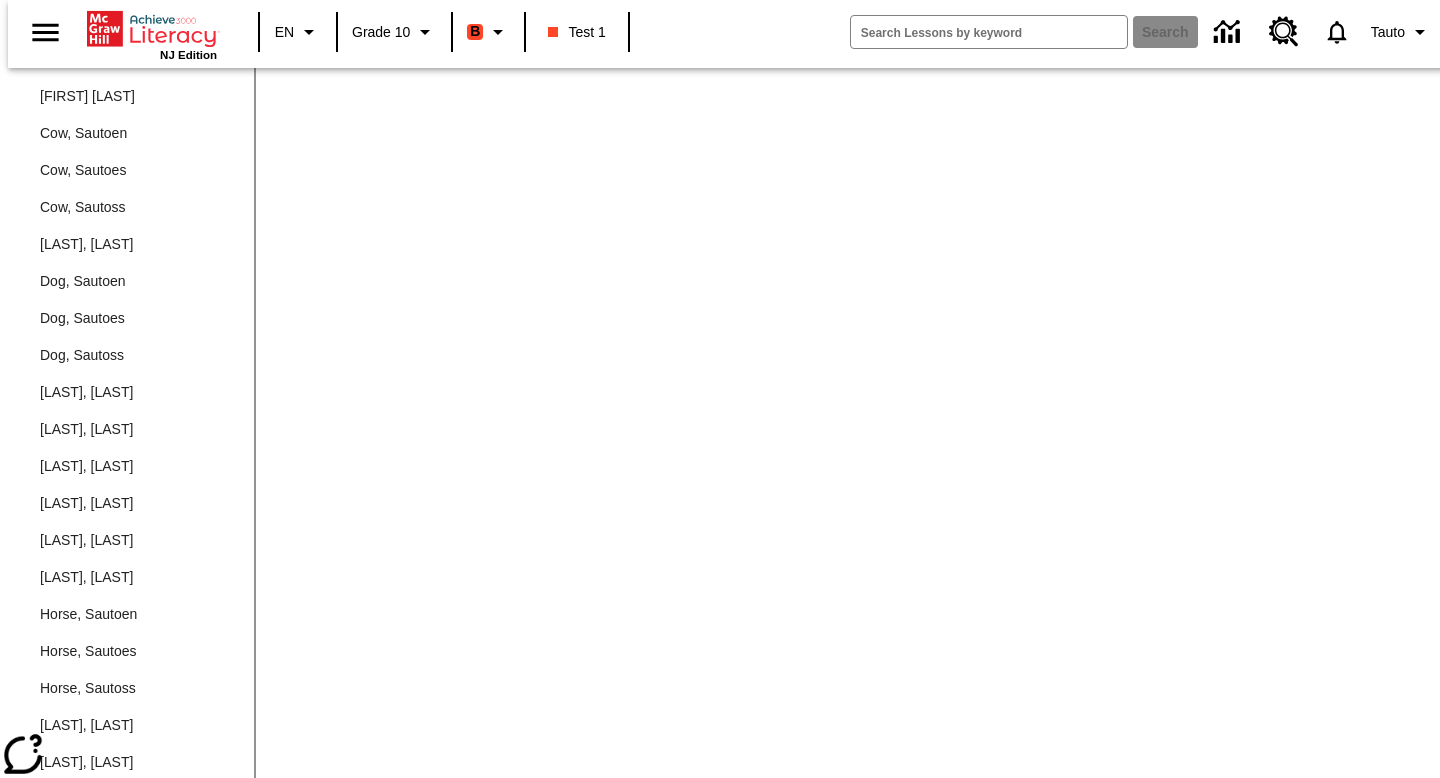 scroll, scrollTop: 0, scrollLeft: 0, axis: both 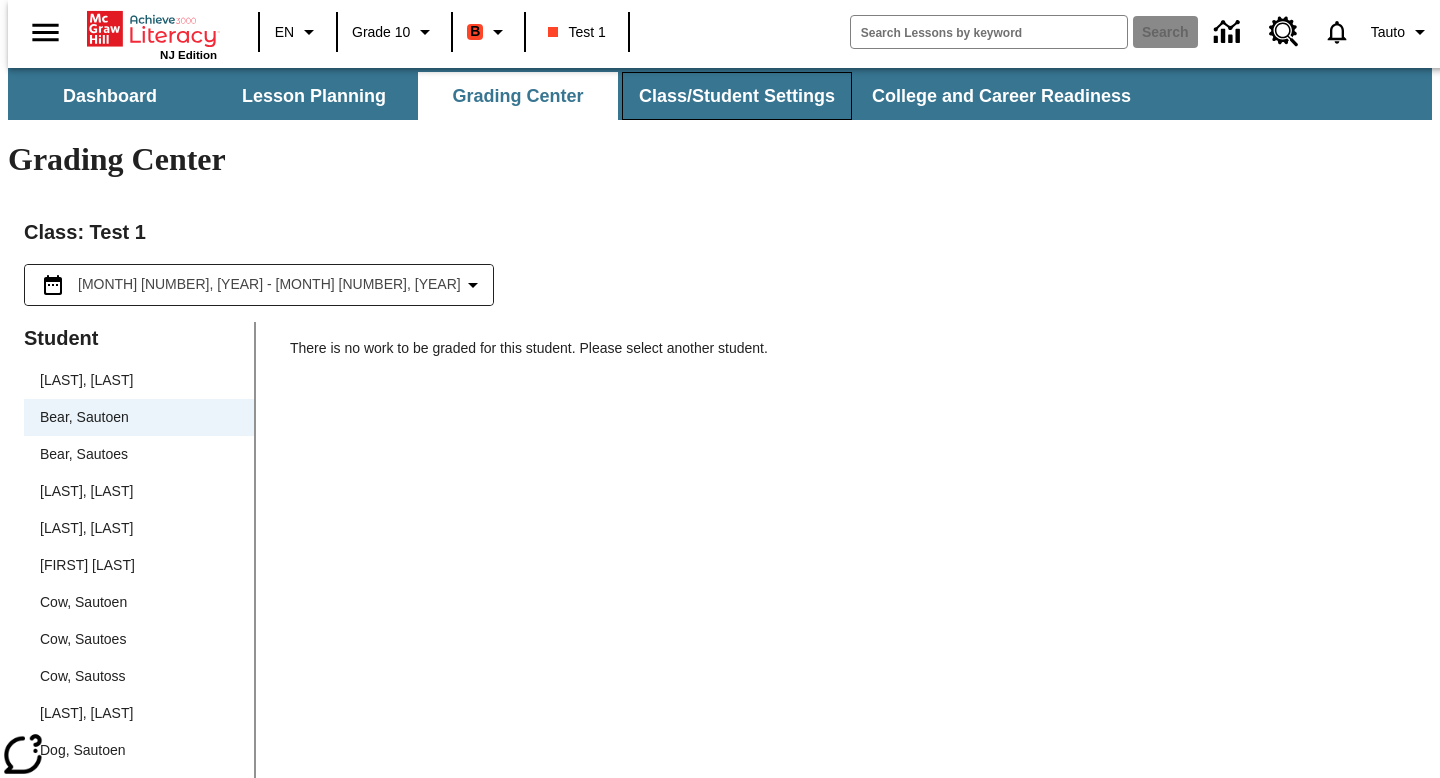 click on "Class/Student Settings" at bounding box center [737, 96] 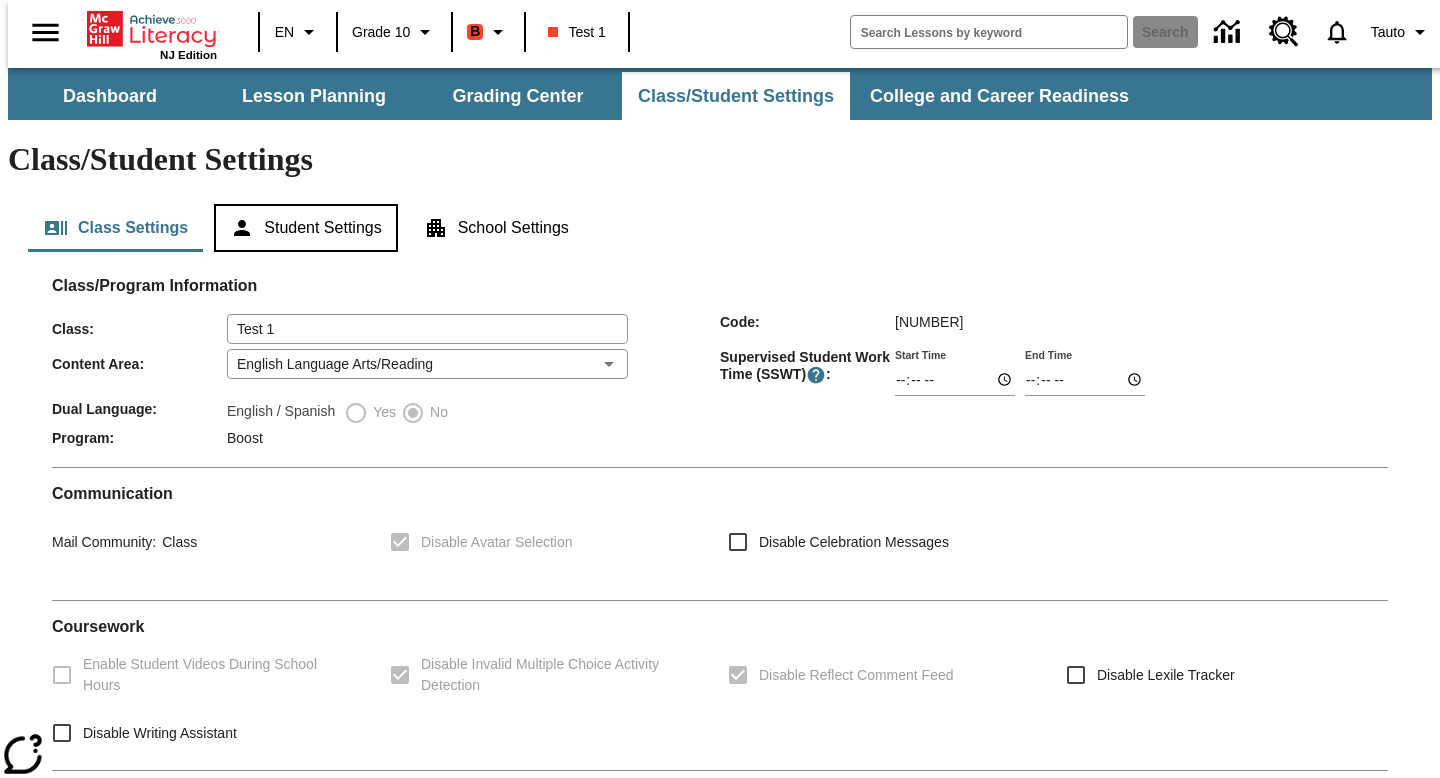 click on "Student Settings" at bounding box center [305, 228] 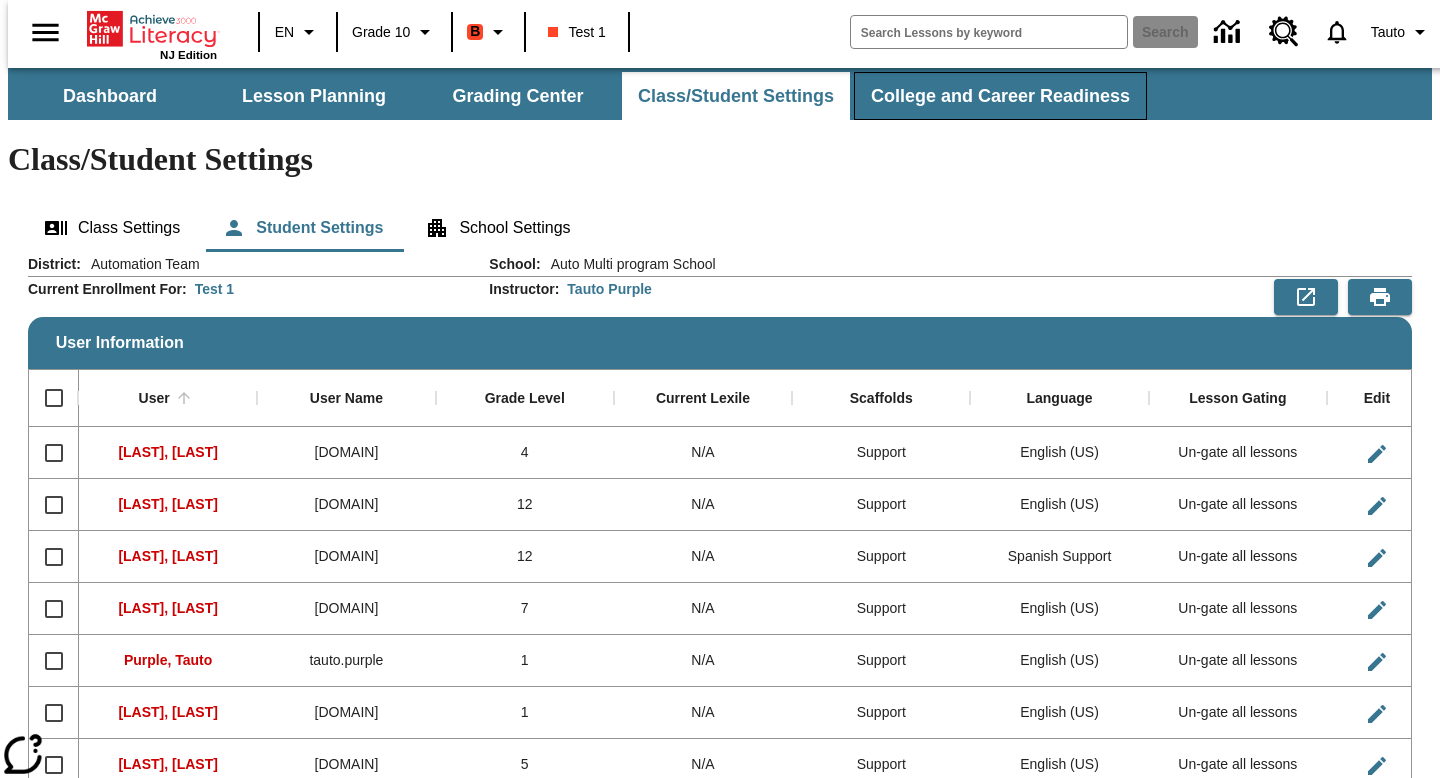 click on "College and Career Readiness" at bounding box center (1000, 96) 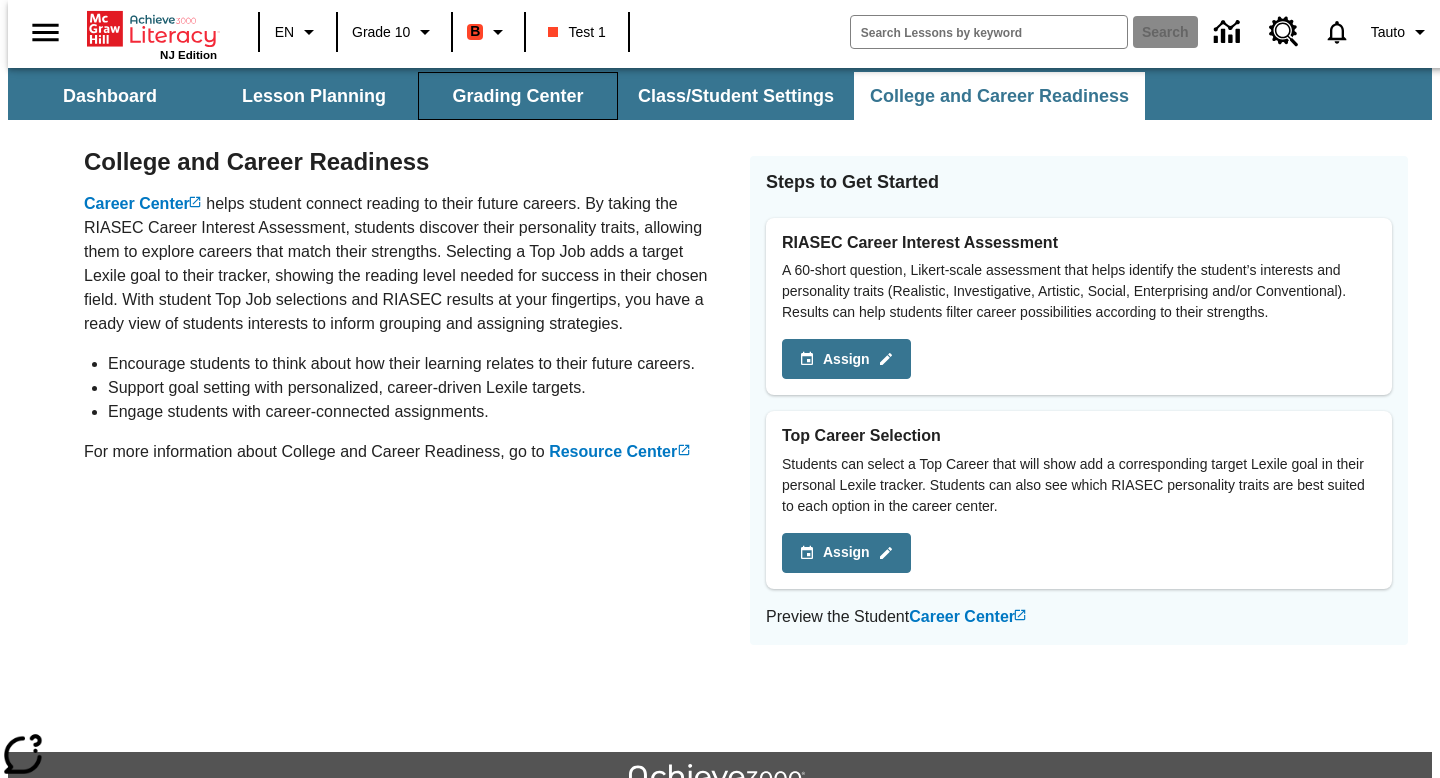 click on "Grading Center" at bounding box center (518, 96) 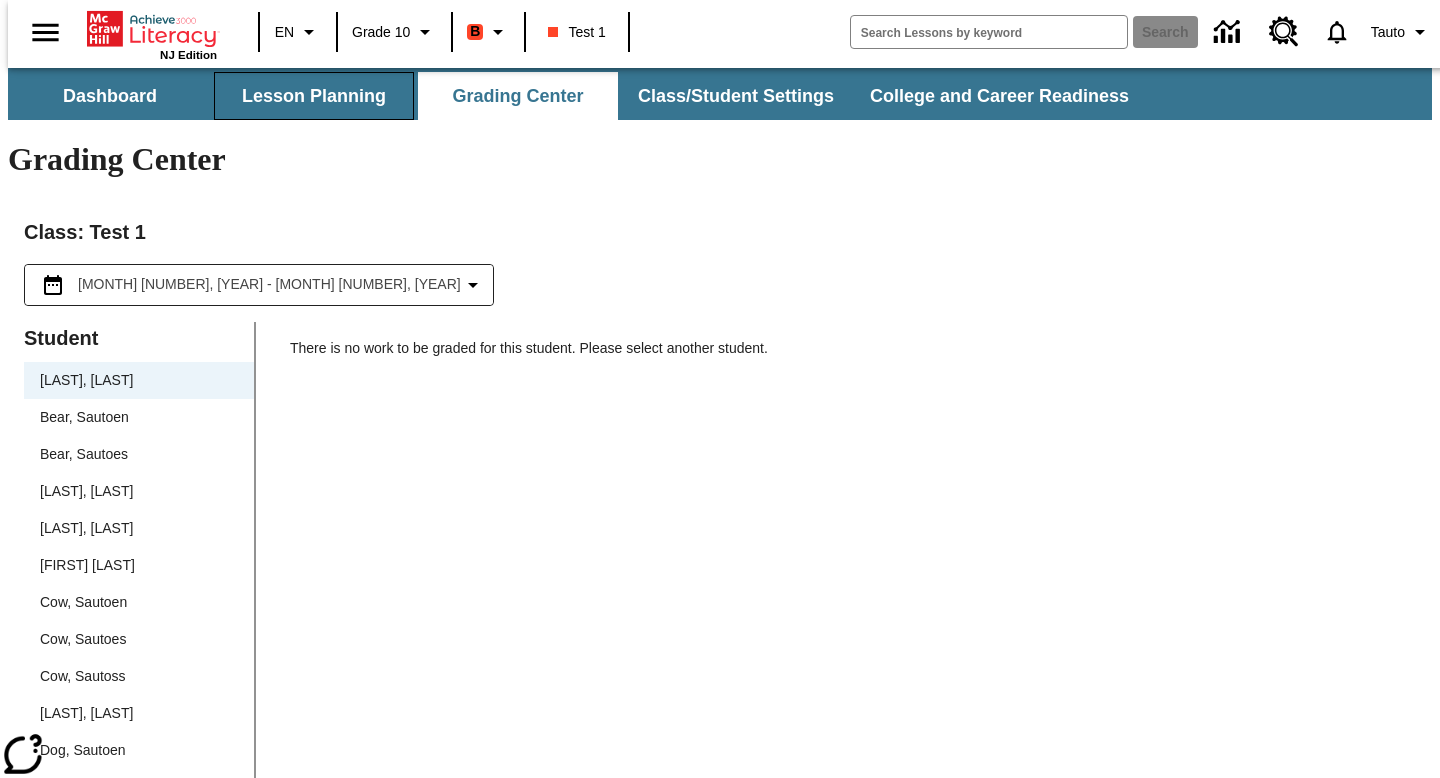 click on "Lesson Planning" at bounding box center (314, 96) 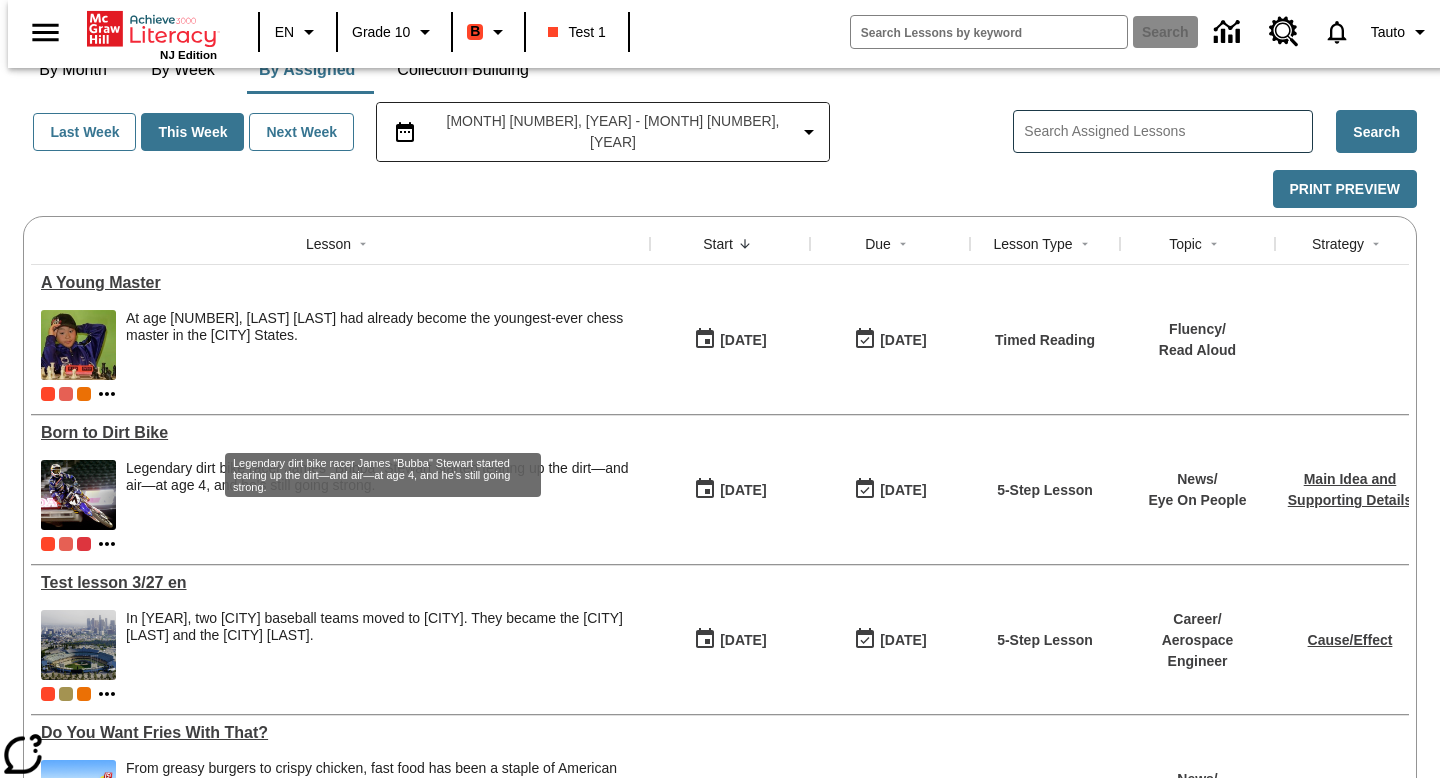 scroll, scrollTop: 272, scrollLeft: 0, axis: vertical 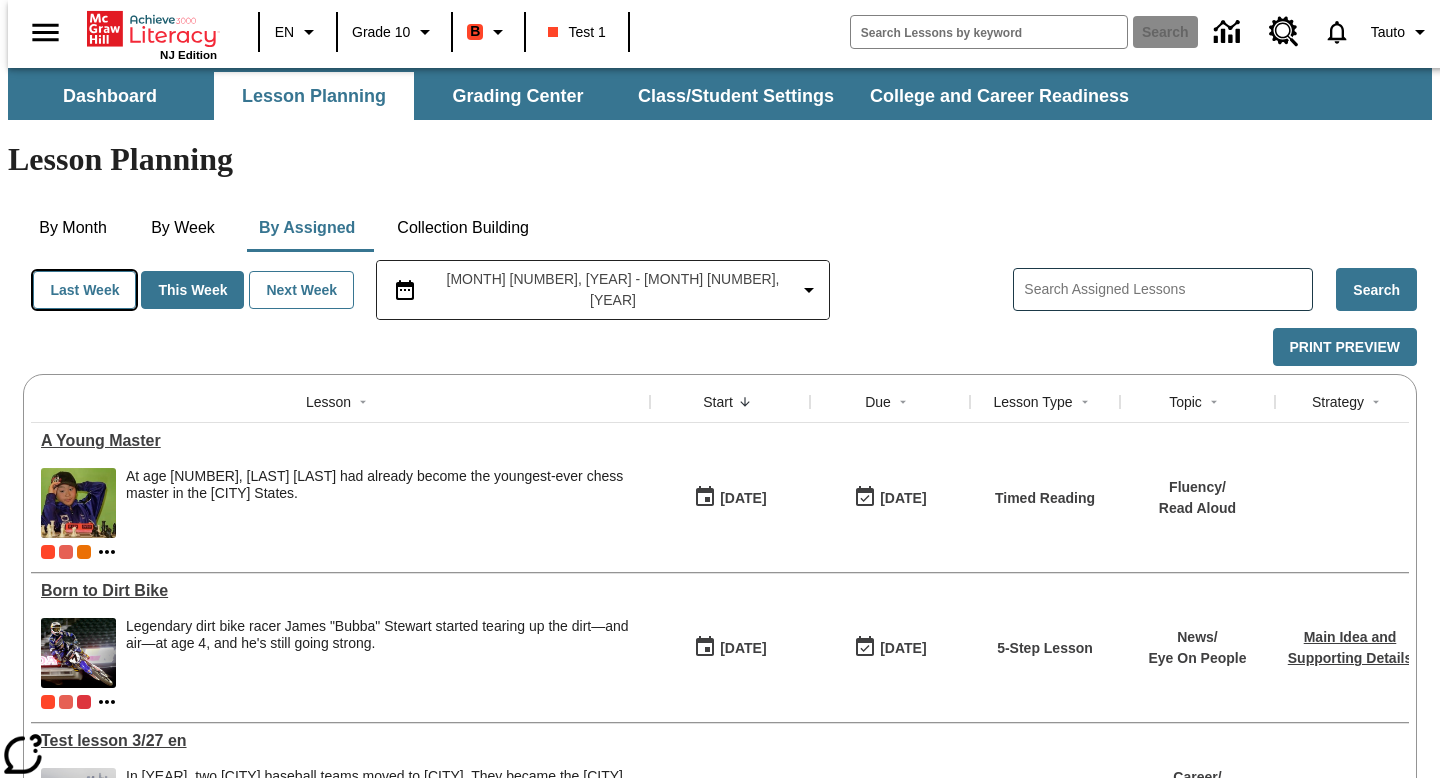 click on "Last Week" at bounding box center (84, 290) 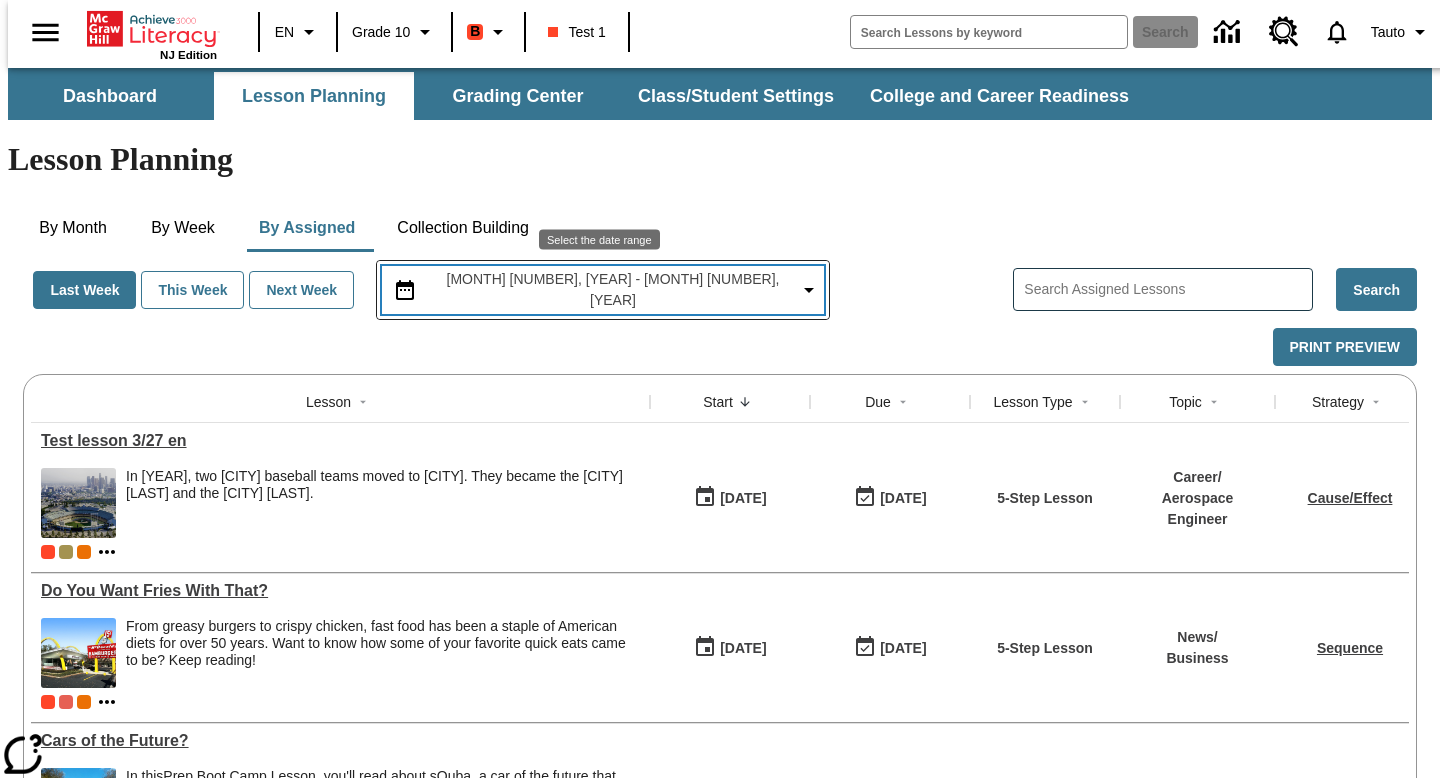 click on "Jul 27, 2025 - Aug 2, 2025" at bounding box center [603, 290] 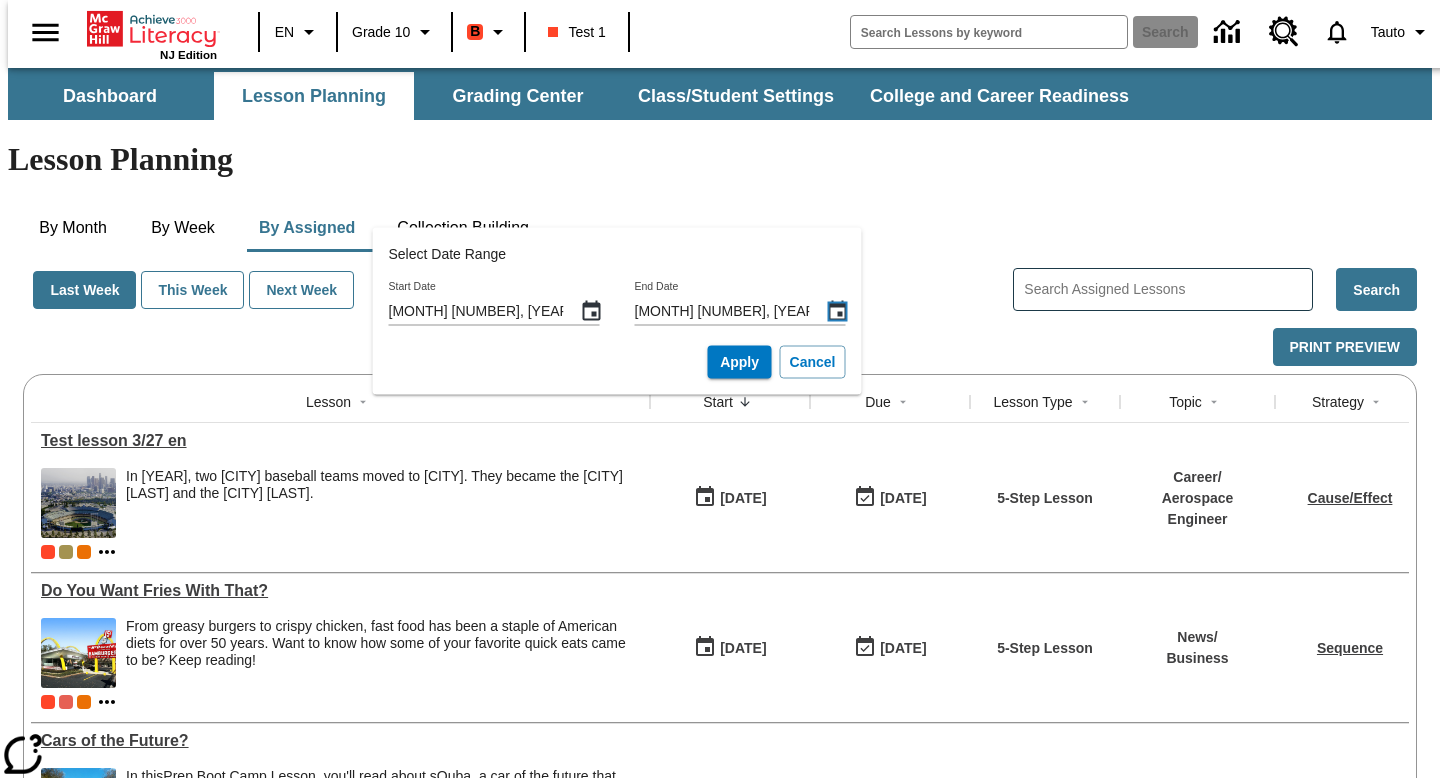 click 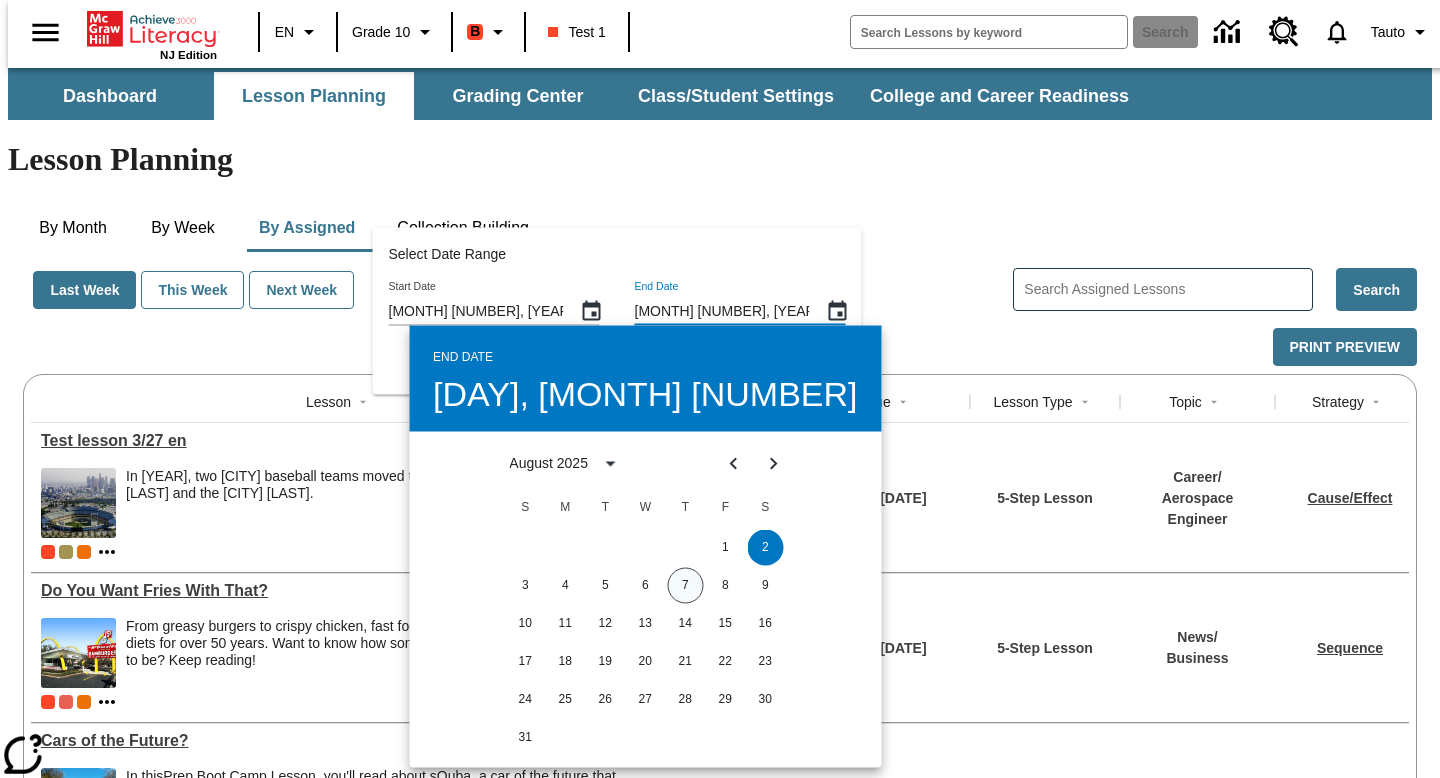 click on "7" at bounding box center (685, 585) 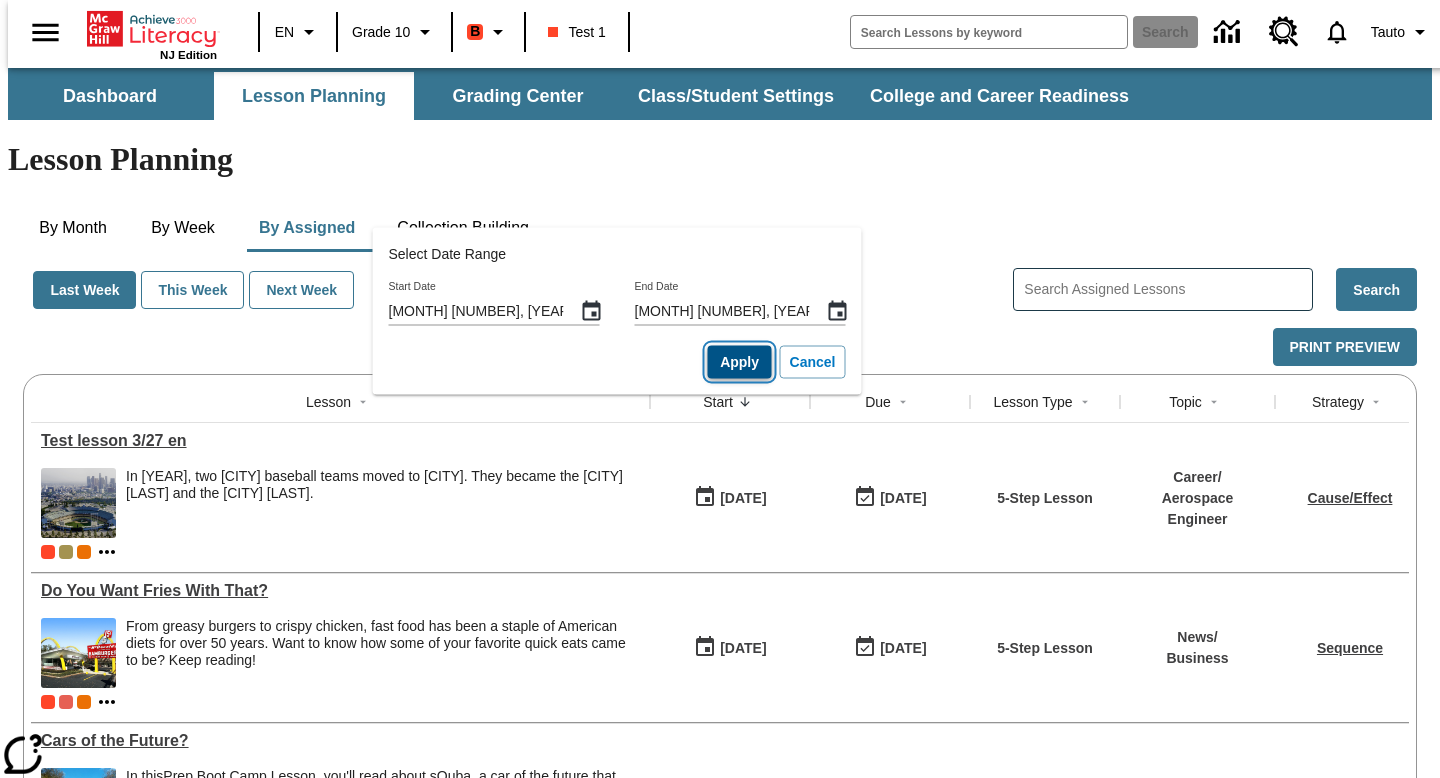 click on "Apply" at bounding box center [740, 362] 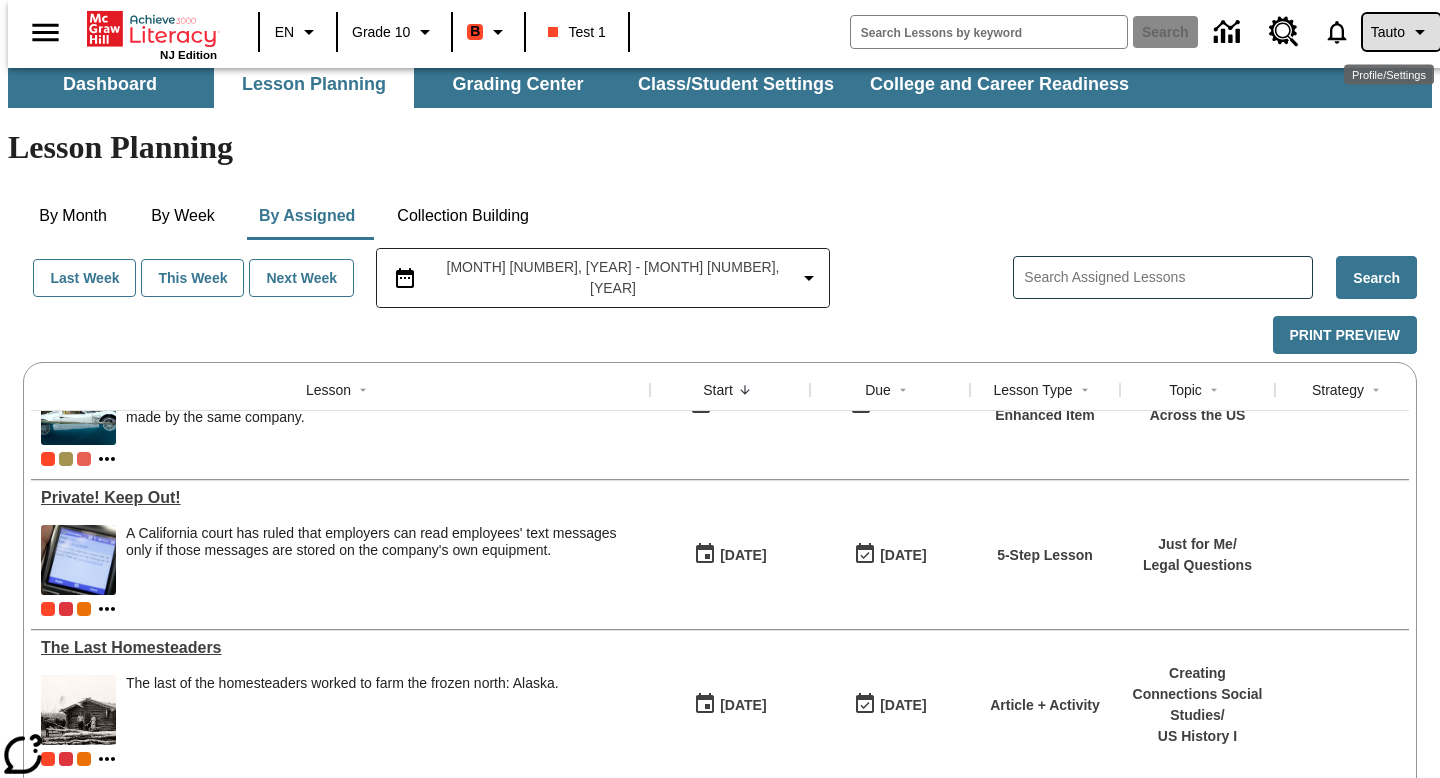 click 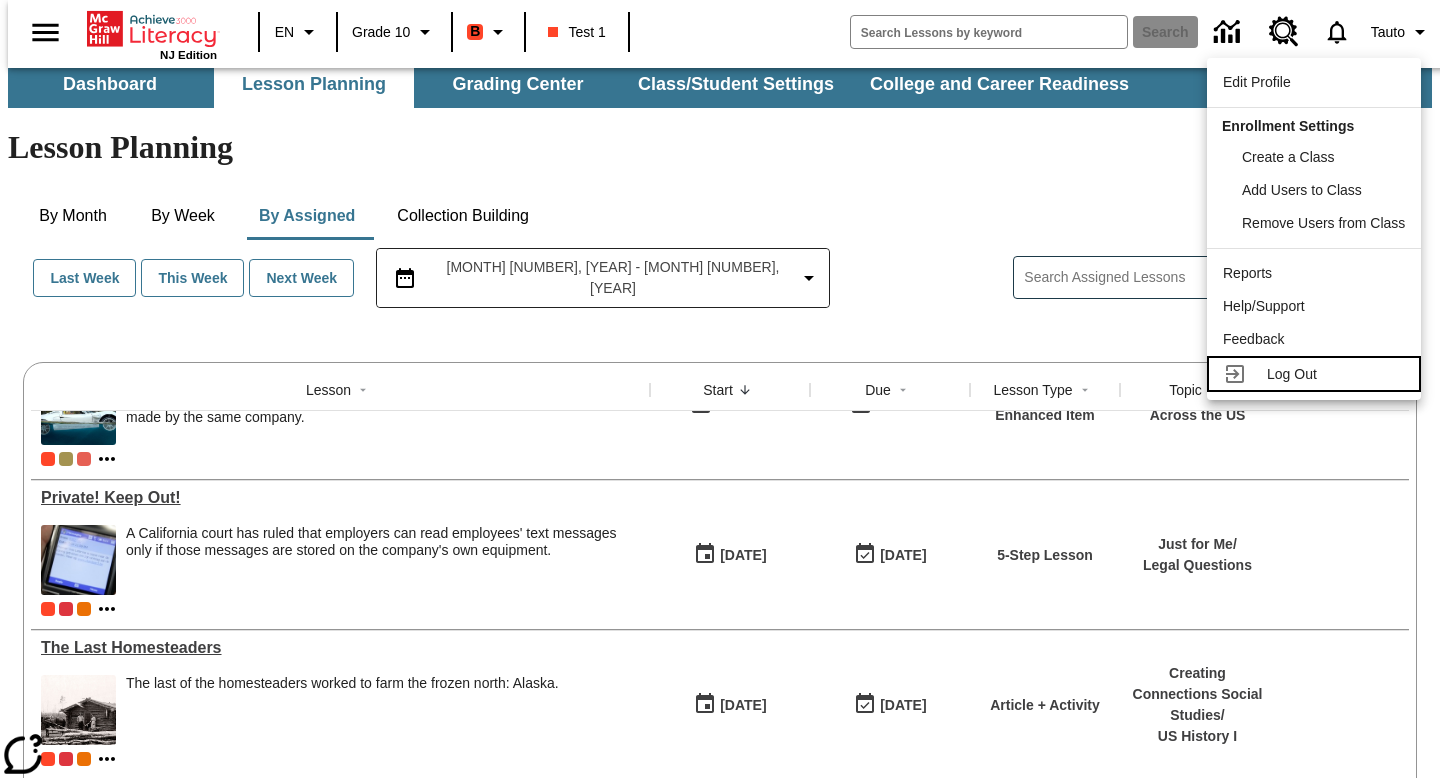 click on "Log Out" at bounding box center (1292, 374) 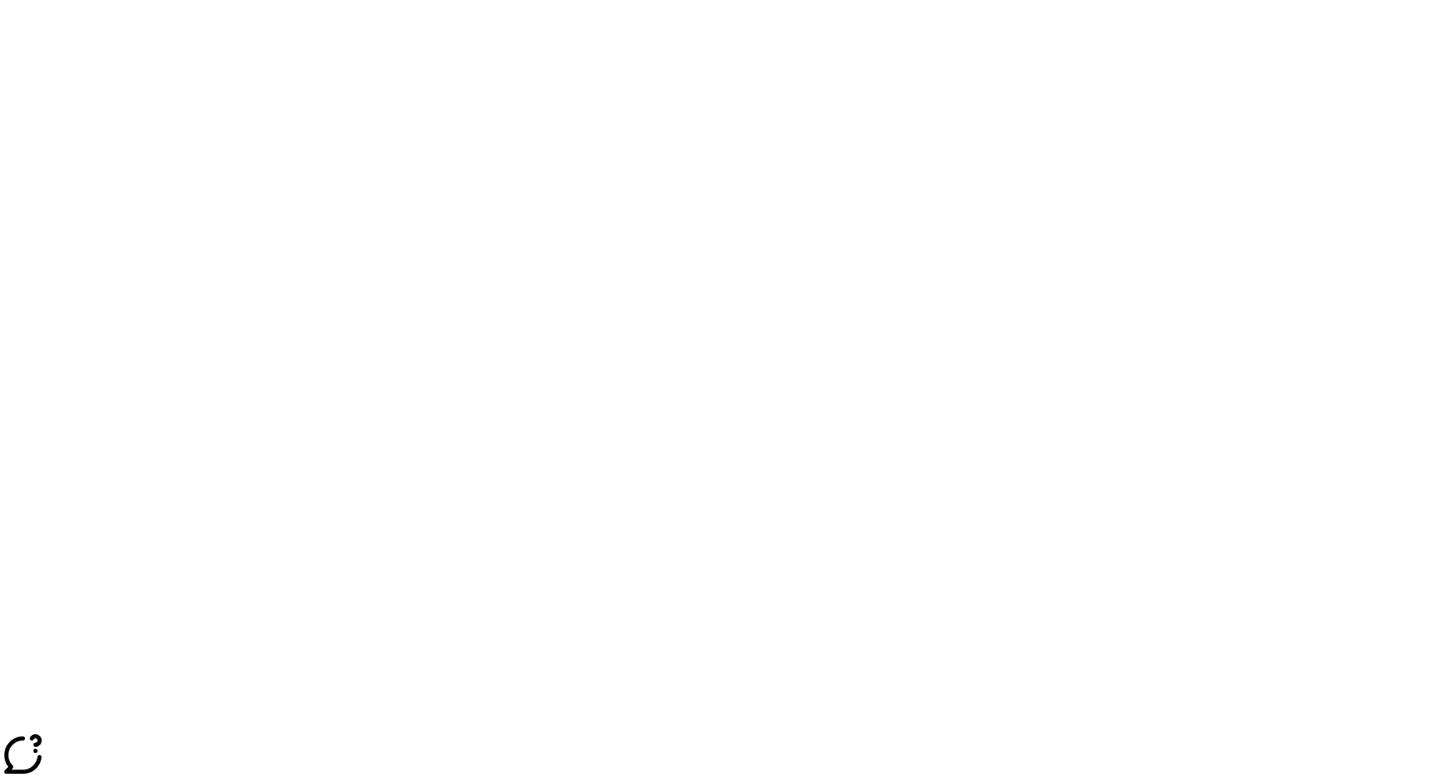 scroll, scrollTop: 0, scrollLeft: 0, axis: both 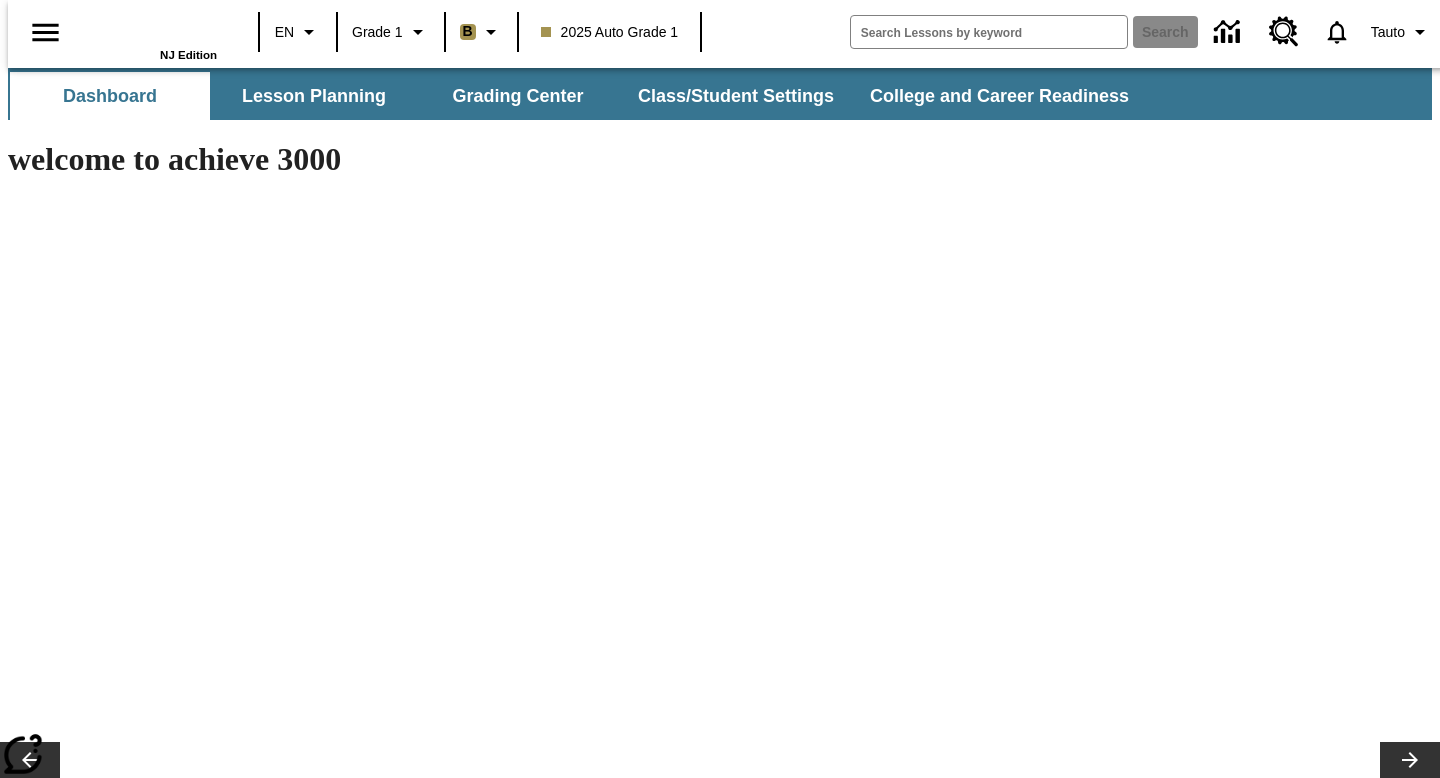 type on "-1" 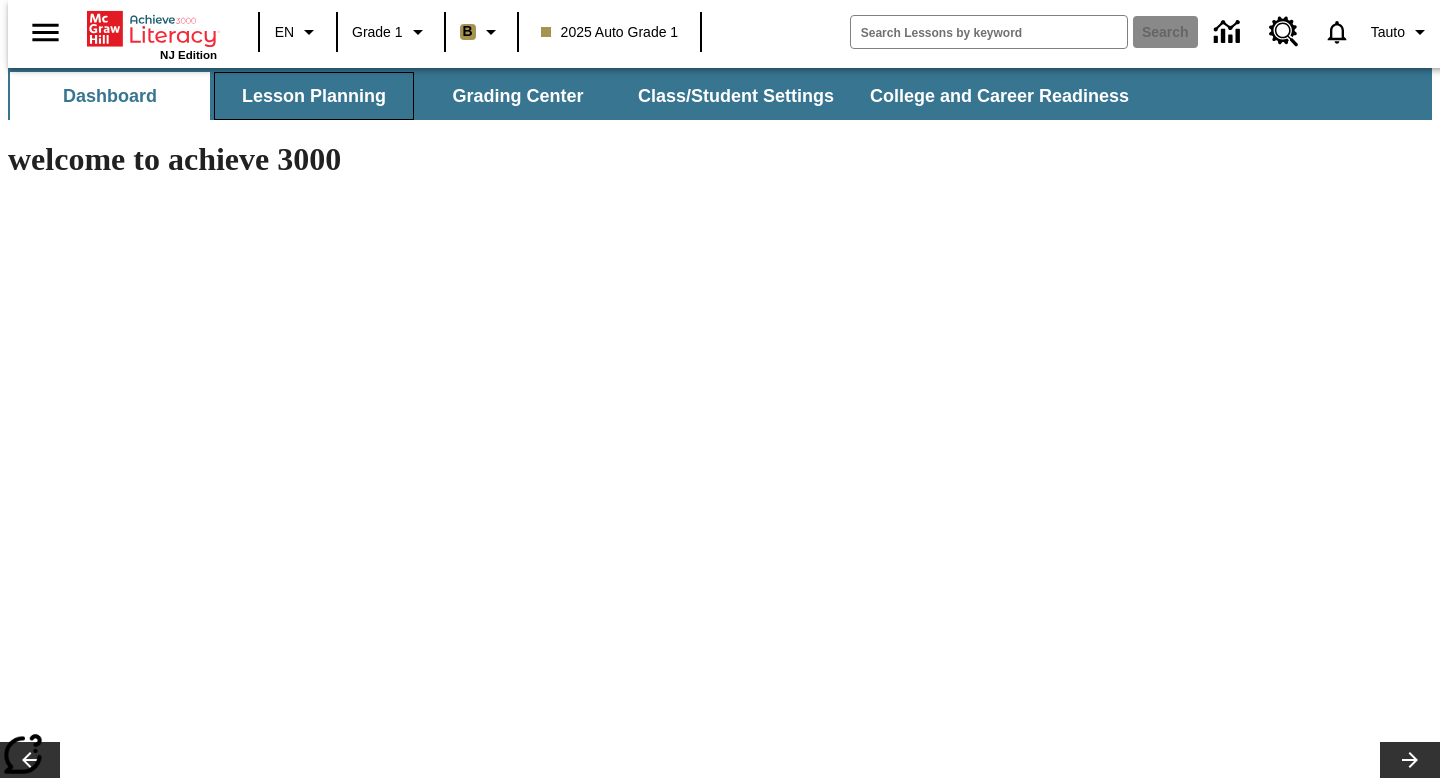 click on "Lesson Planning" at bounding box center [314, 96] 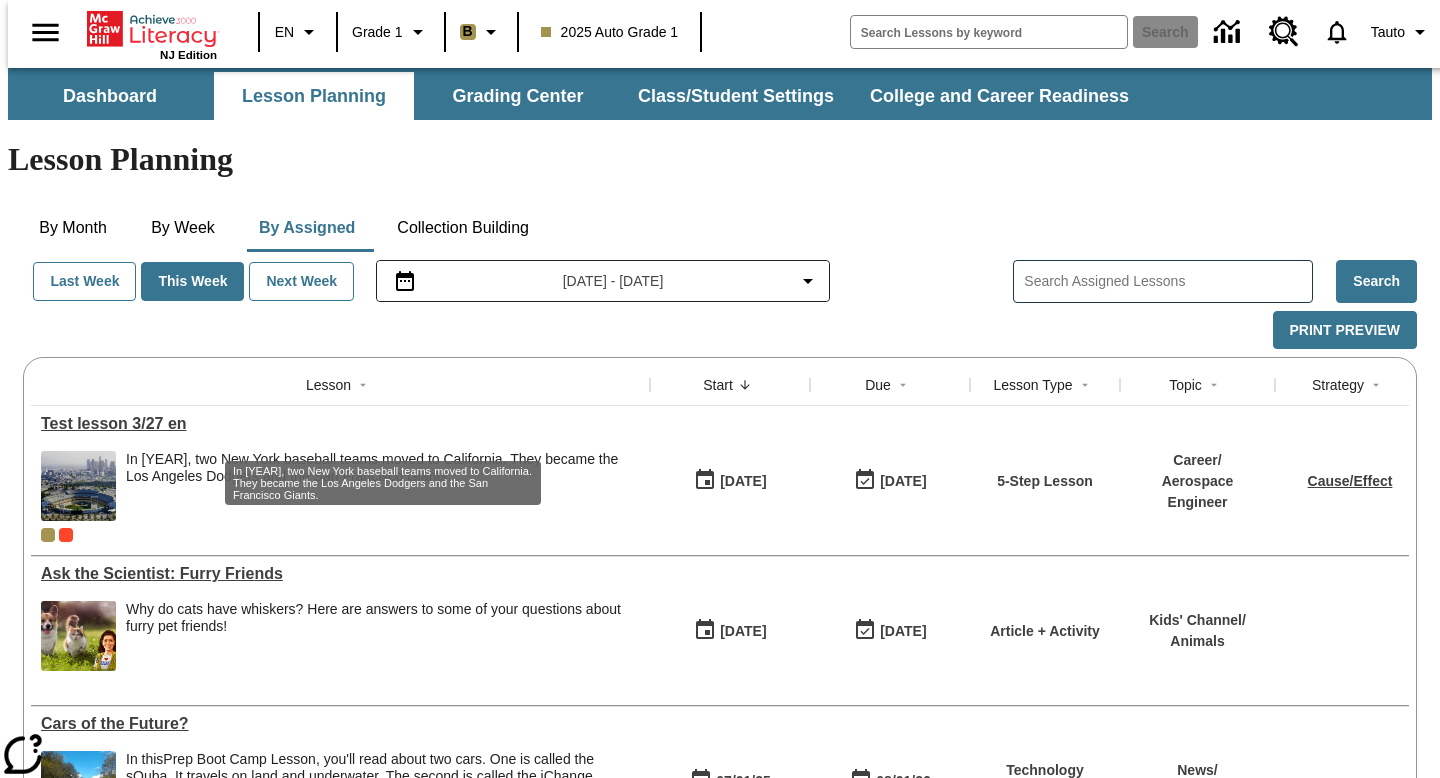 scroll, scrollTop: 111, scrollLeft: 0, axis: vertical 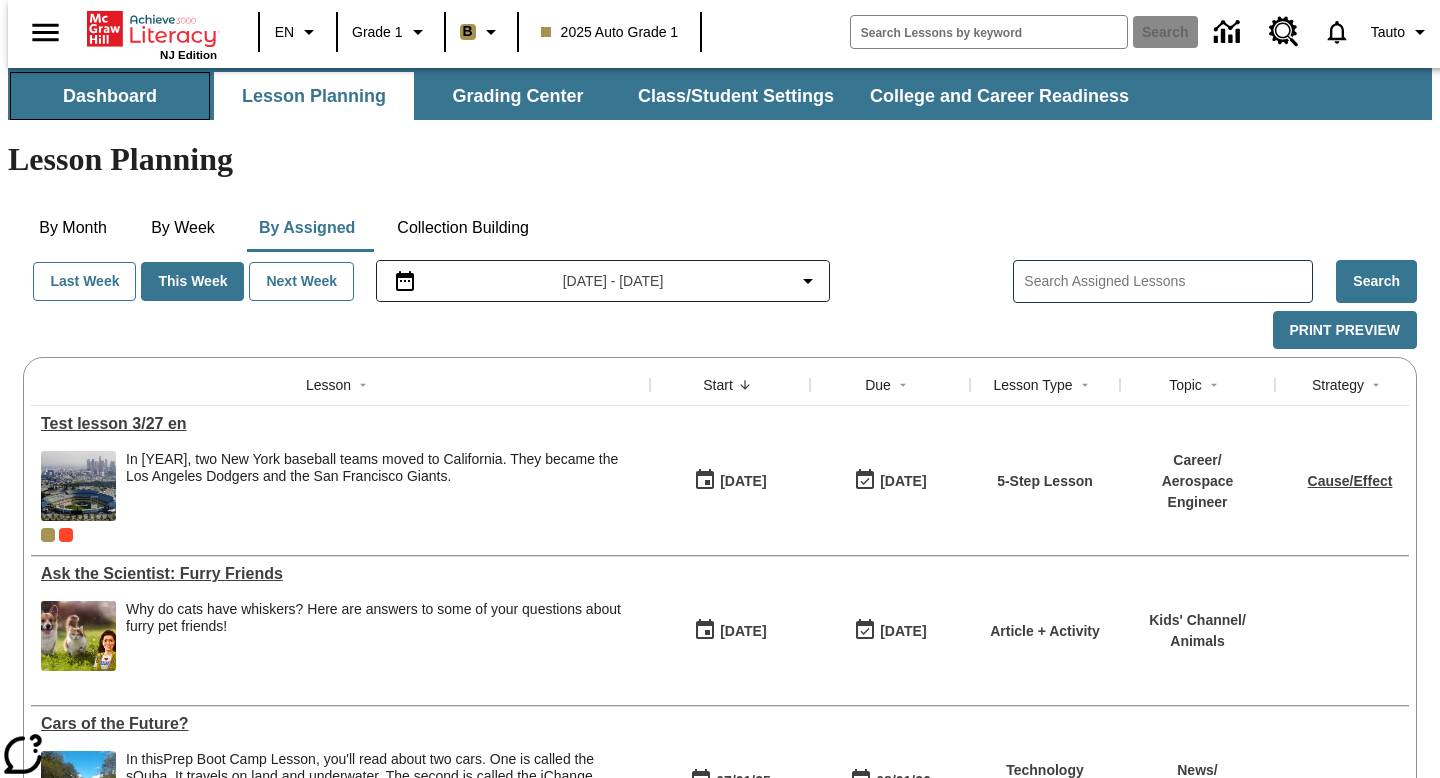 click on "Dashboard" at bounding box center (110, 96) 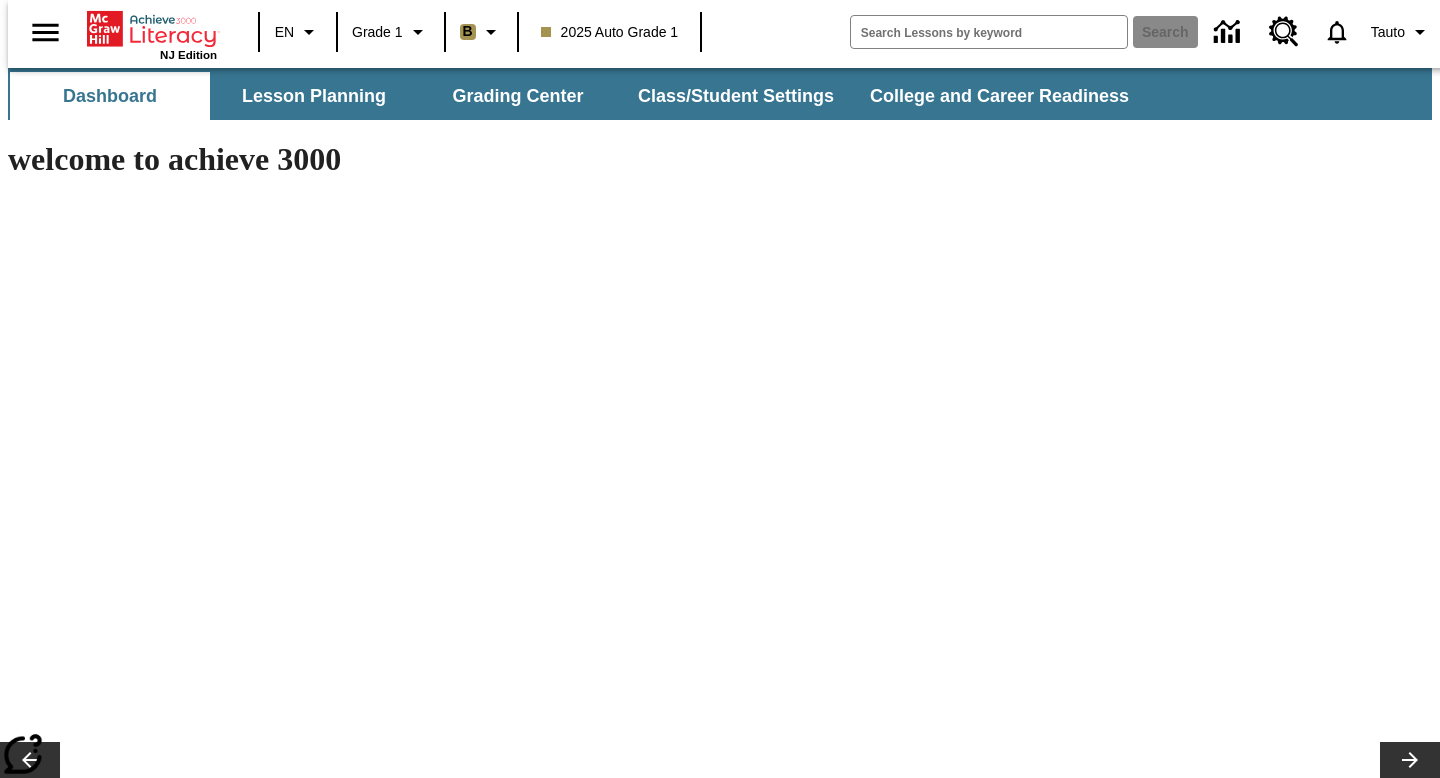 type on "-1" 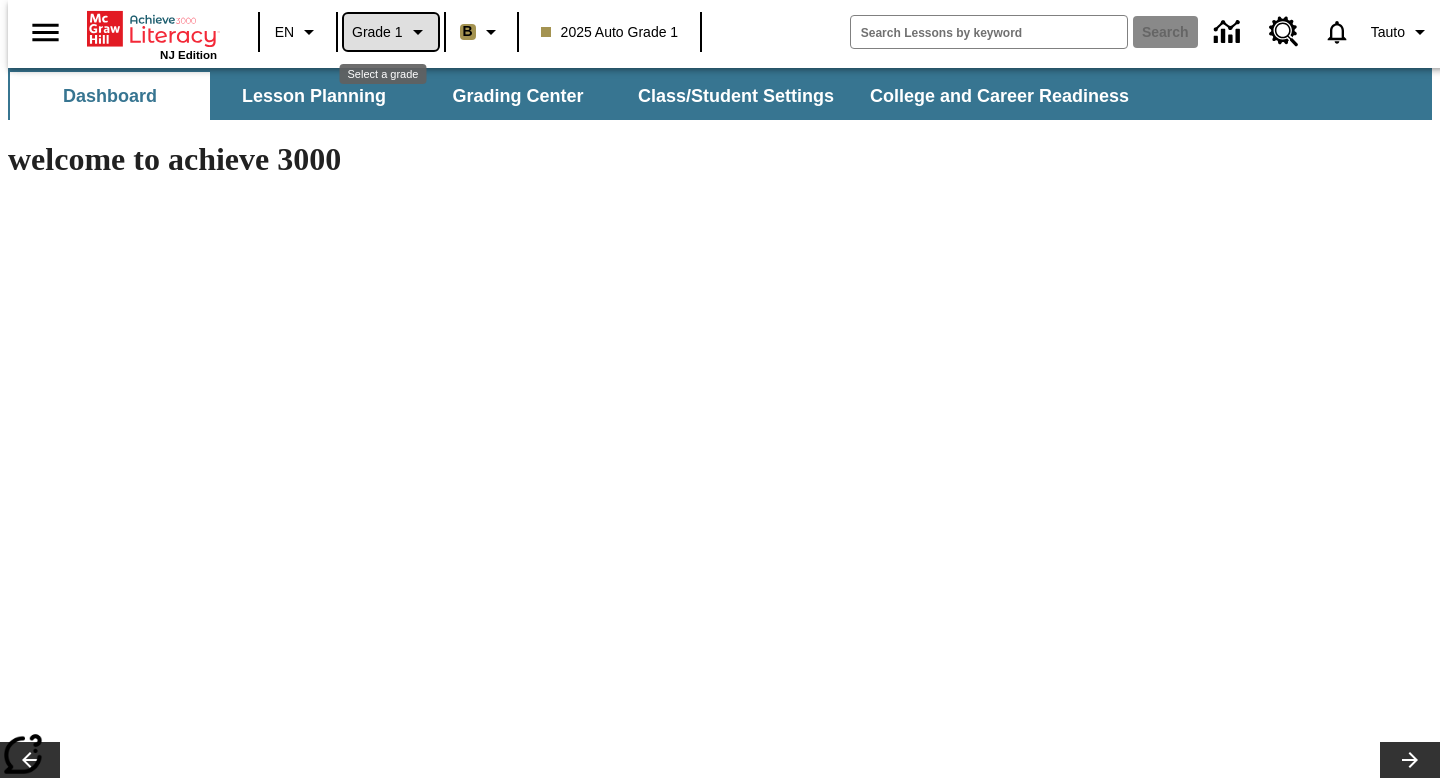 click on "Grade 1" at bounding box center [391, 32] 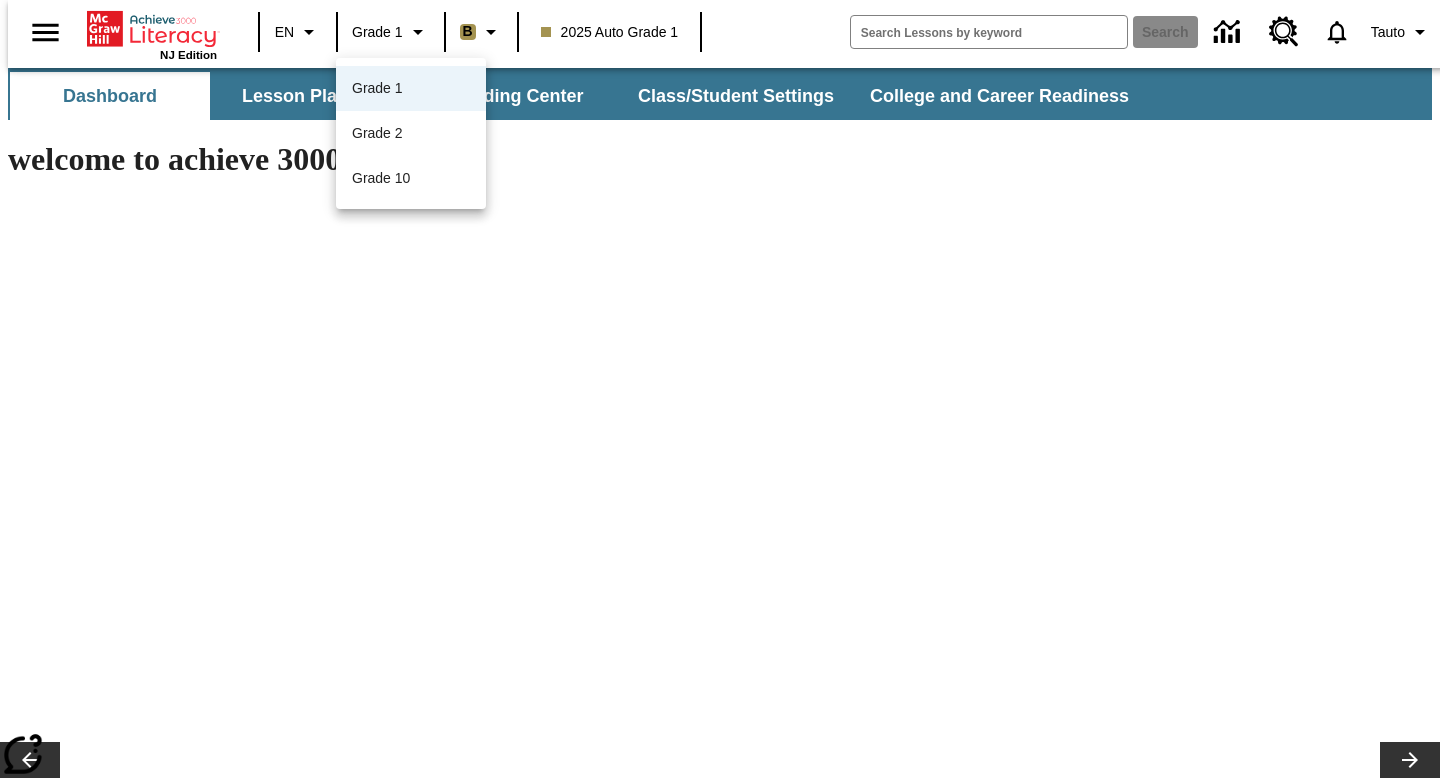 click on "Grade 1" at bounding box center (411, 88) 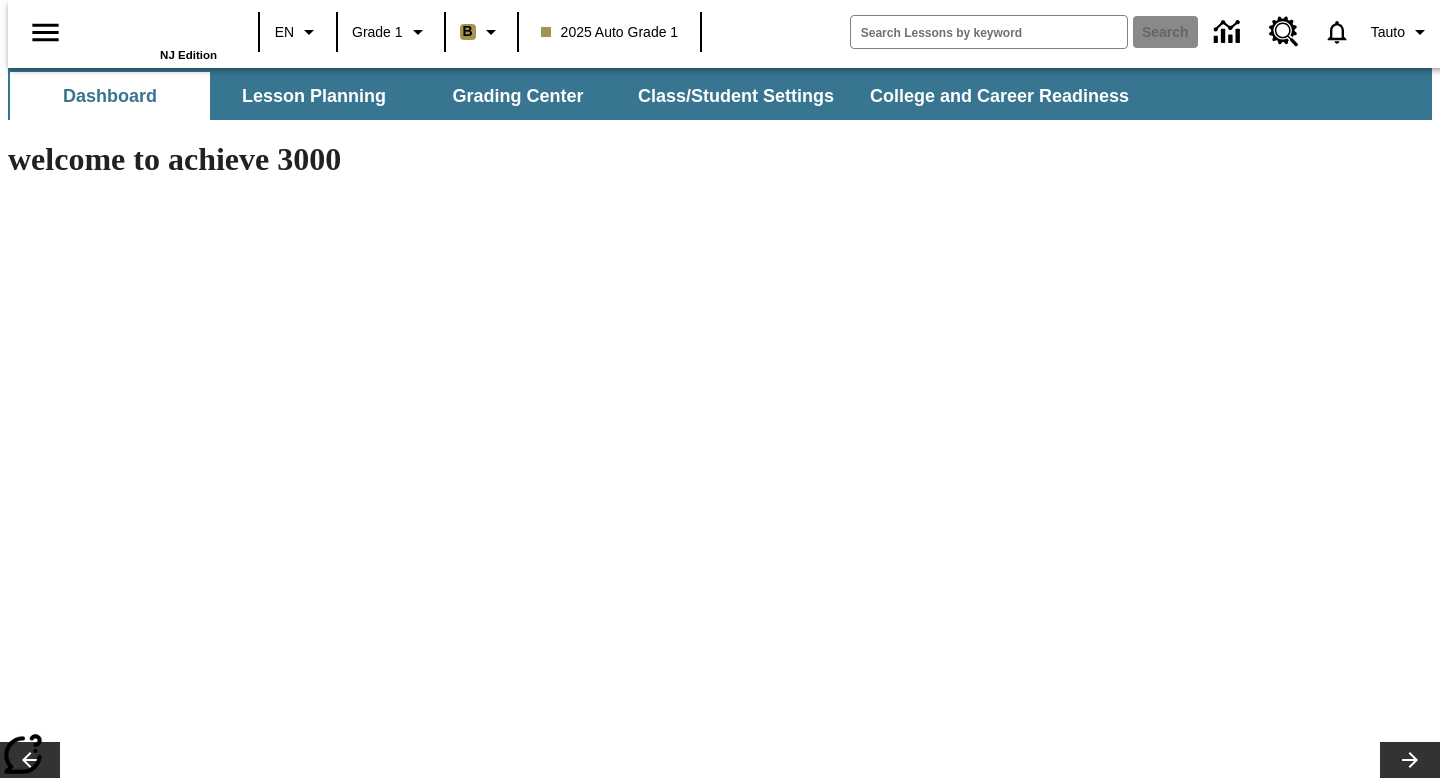 scroll, scrollTop: 0, scrollLeft: 0, axis: both 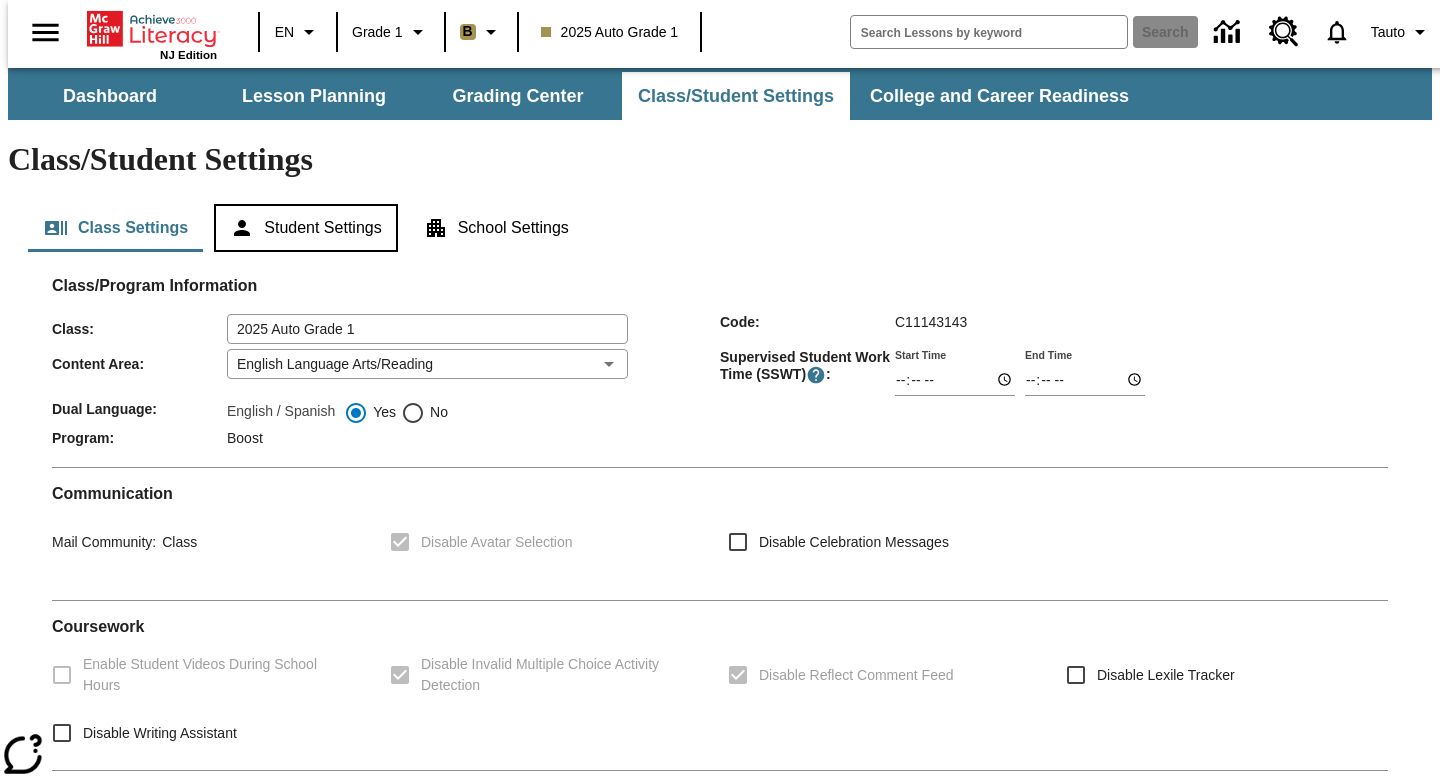 click on "Student Settings" at bounding box center [305, 228] 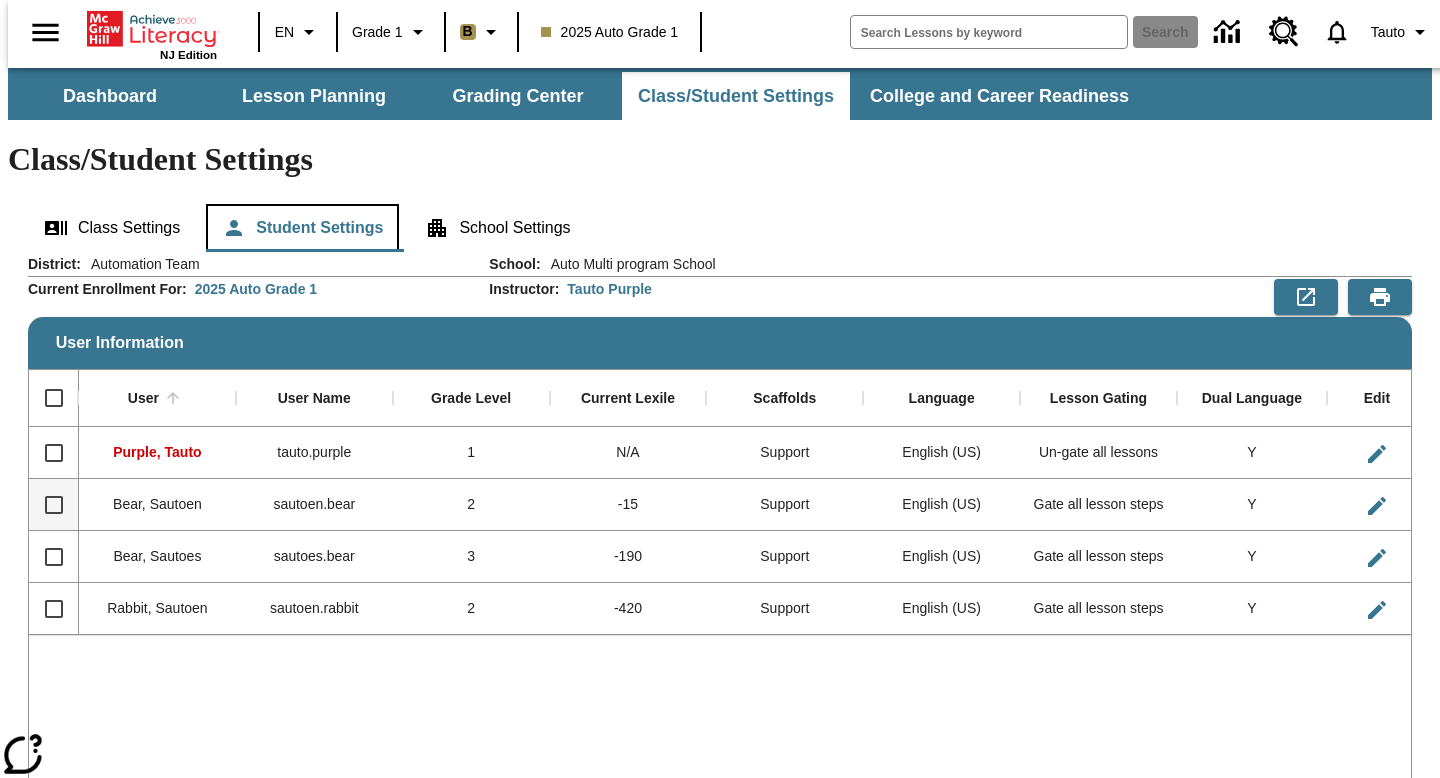 type 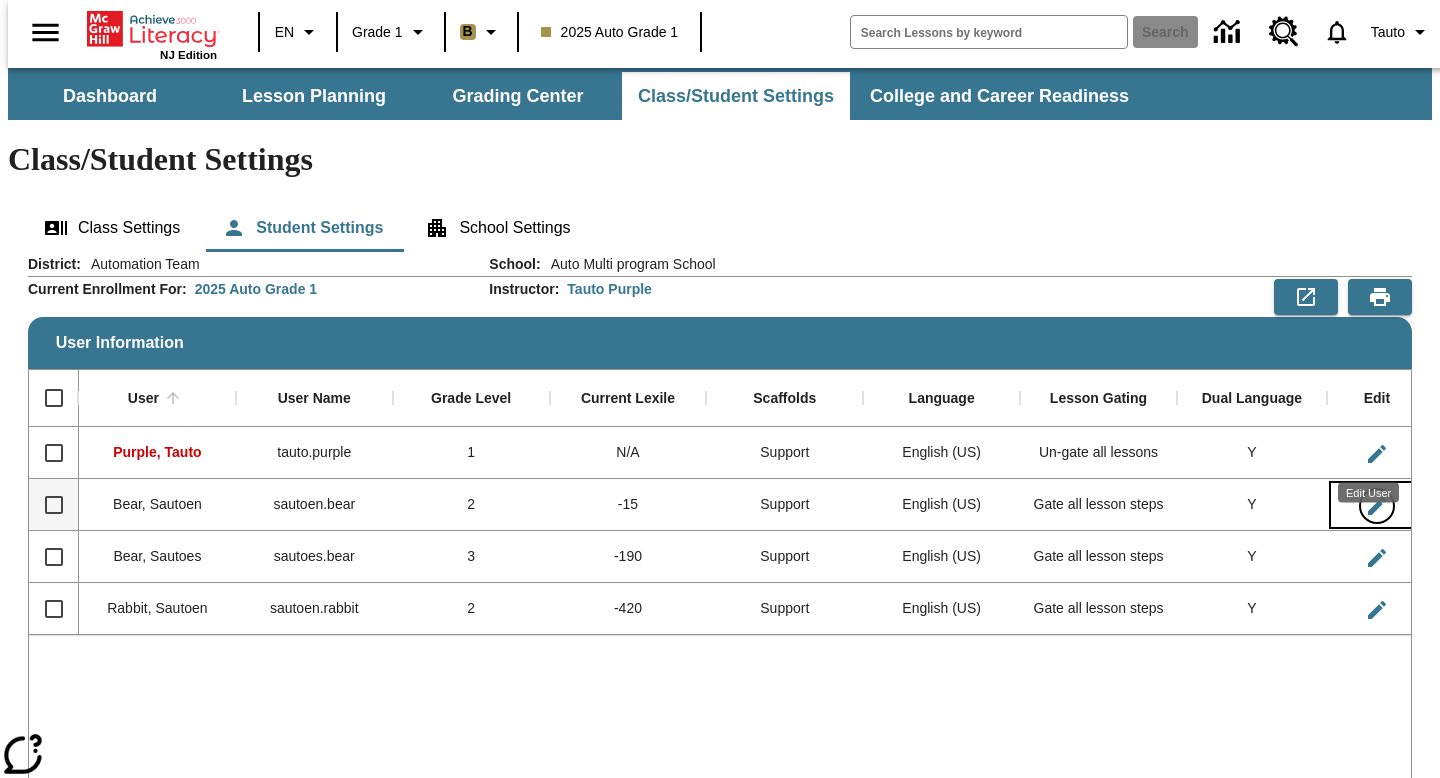 click 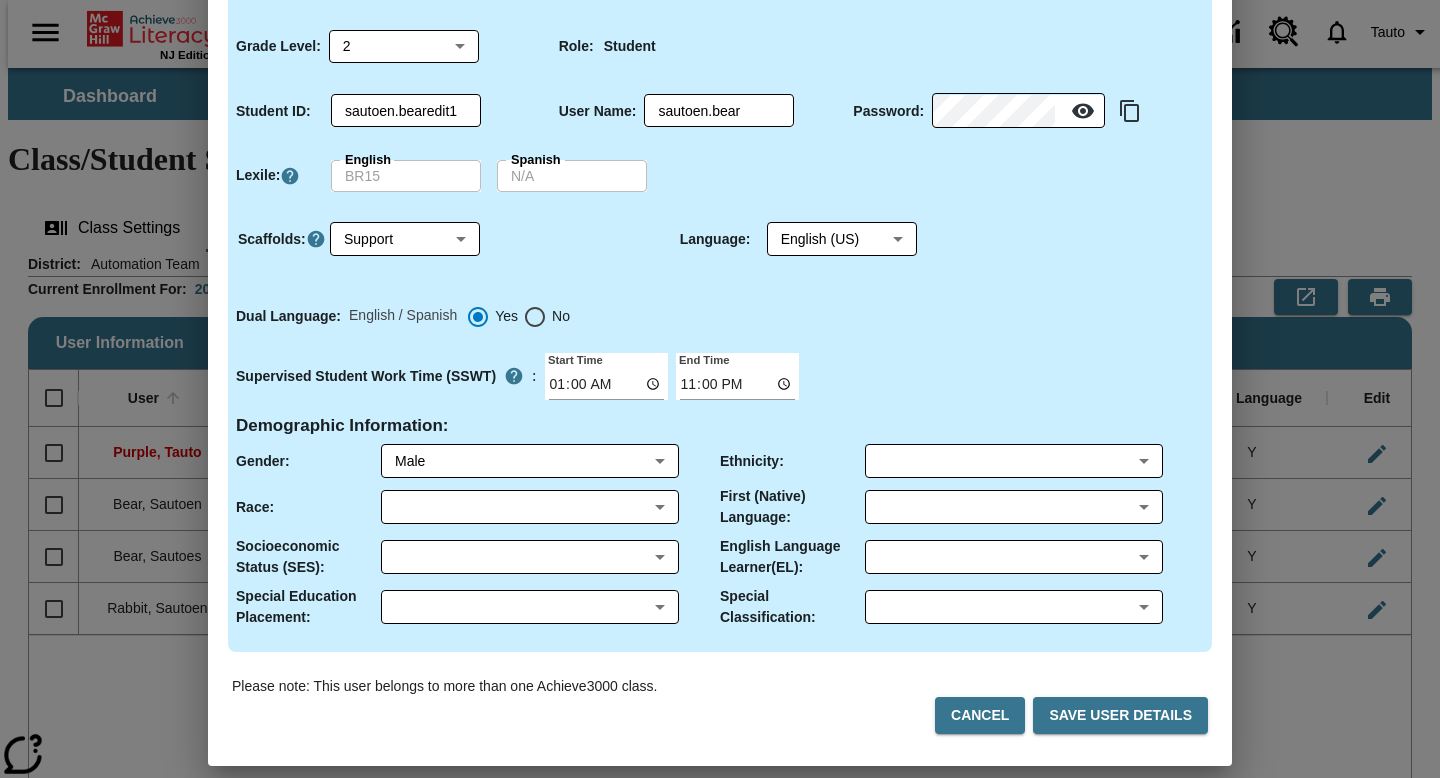 scroll, scrollTop: 168, scrollLeft: 0, axis: vertical 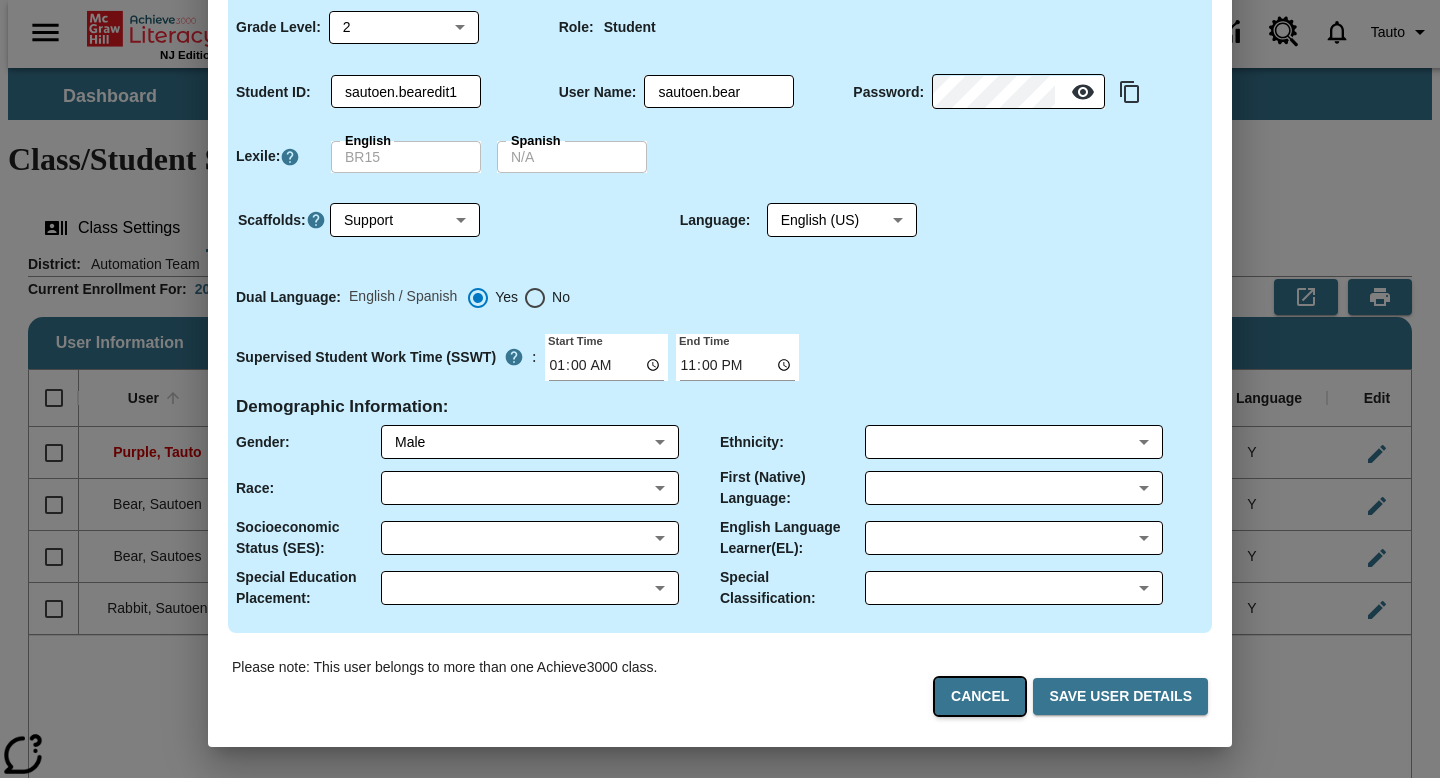 click on "Cancel" at bounding box center (980, 696) 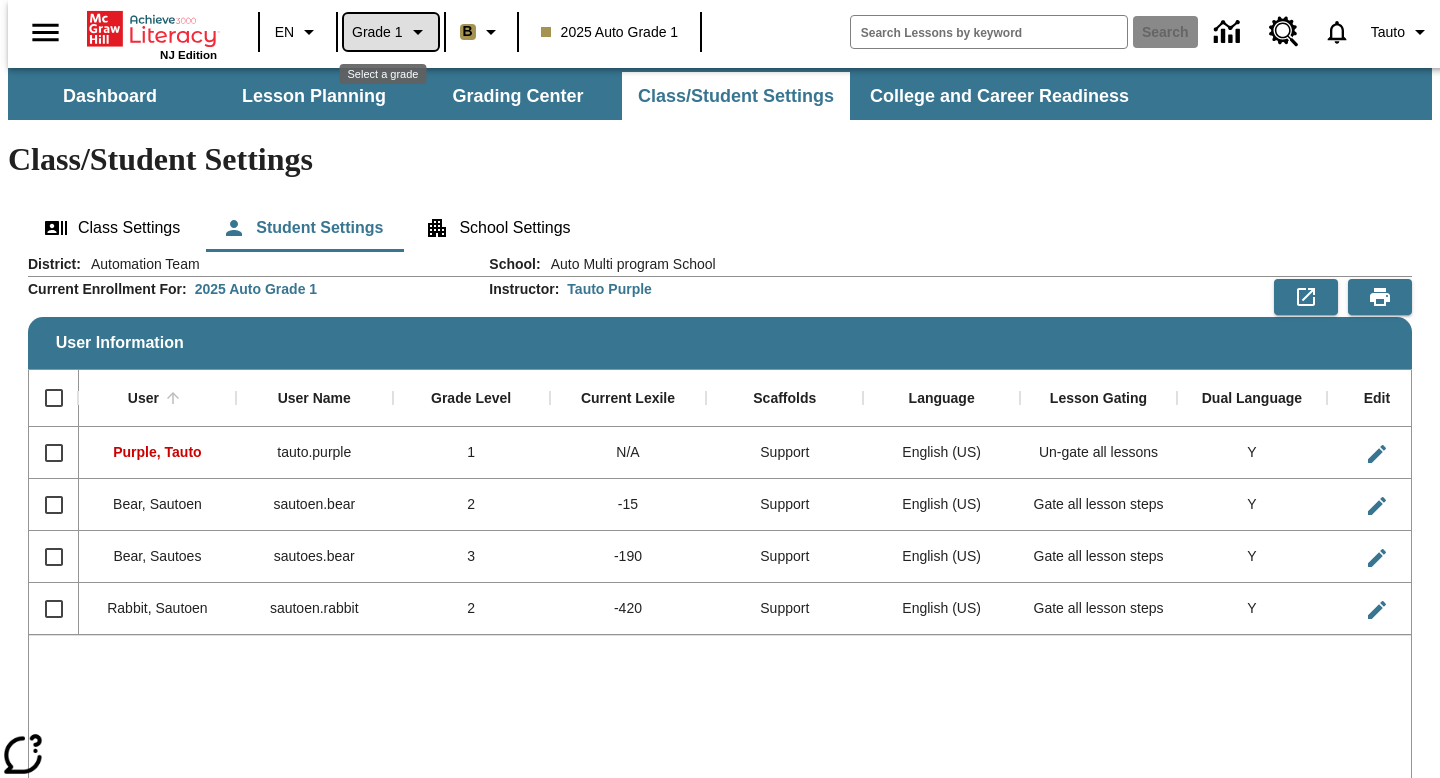 click 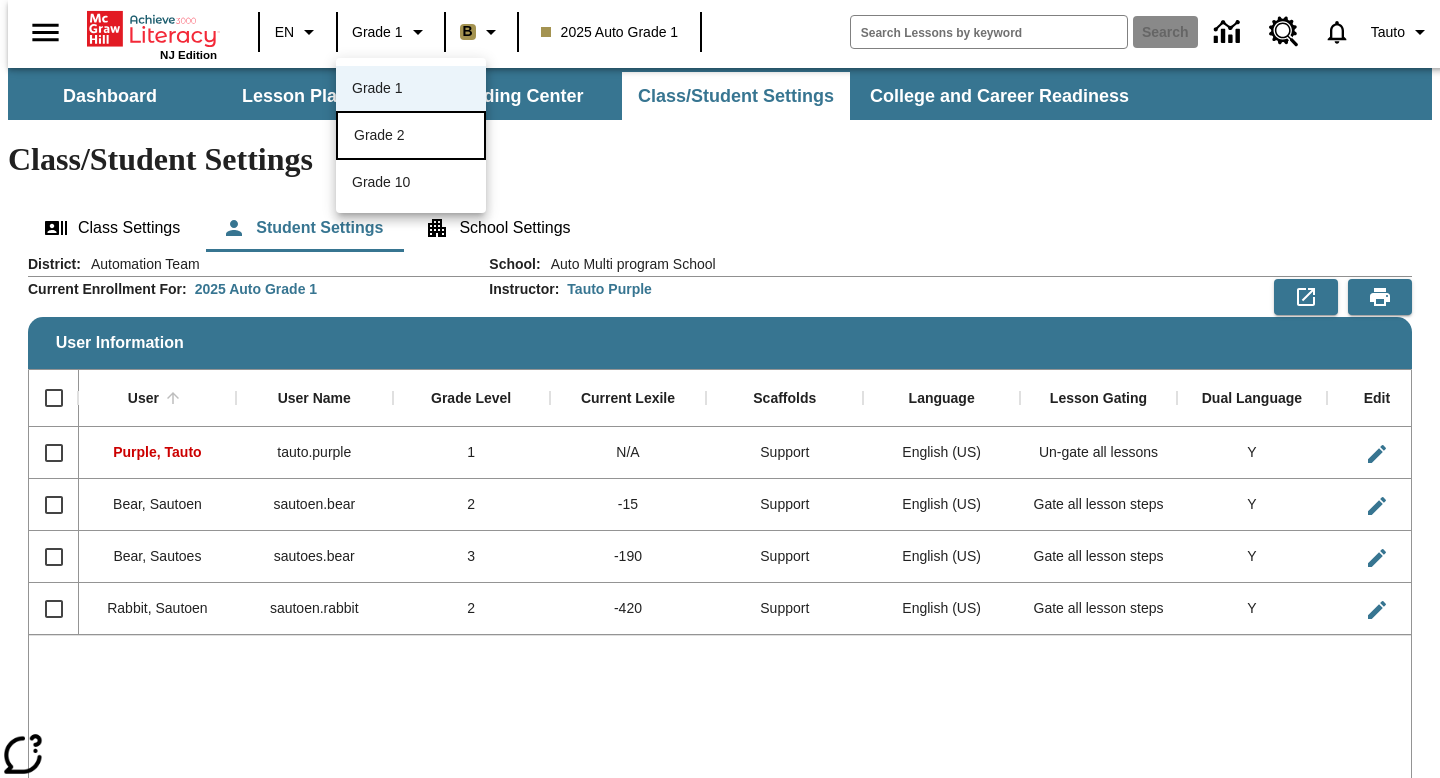 click on "Grade 2" at bounding box center (379, 135) 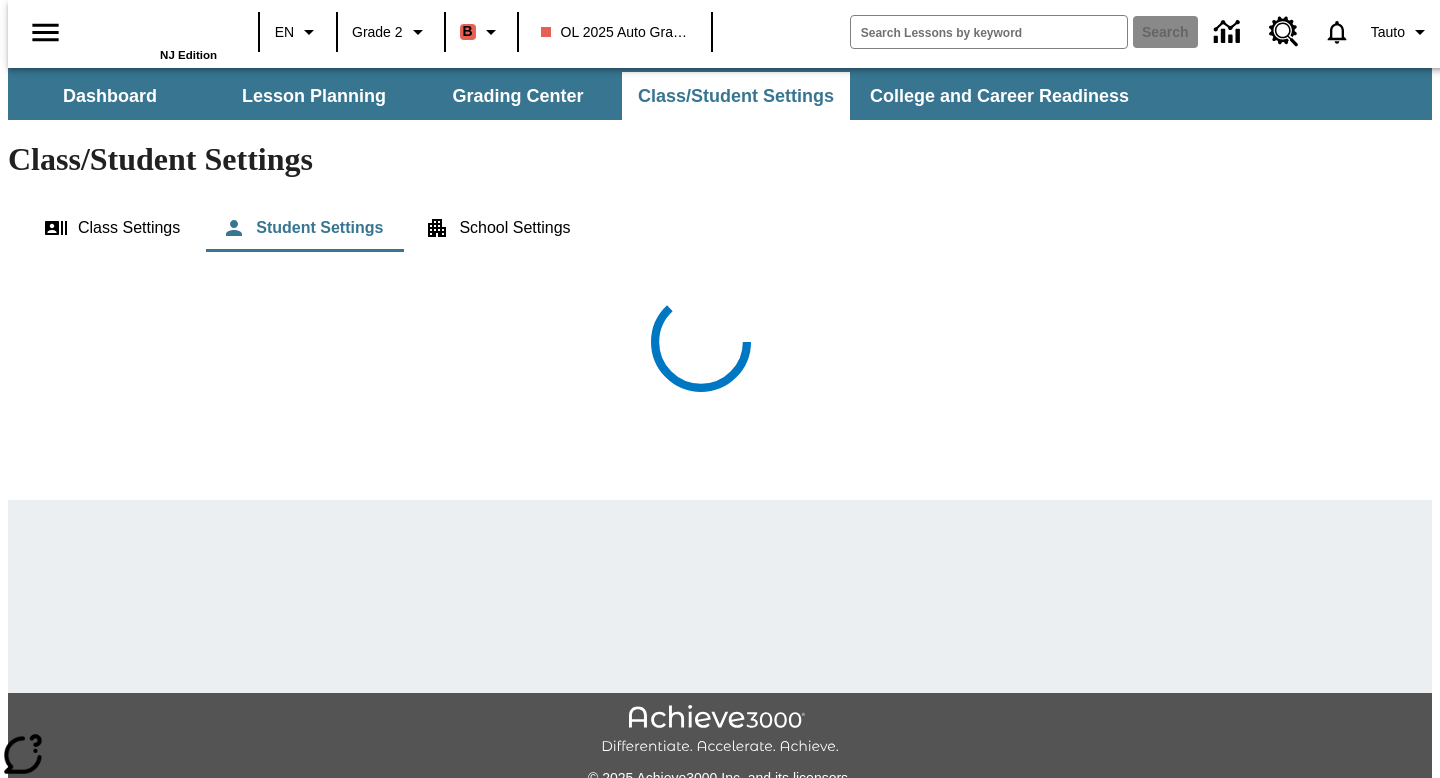 scroll, scrollTop: 0, scrollLeft: 0, axis: both 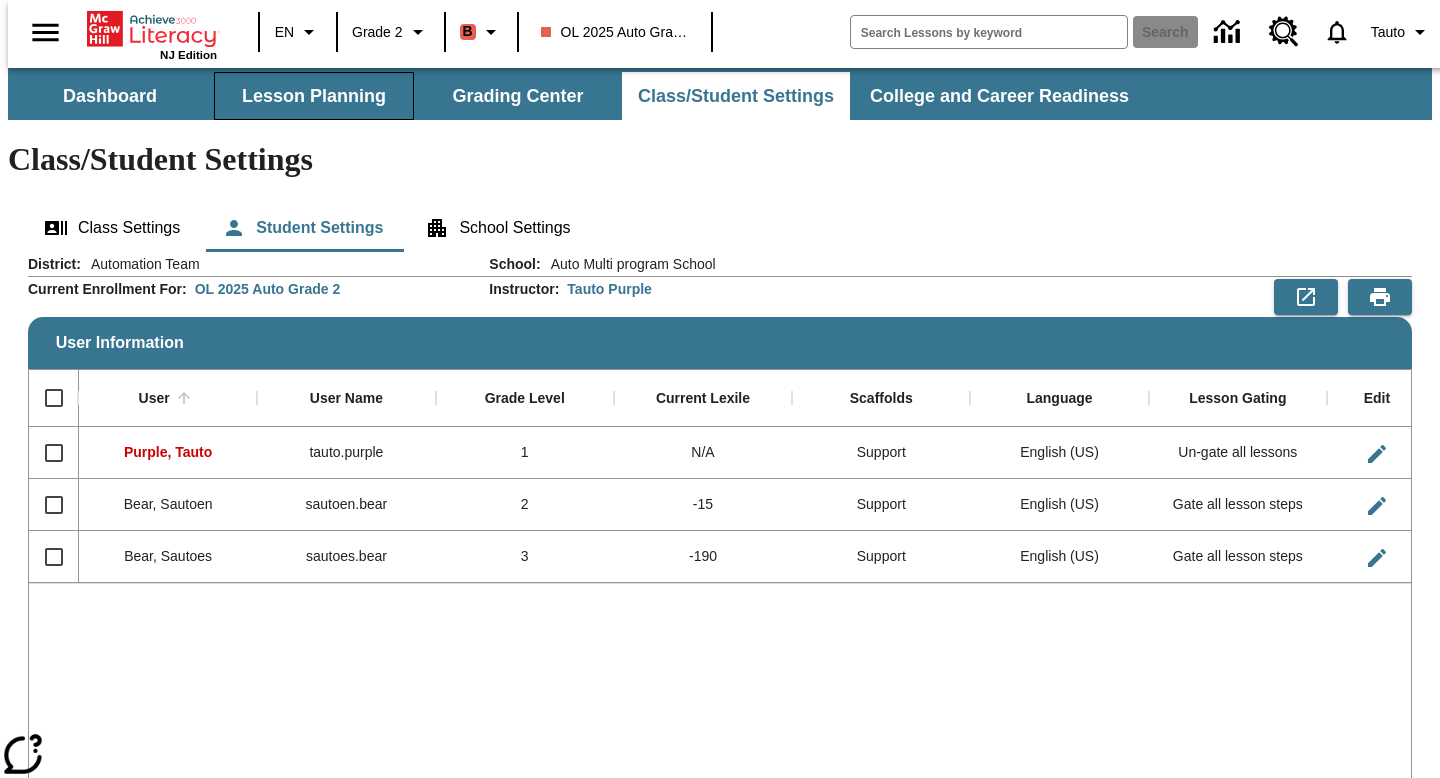click on "Lesson Planning" at bounding box center [314, 96] 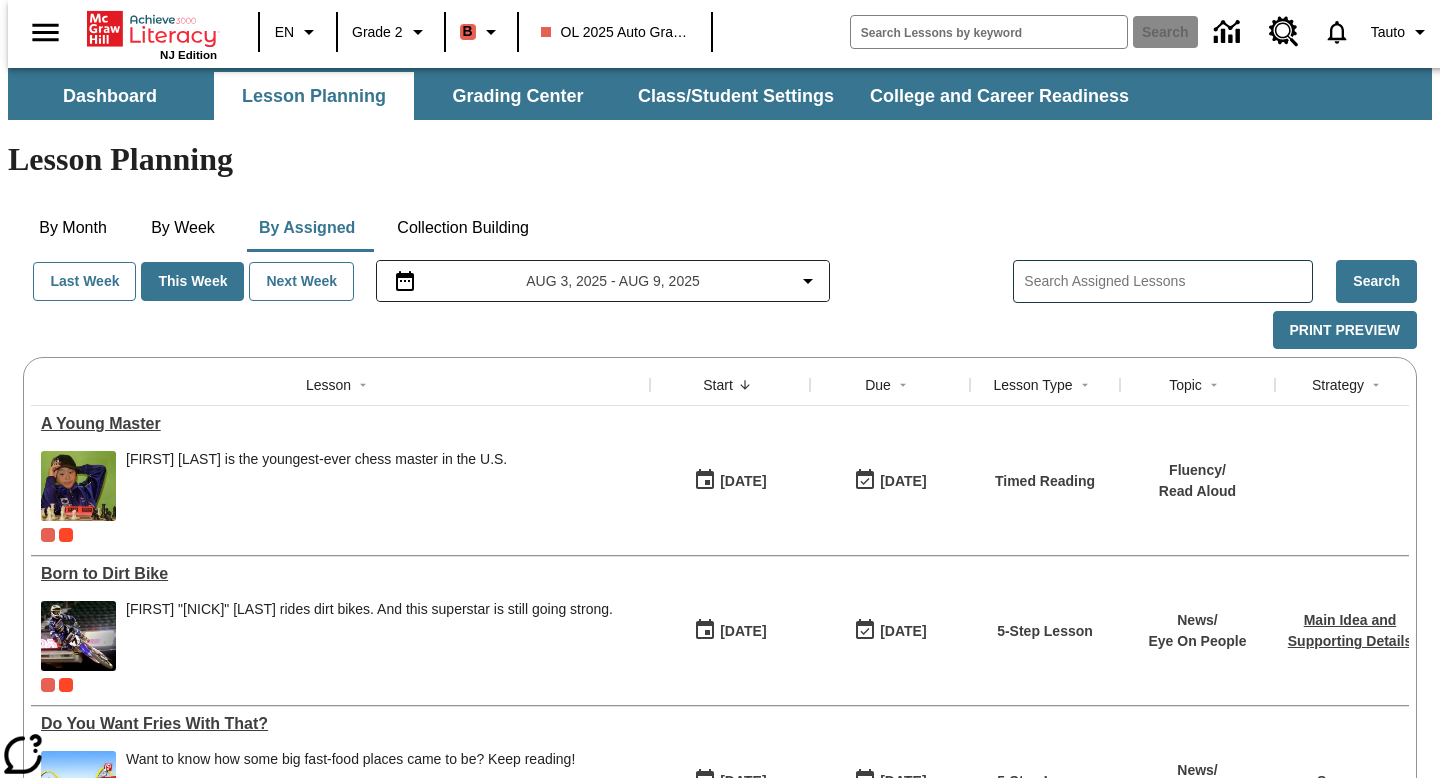 scroll, scrollTop: 94, scrollLeft: 0, axis: vertical 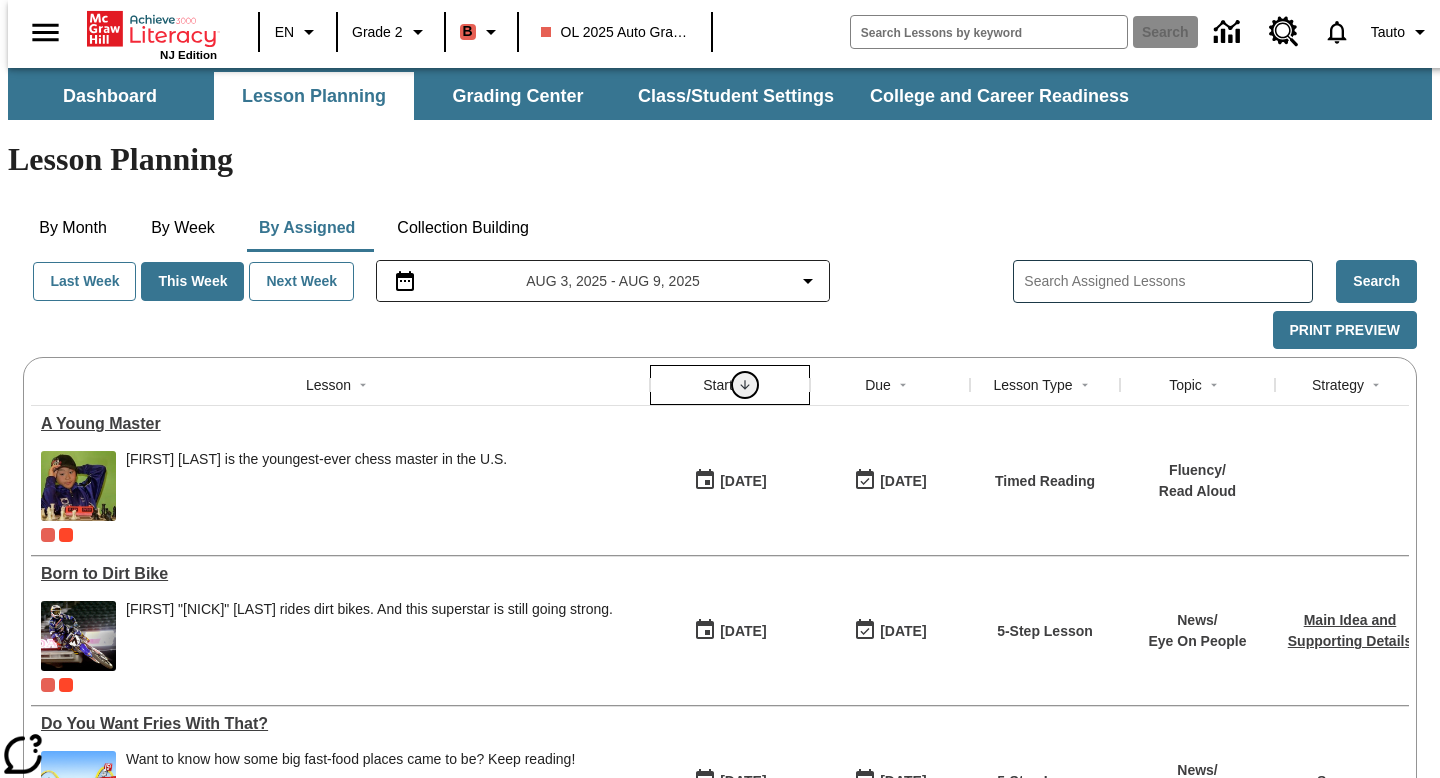 click at bounding box center (745, 385) 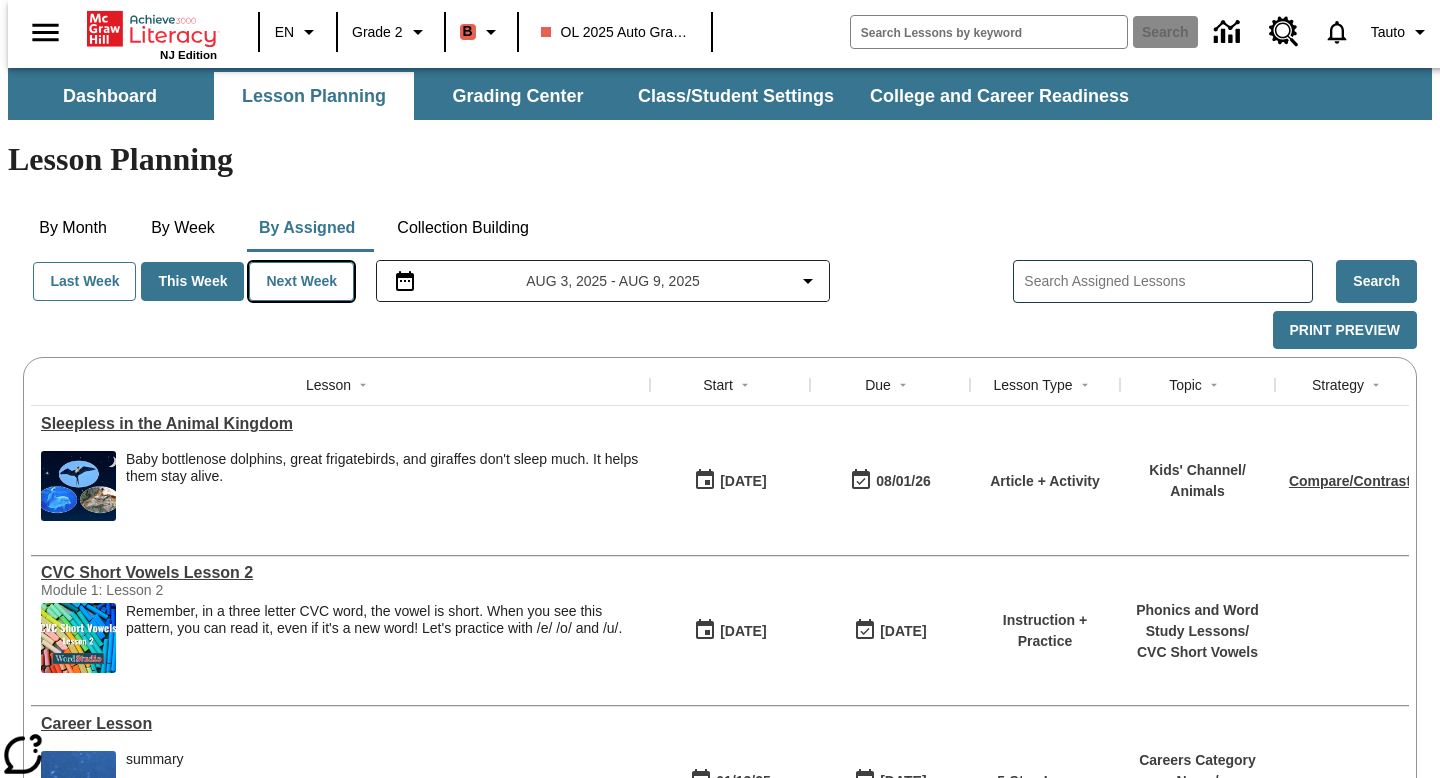 click on "Next Week" at bounding box center (301, 281) 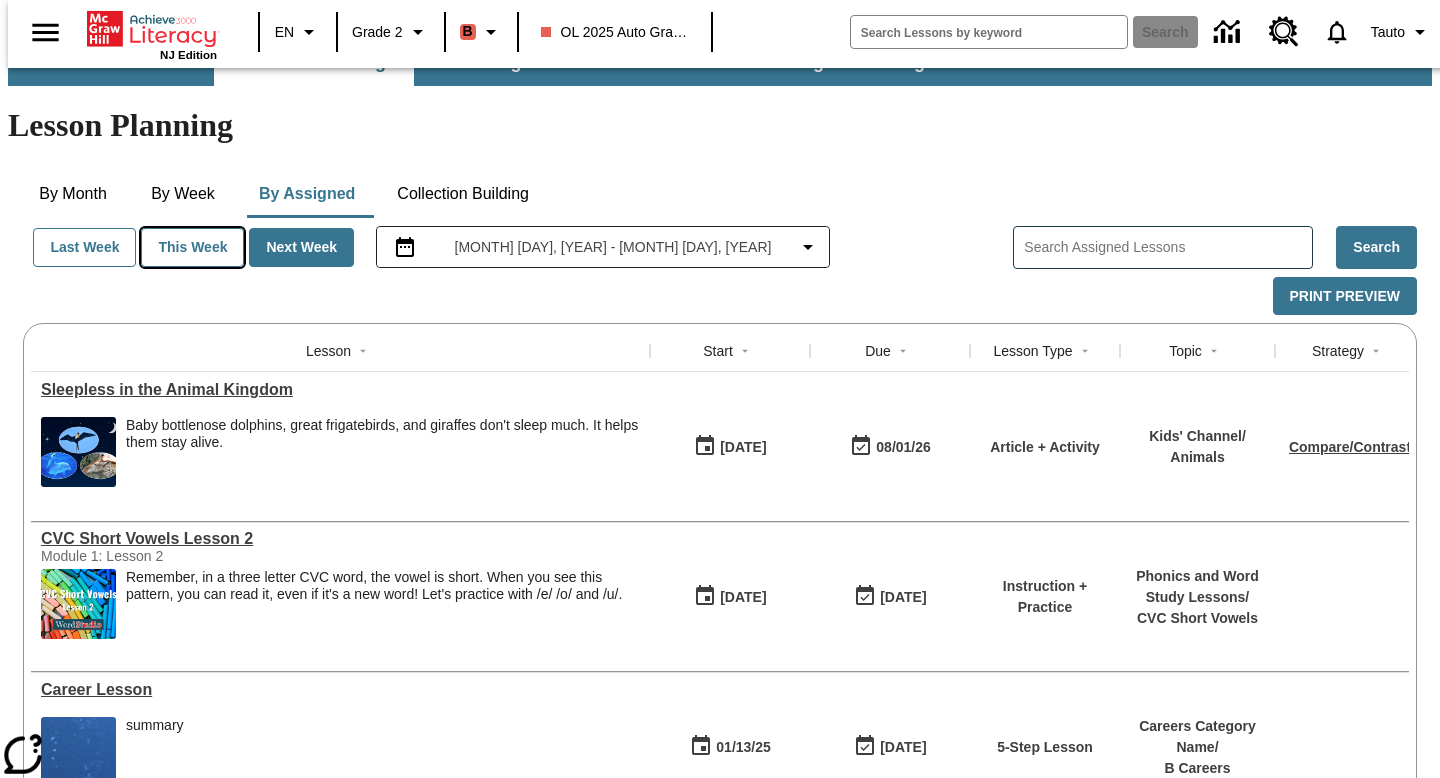 click on "This Week" at bounding box center [192, 247] 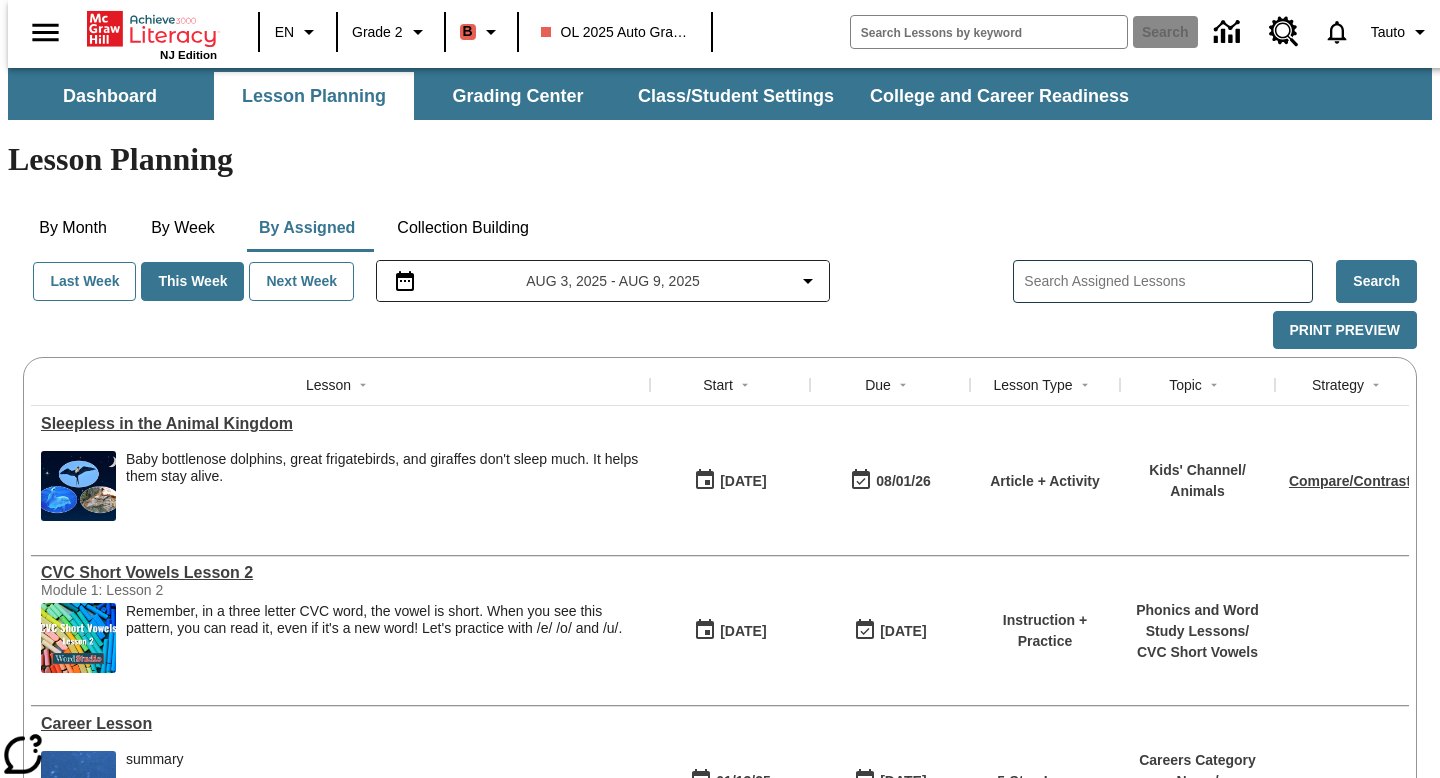 click at bounding box center (1168, 281) 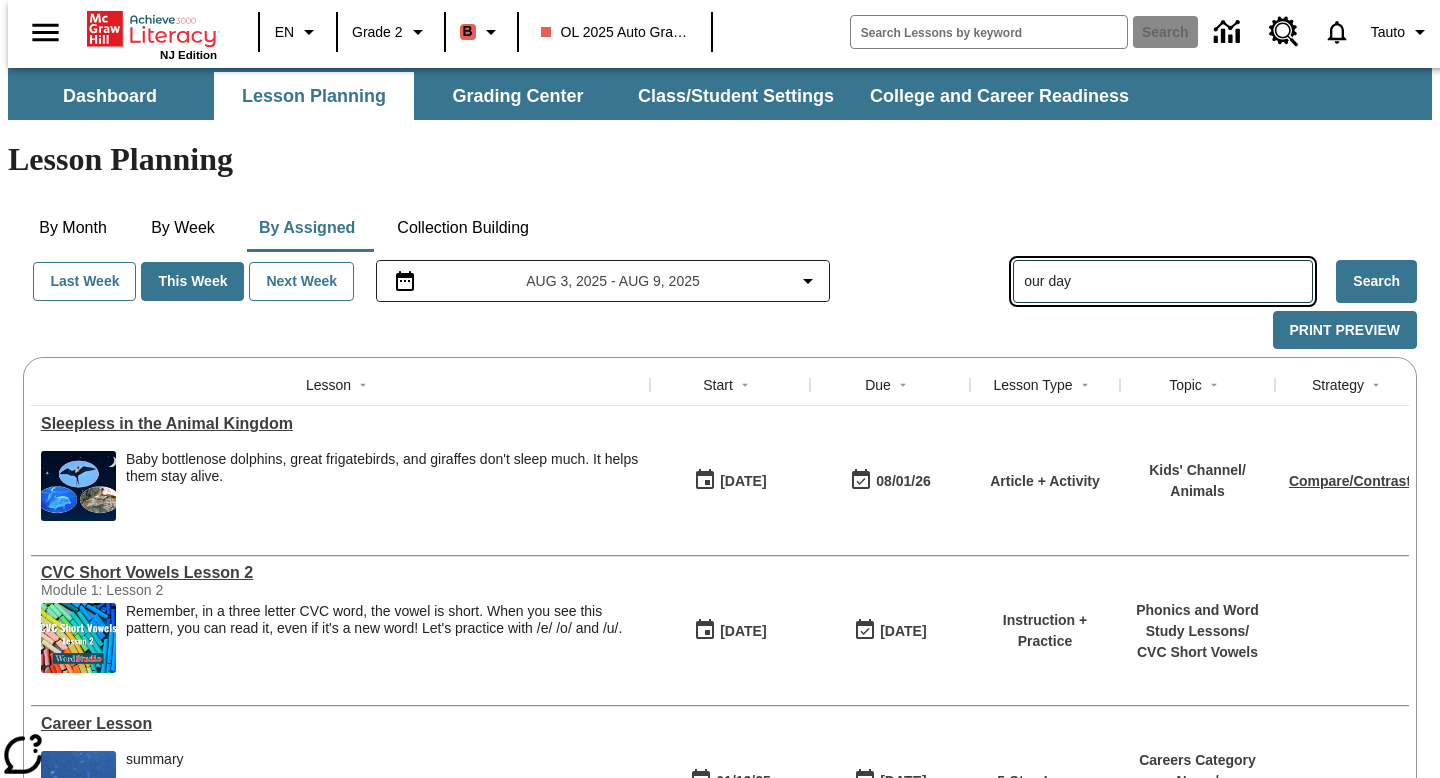 type on "our day" 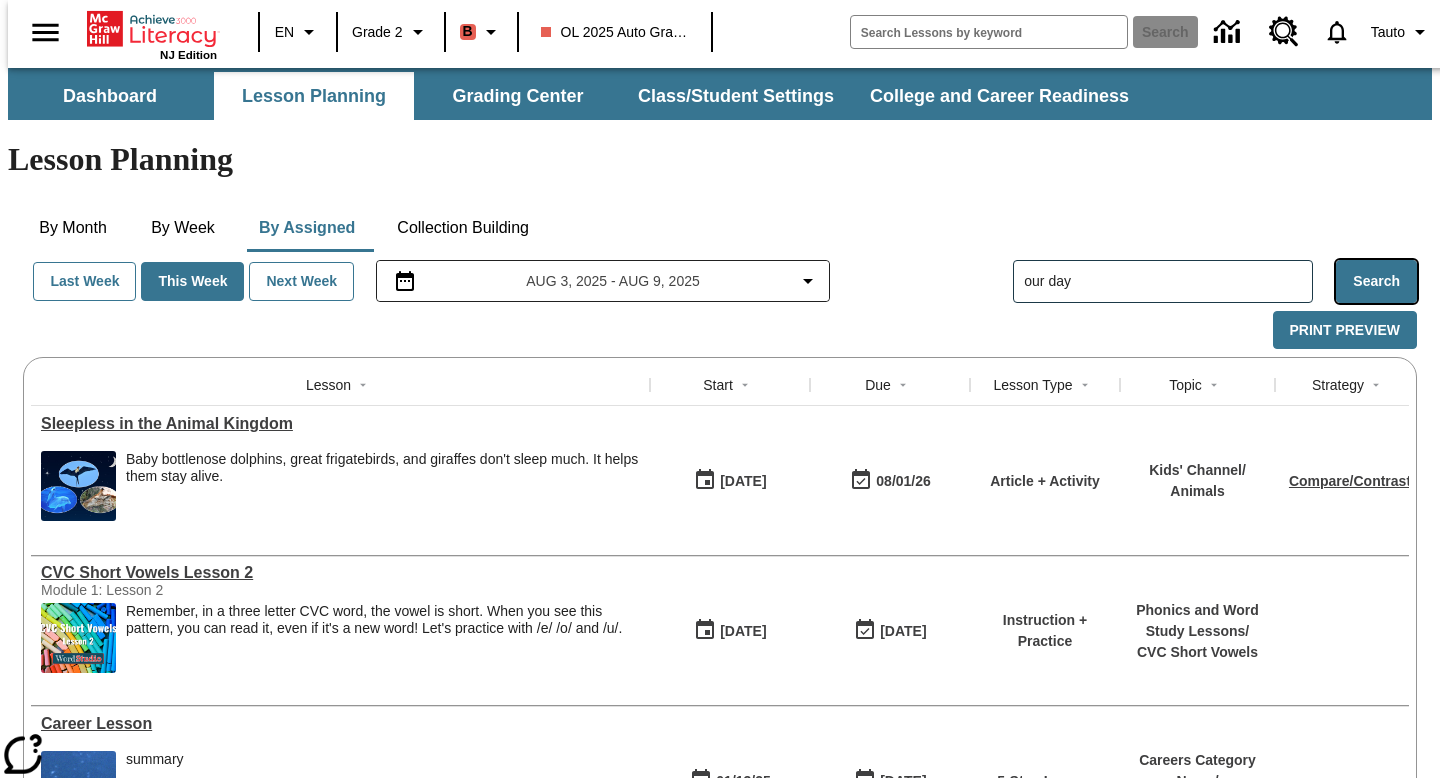 click on "Search" at bounding box center [1376, 281] 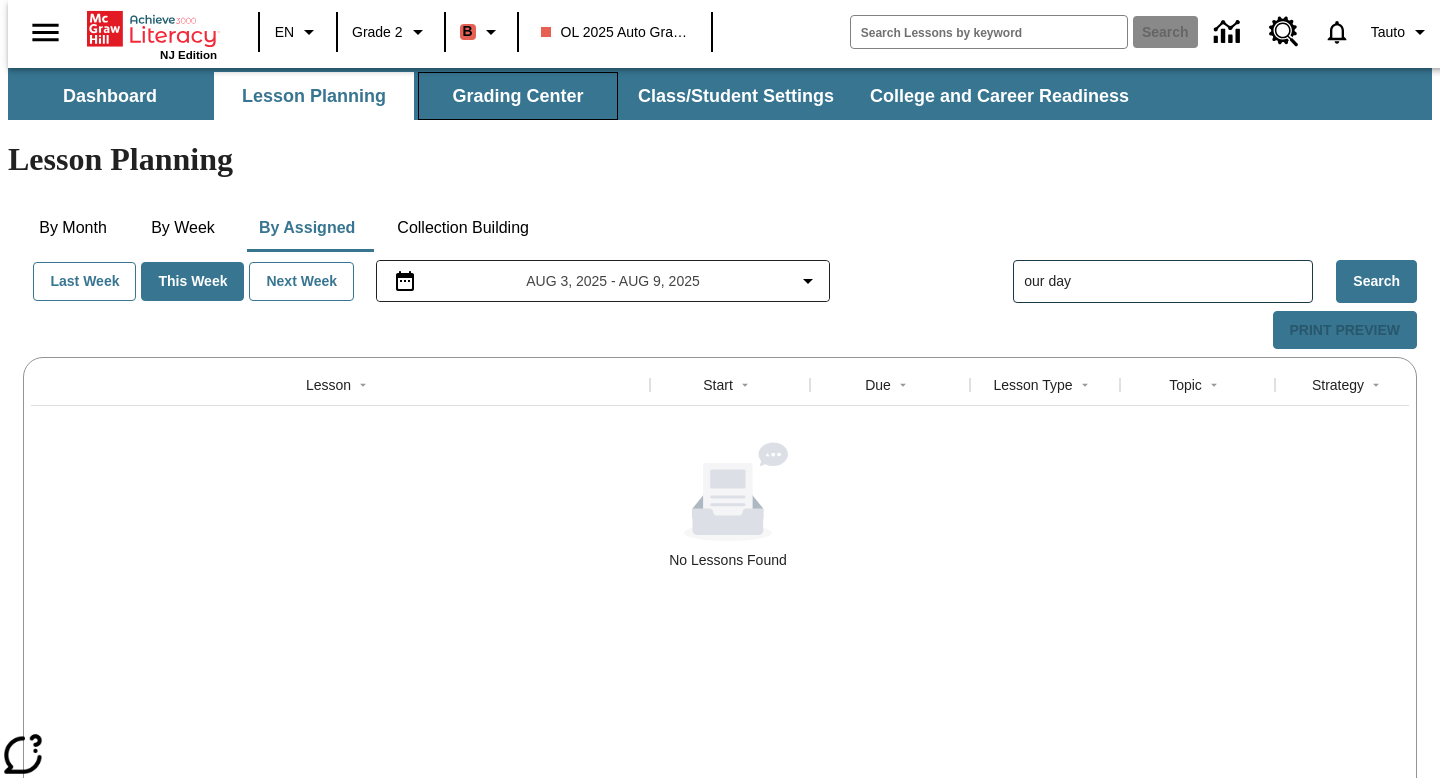 click on "Grading Center" at bounding box center (518, 96) 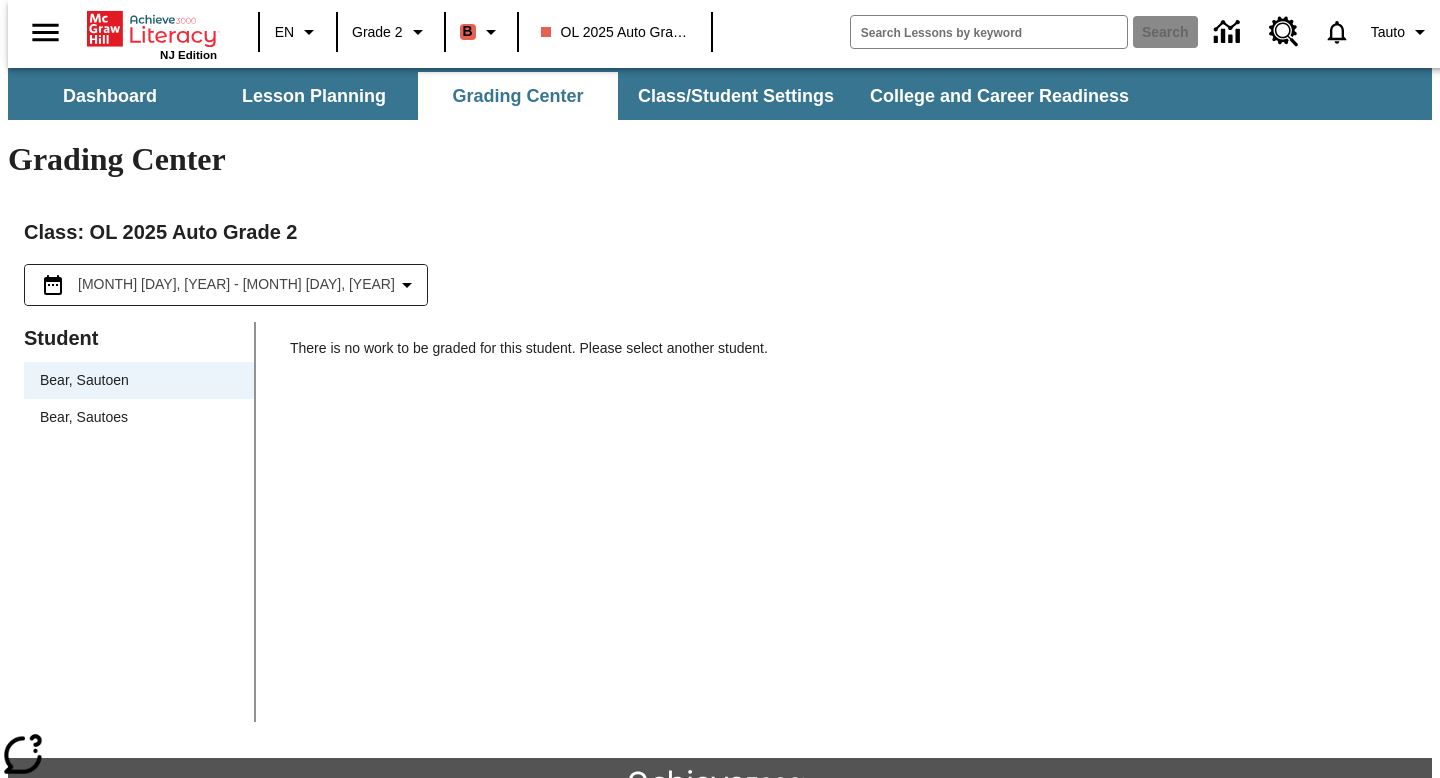 click on "Bear, Sautoen" at bounding box center (139, 380) 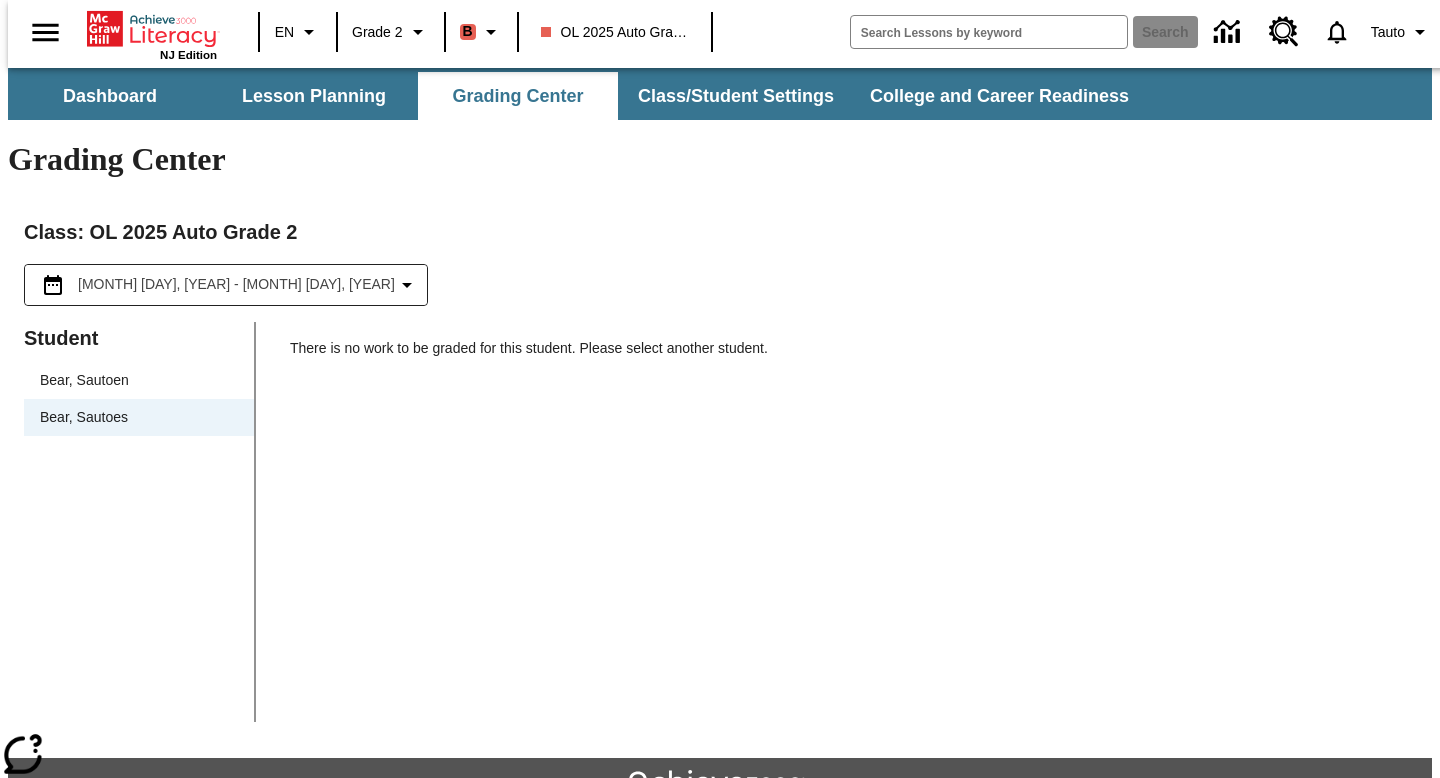 click on "Bear, Sautoen" at bounding box center [139, 380] 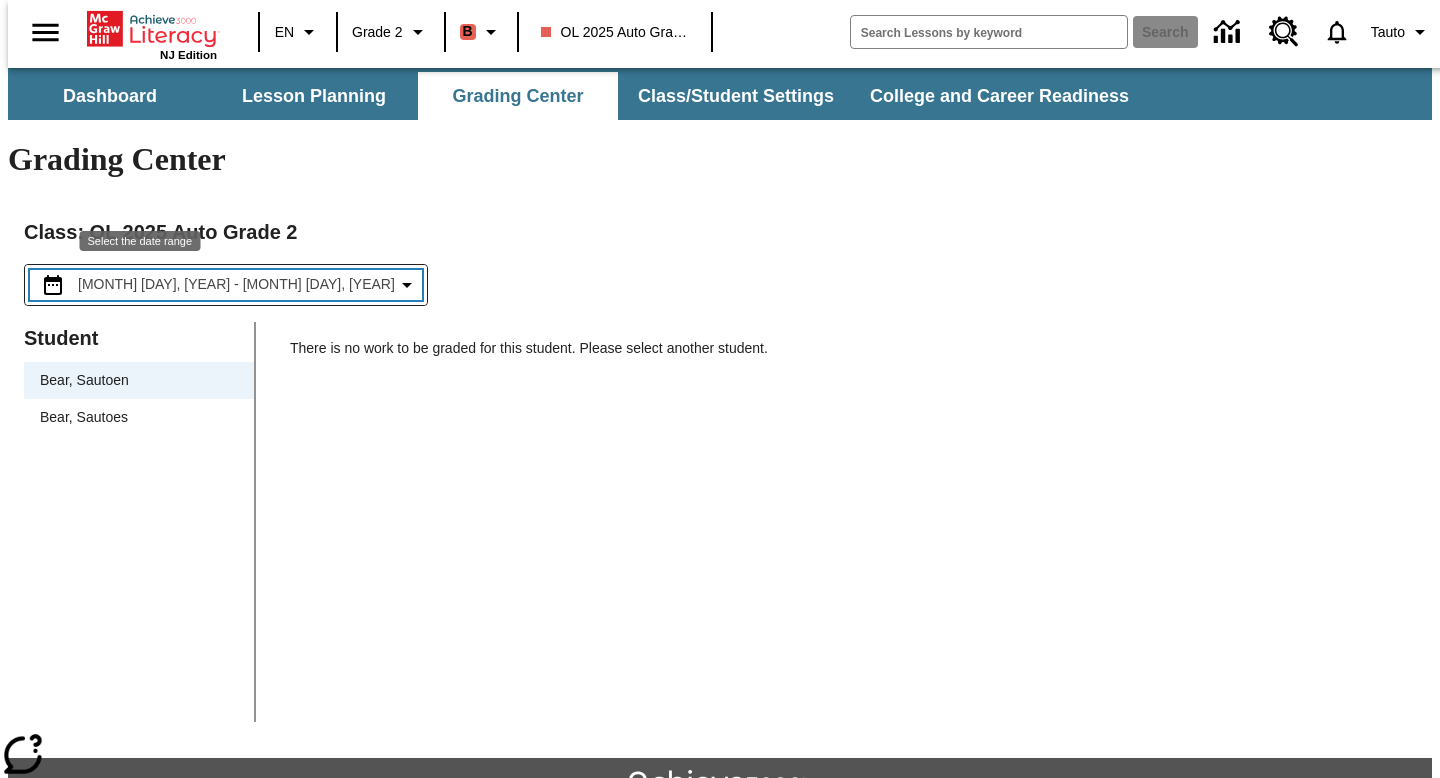 click on "[MONTH] [DAY], [YEAR] - [MONTH] [DAY], [YEAR]" at bounding box center [236, 284] 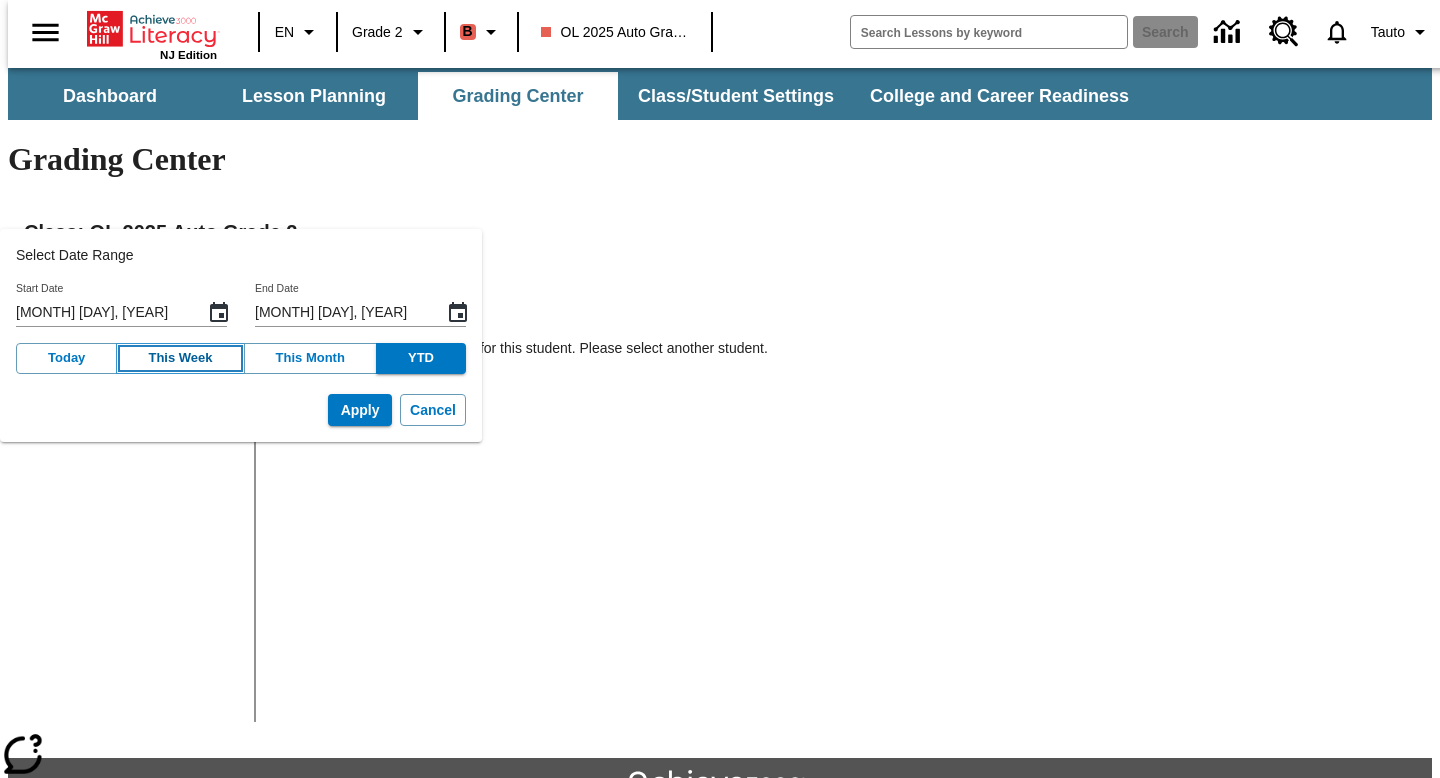 click on "This Week" at bounding box center (180, 358) 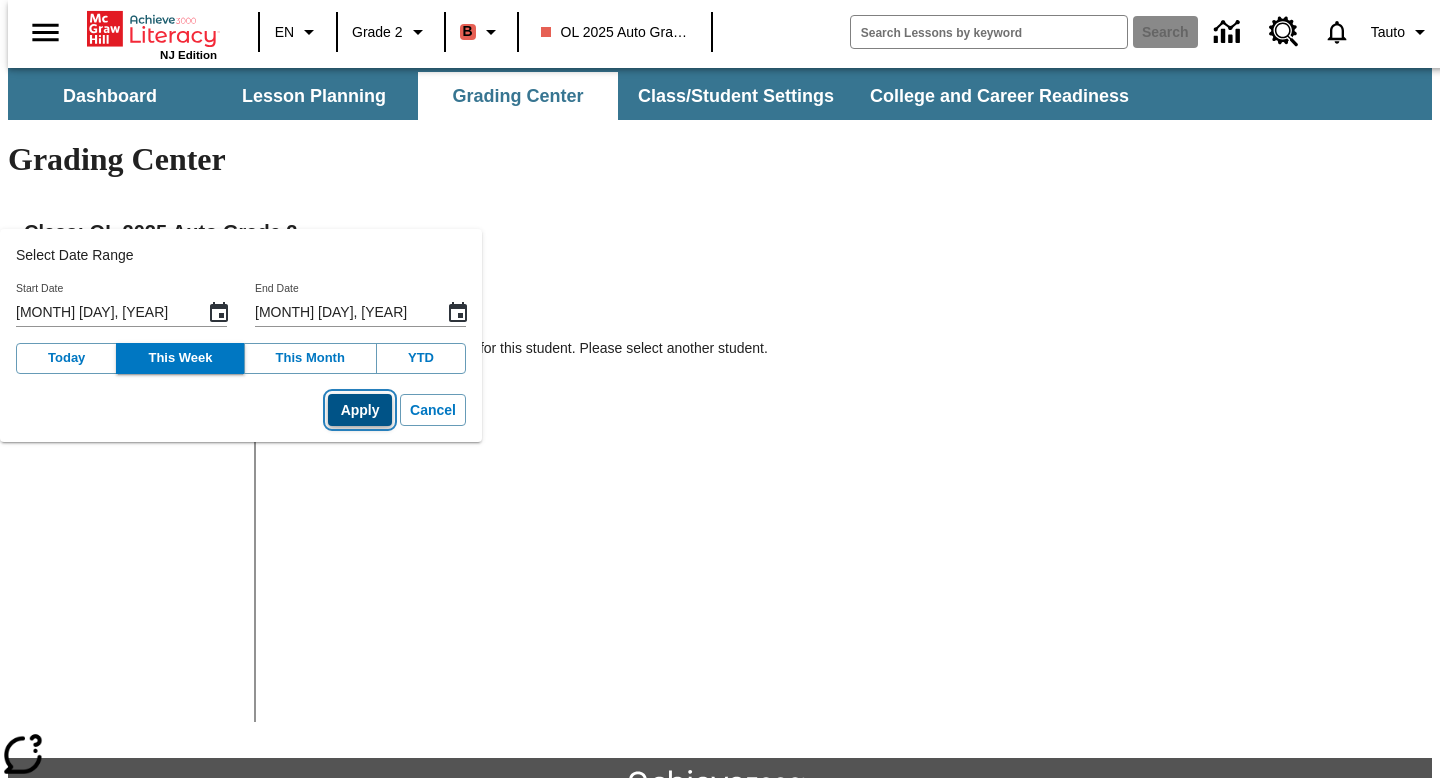 click on "Apply" at bounding box center (360, 410) 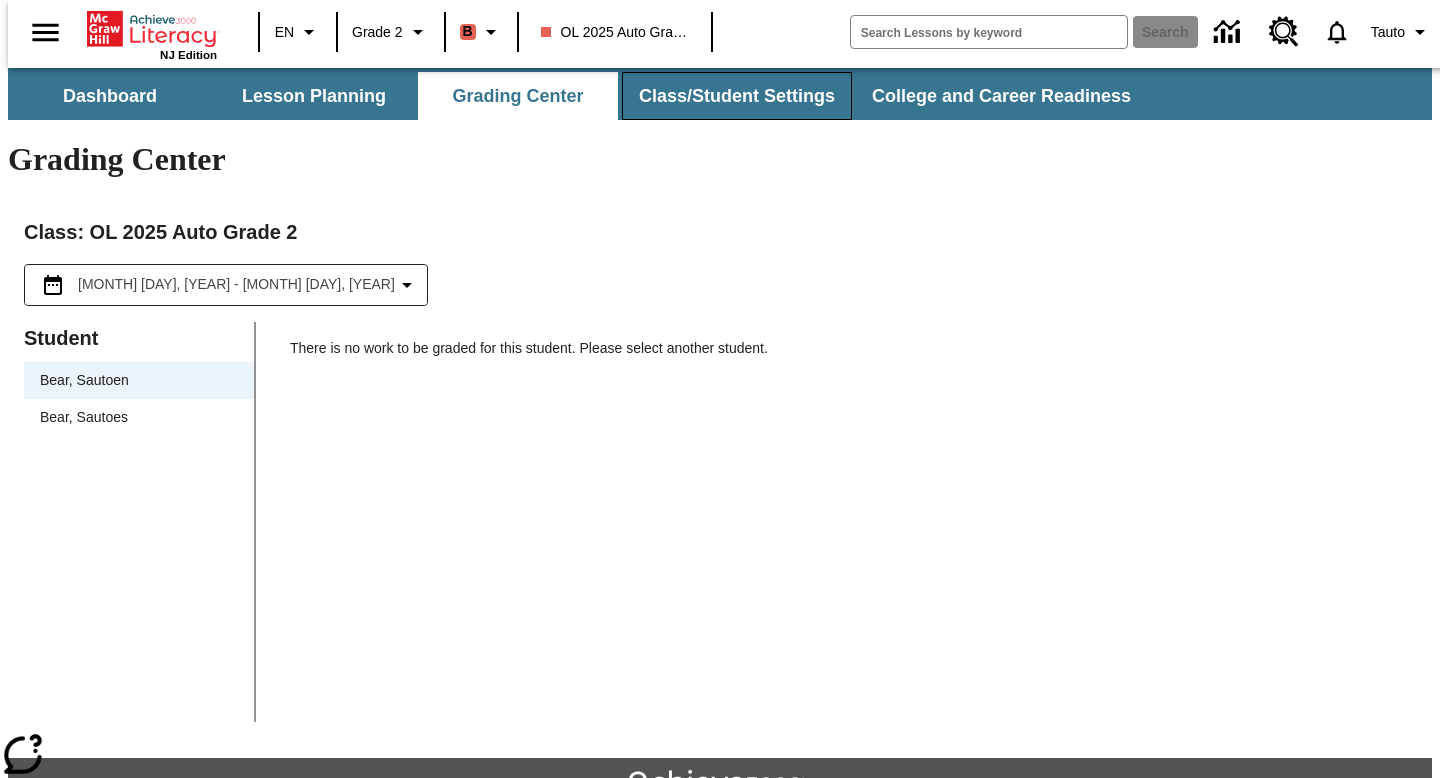 click on "Class/Student Settings" at bounding box center (737, 96) 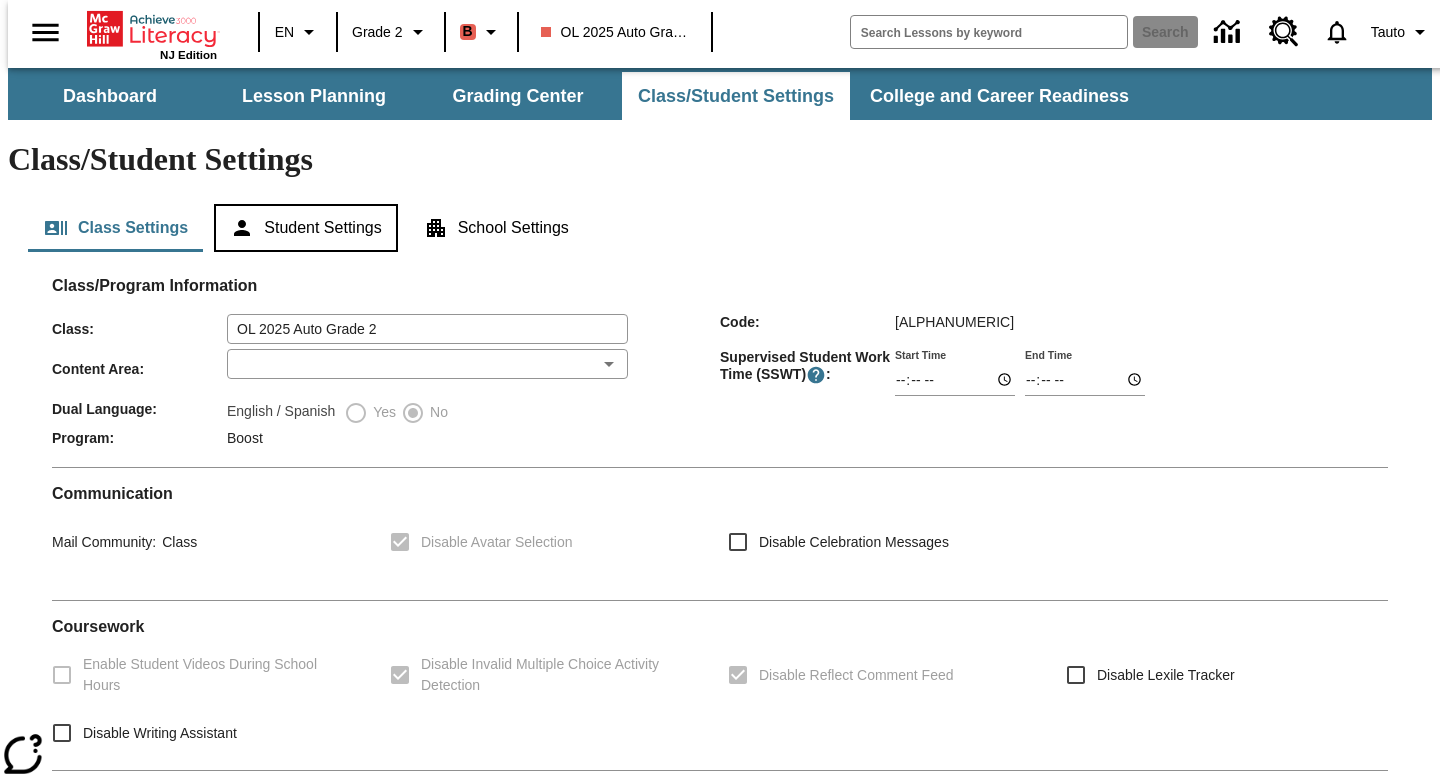 click on "Student Settings" at bounding box center (305, 228) 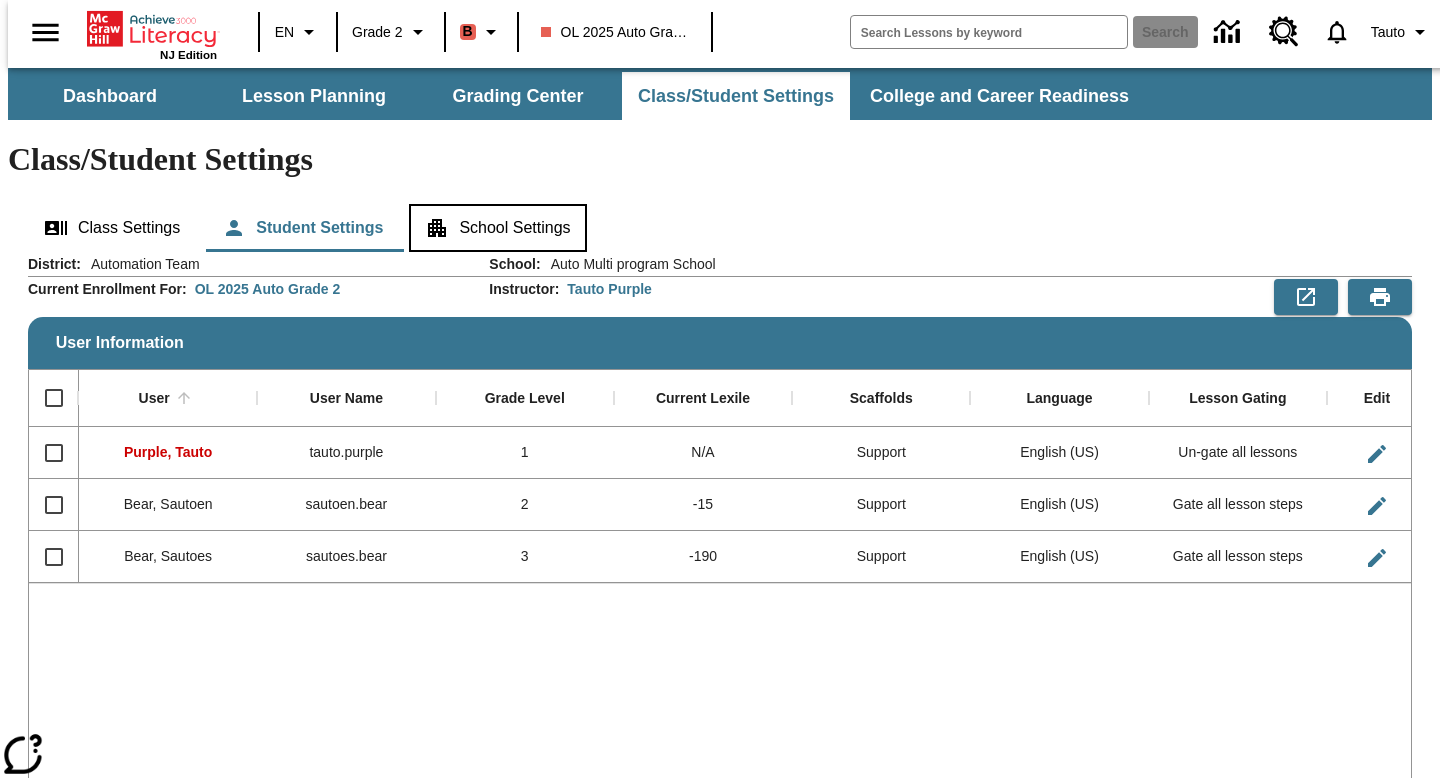 click on "School Settings" at bounding box center (497, 228) 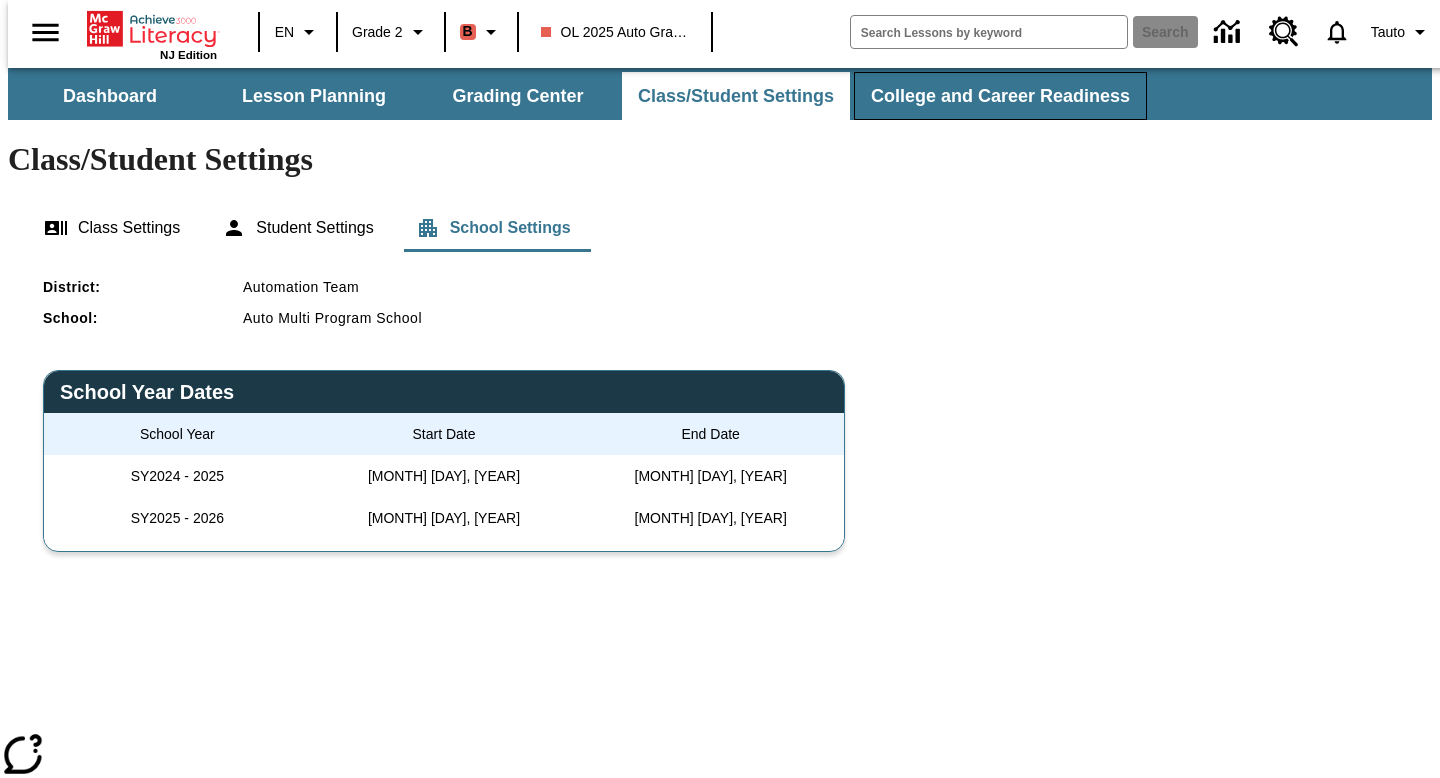 click on "College and Career Readiness" at bounding box center [1000, 96] 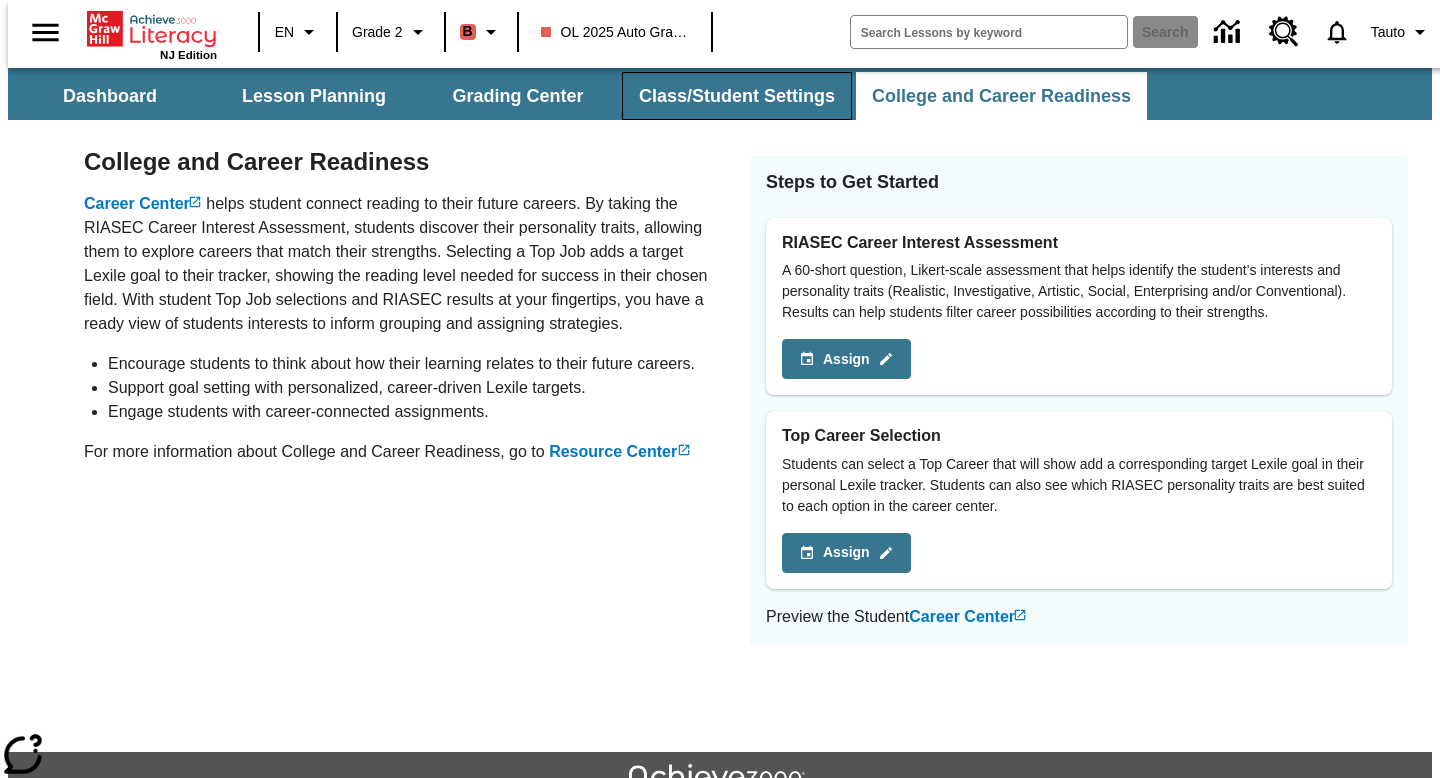 click on "Class/Student Settings" at bounding box center [737, 96] 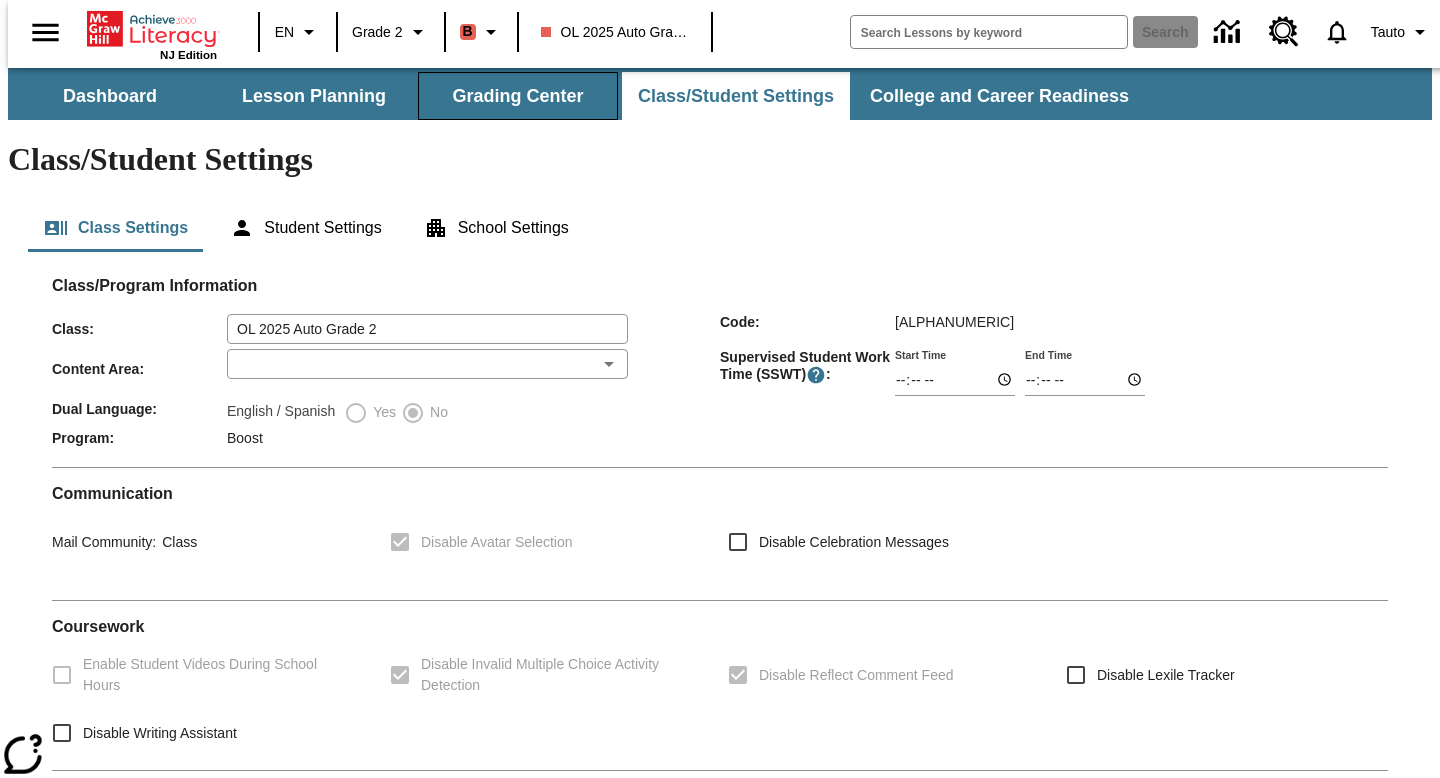 click on "Grading Center" at bounding box center (518, 96) 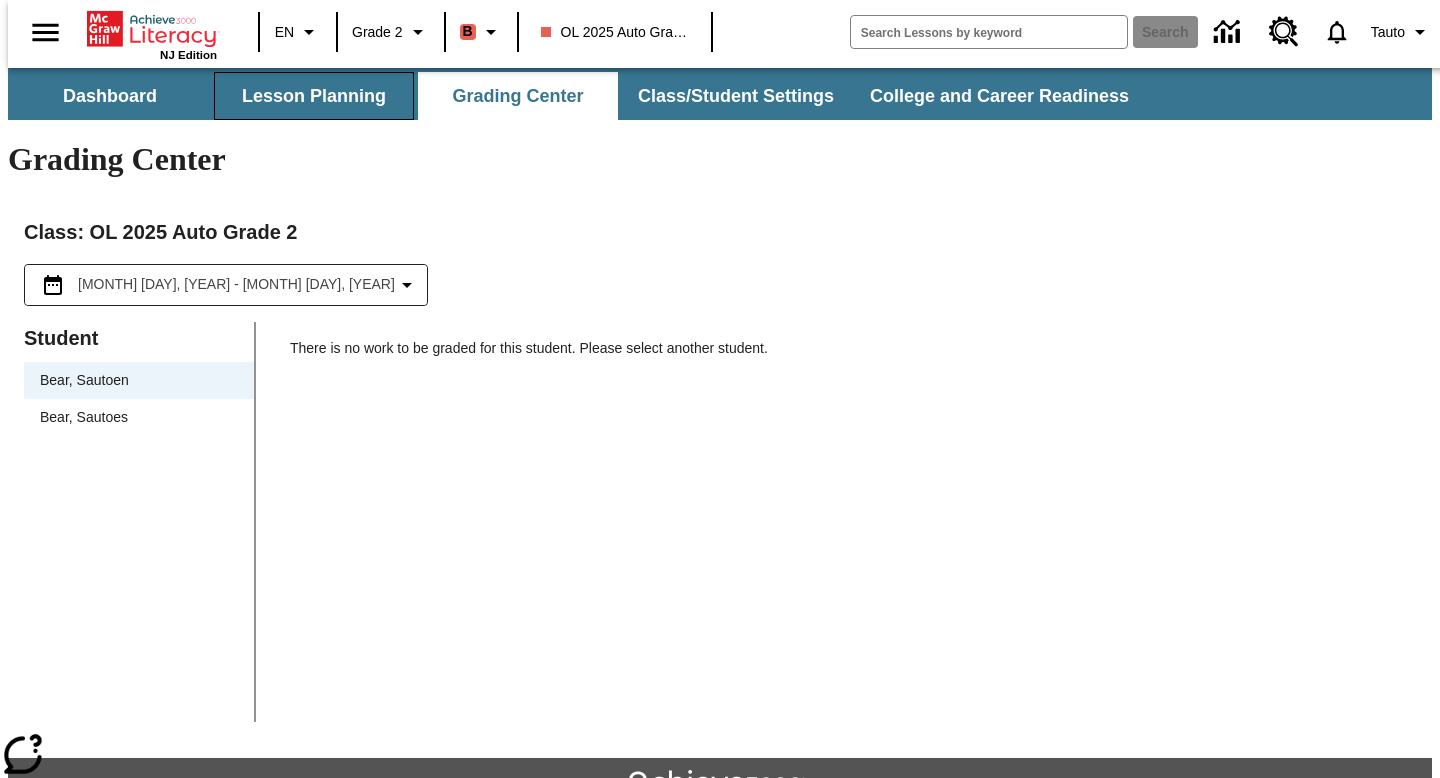 click on "Lesson Planning" at bounding box center [314, 96] 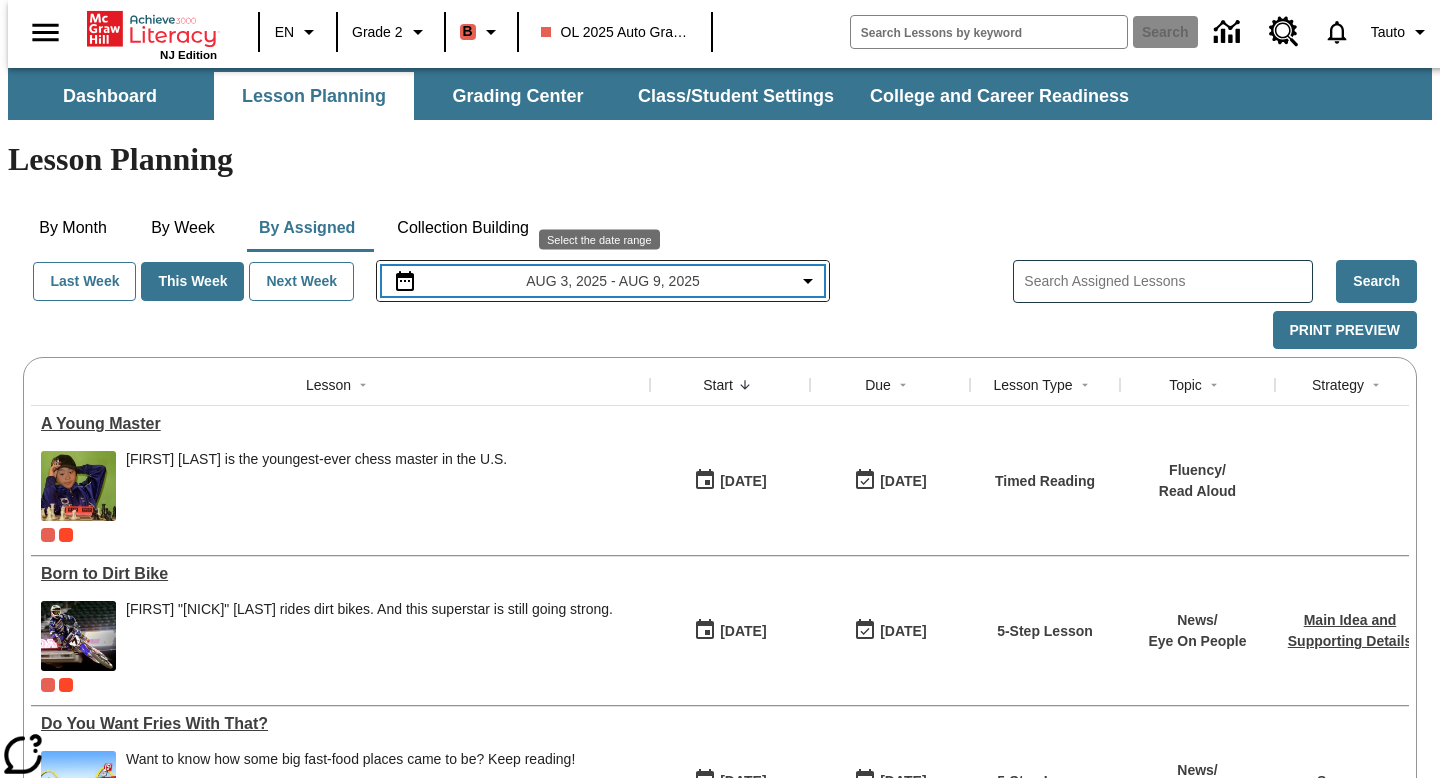click on "Aug 3, 2025 - Aug 9, 2025" at bounding box center [603, 281] 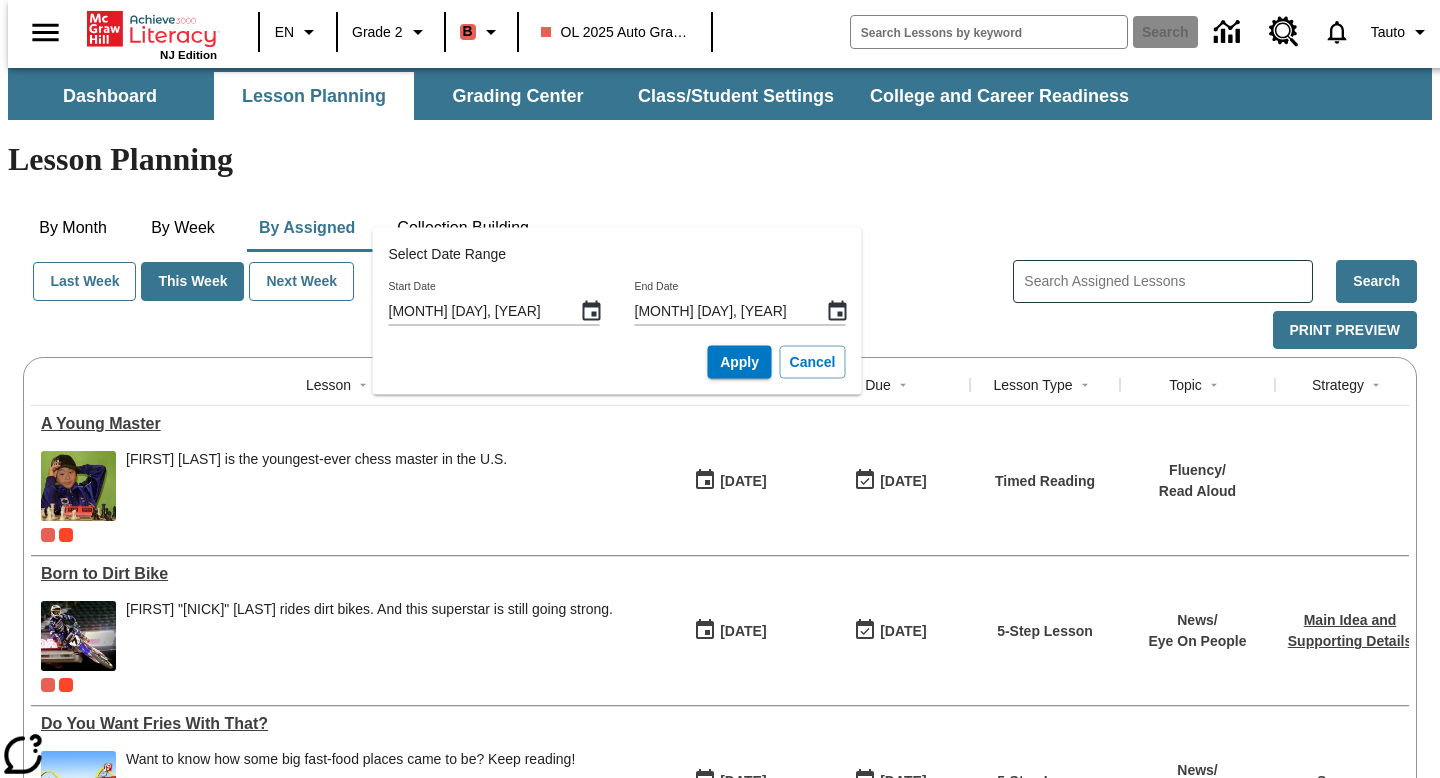 click on "By Month By Week By Assigned Collection Building" at bounding box center [720, 228] 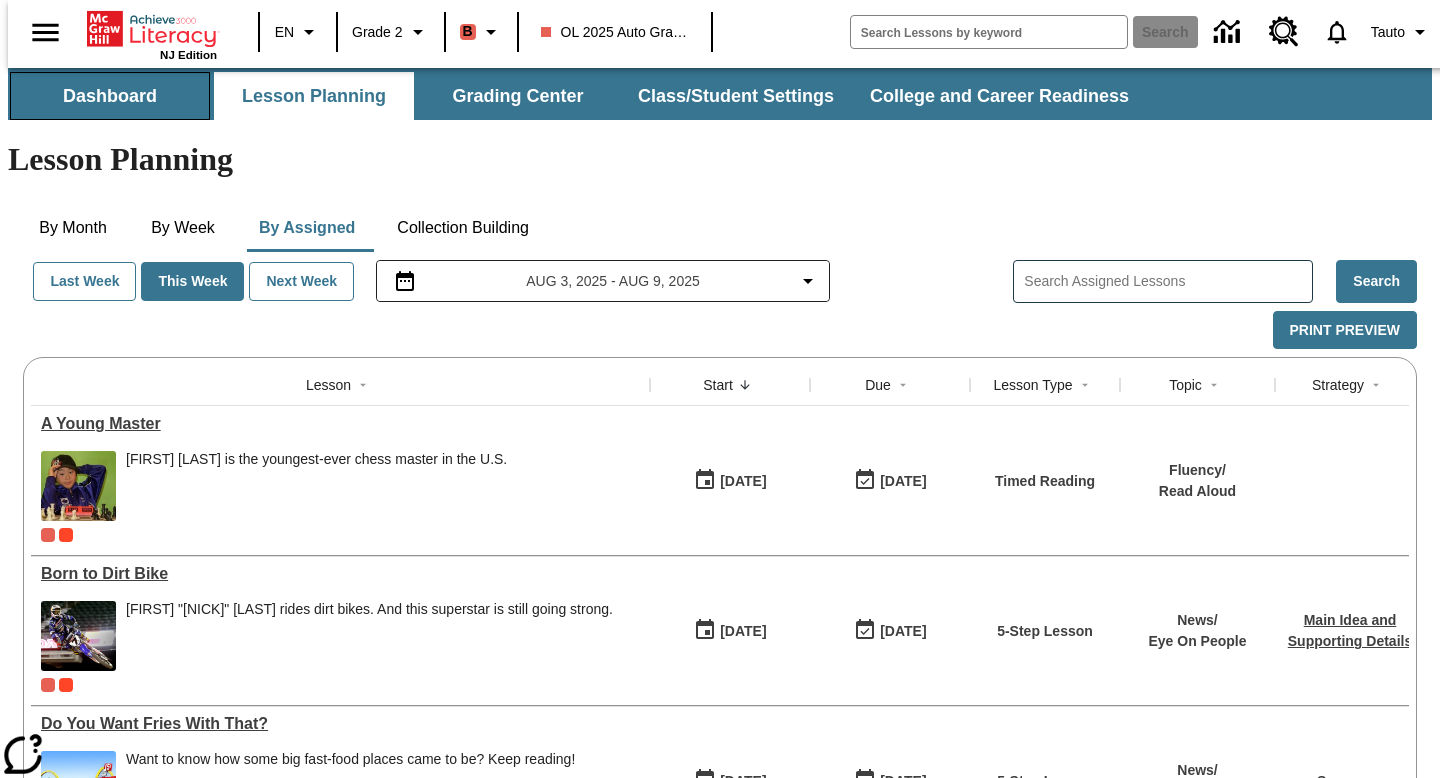 click on "Dashboard" at bounding box center (110, 96) 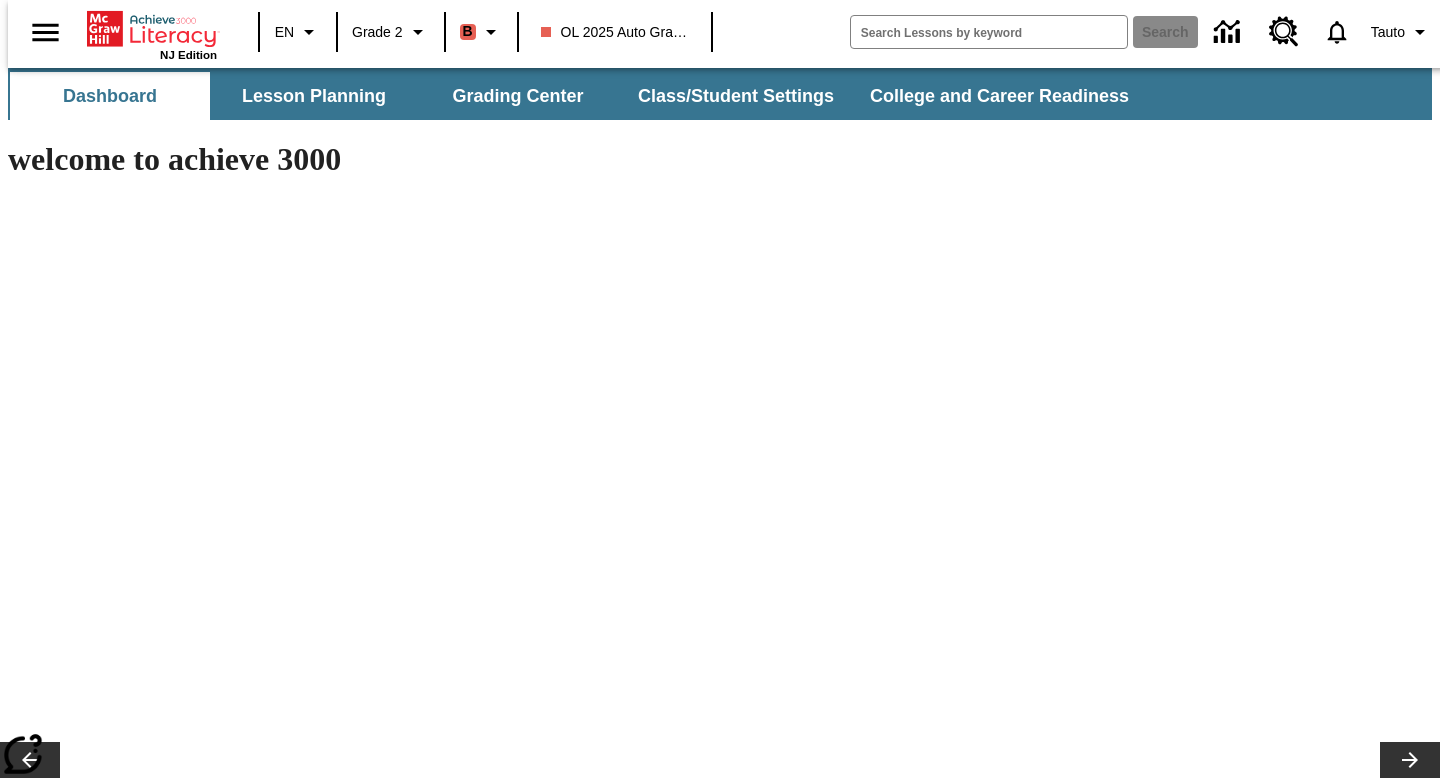 scroll, scrollTop: 0, scrollLeft: 0, axis: both 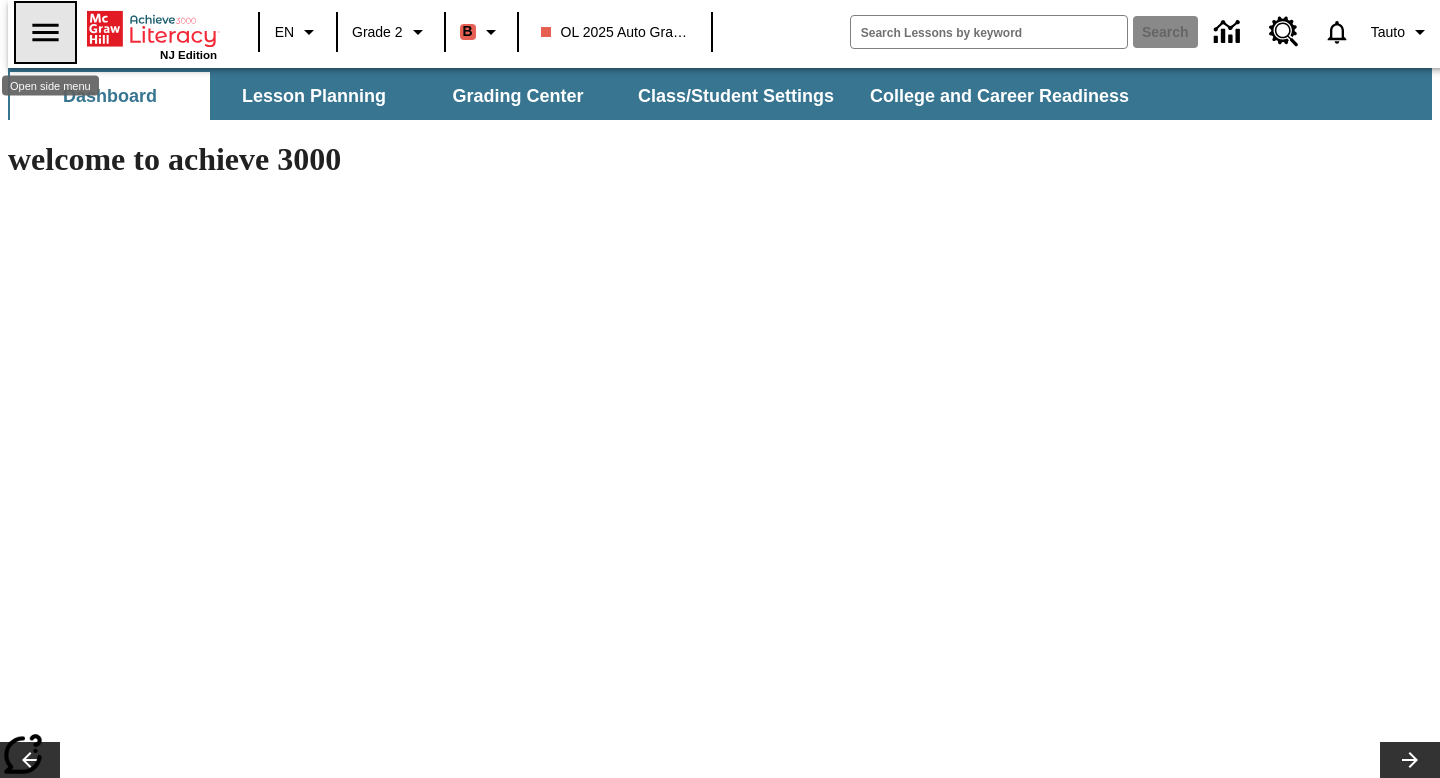 click 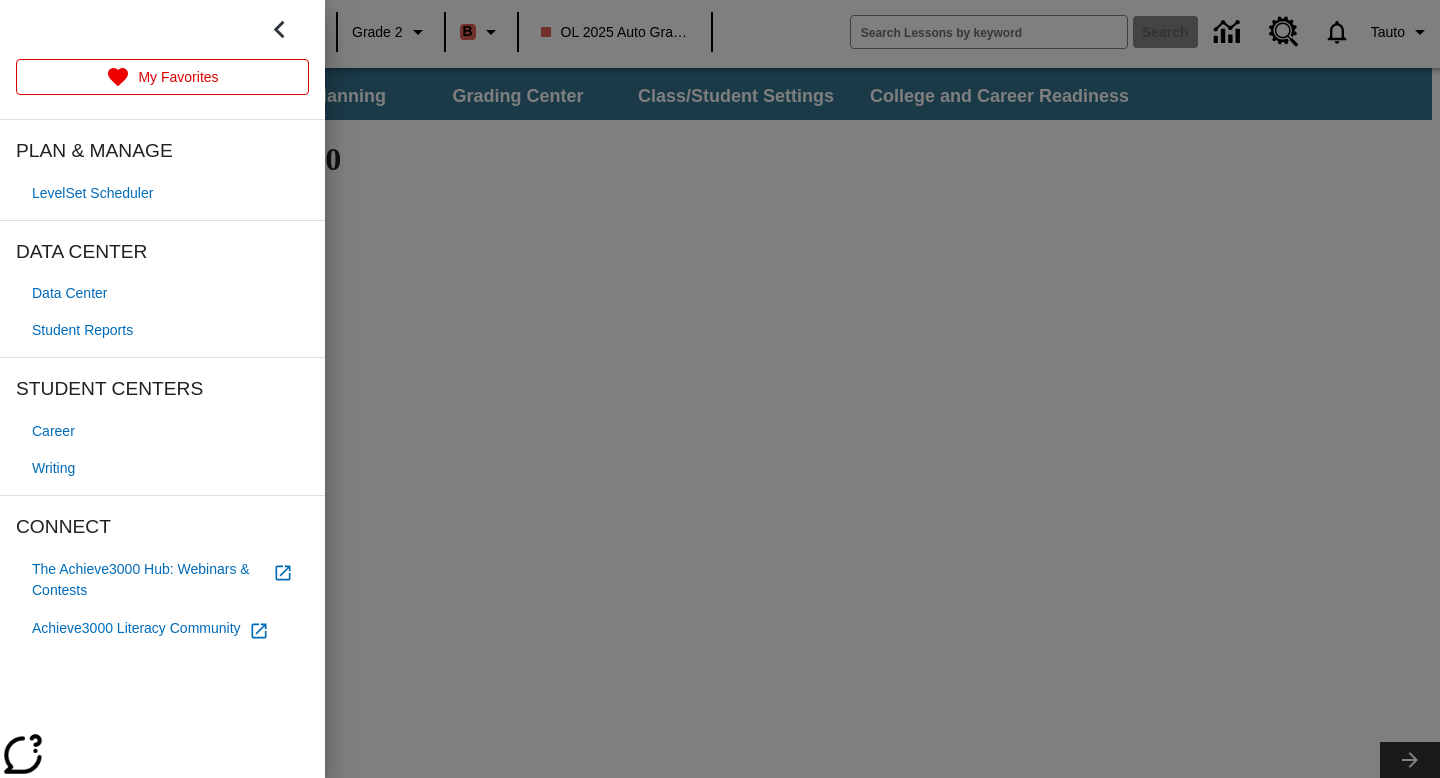click at bounding box center [720, 389] 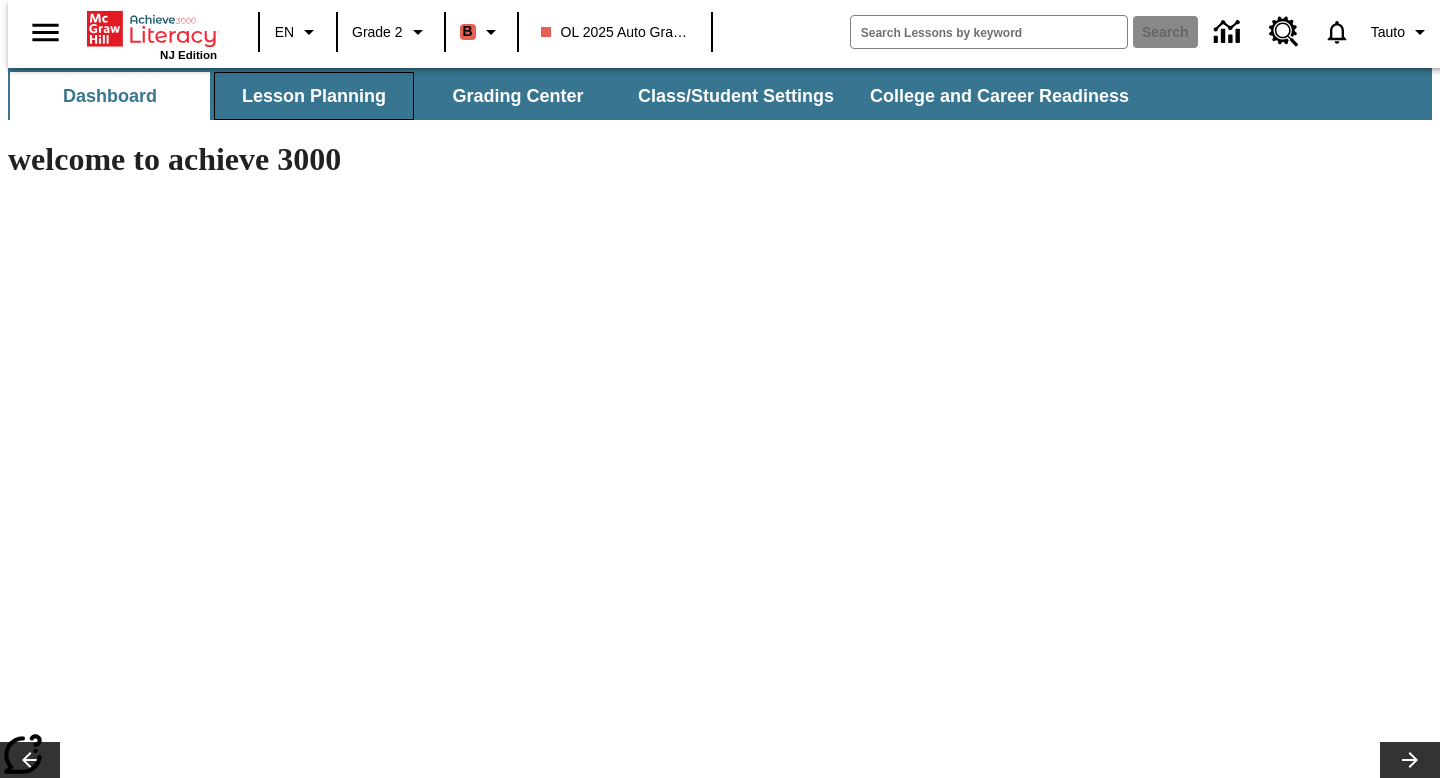 click on "Lesson Planning" at bounding box center (314, 96) 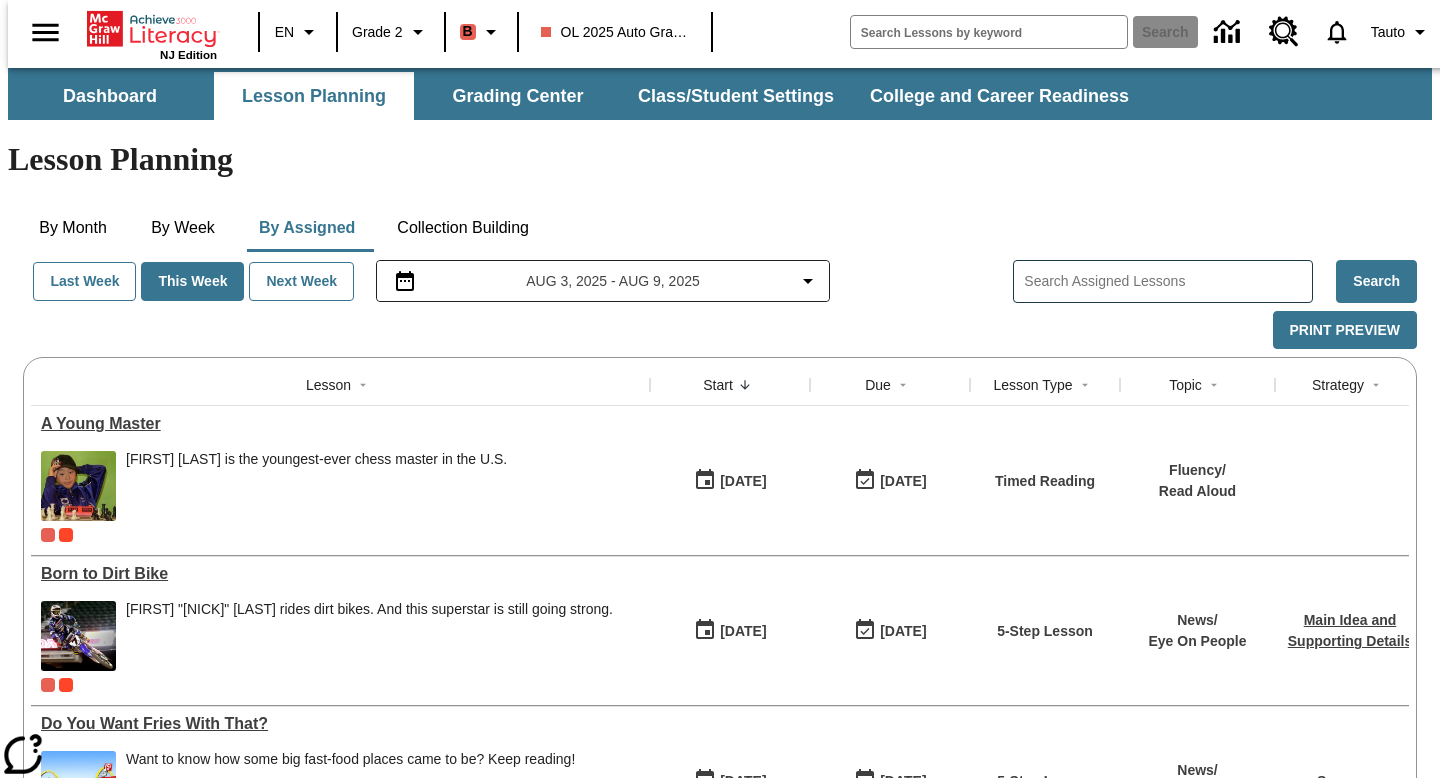 click on "OL 2025 Auto Grade 2" at bounding box center (615, 32) 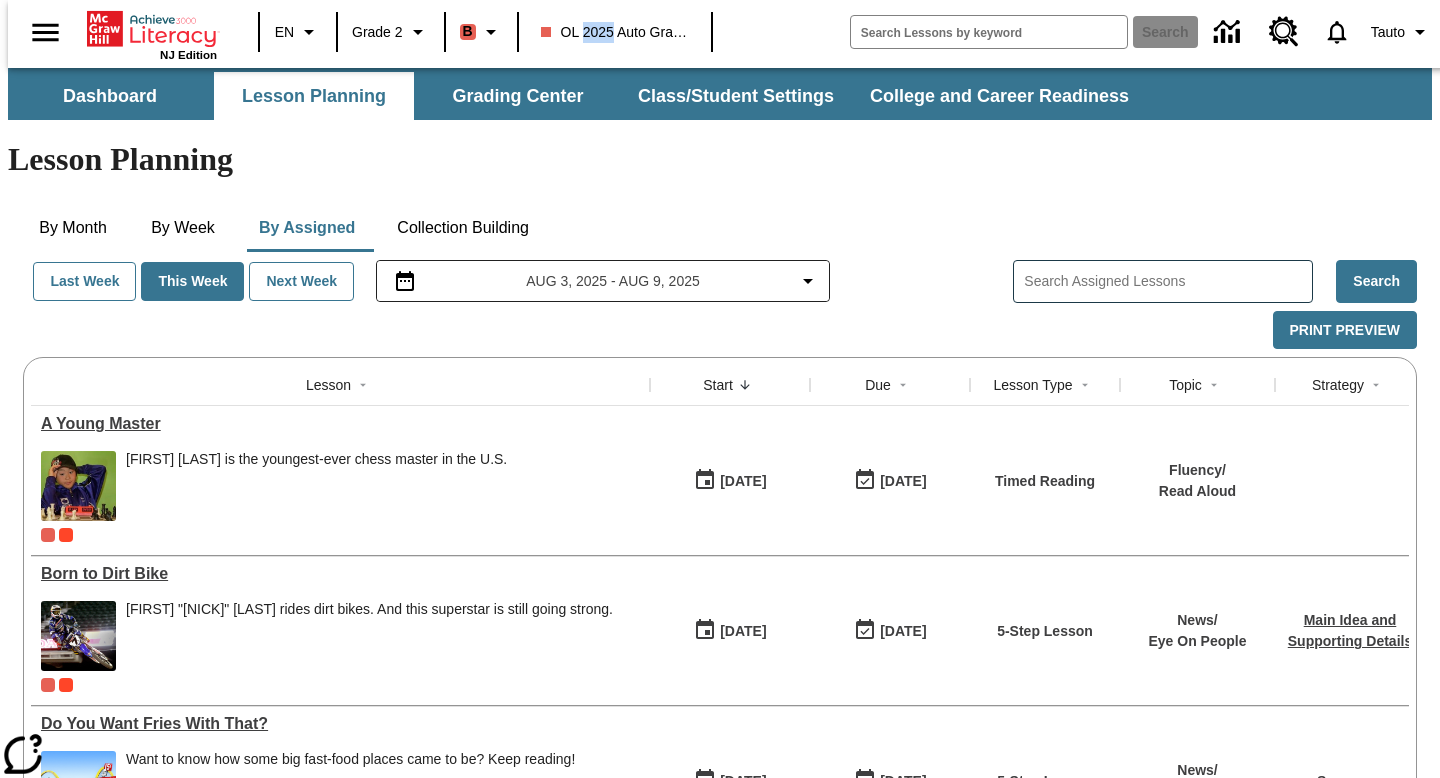 click on "OL 2025 Auto Grade 2" at bounding box center (615, 32) 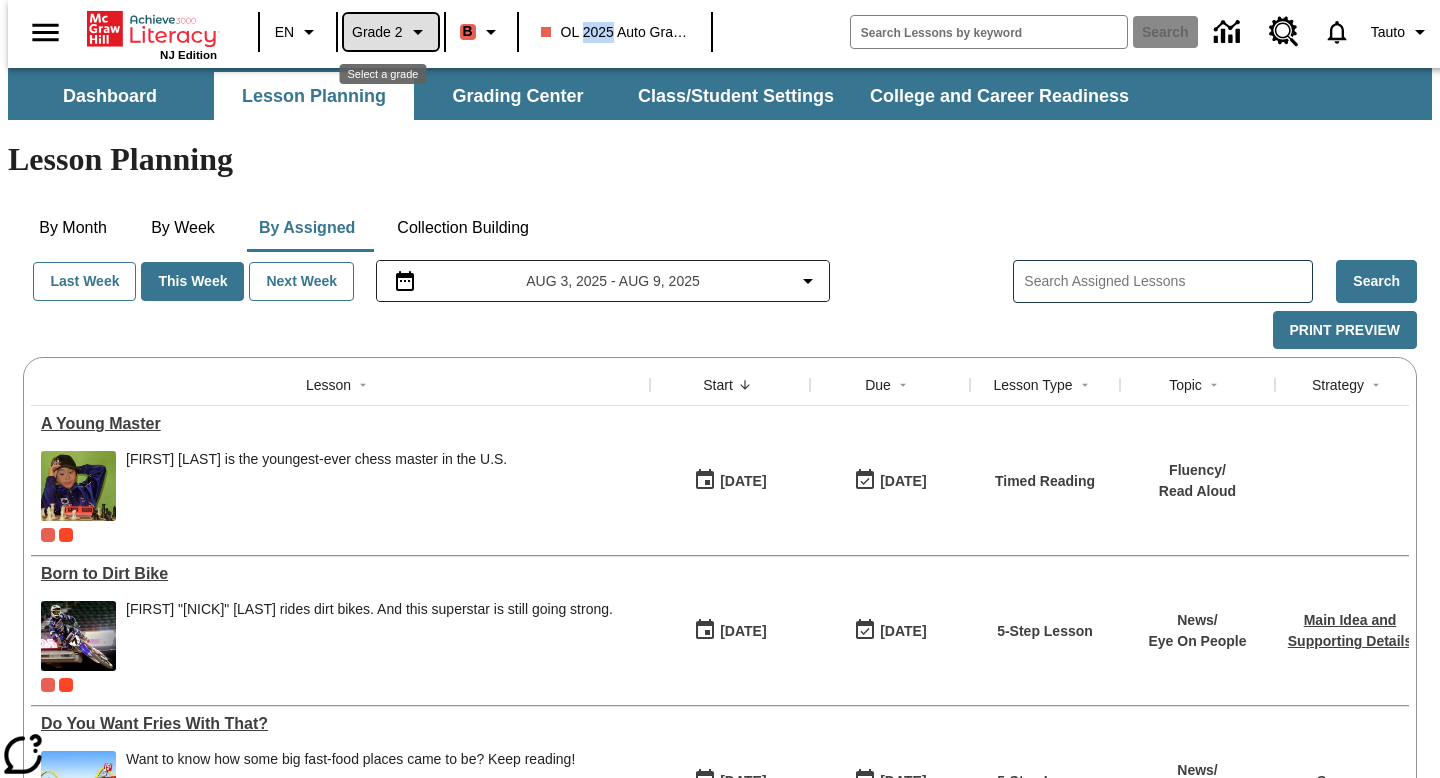 click 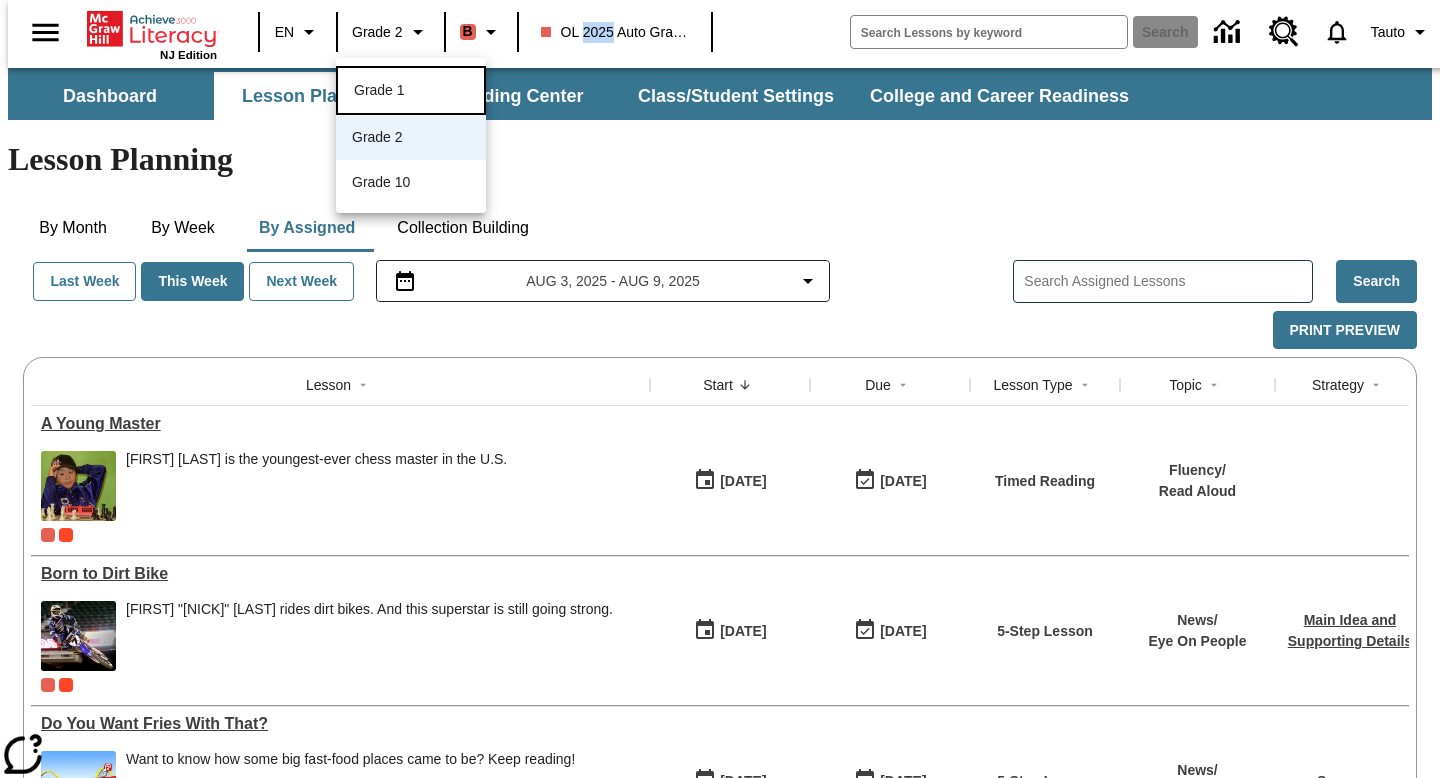 click on "Grade 1" at bounding box center (411, 90) 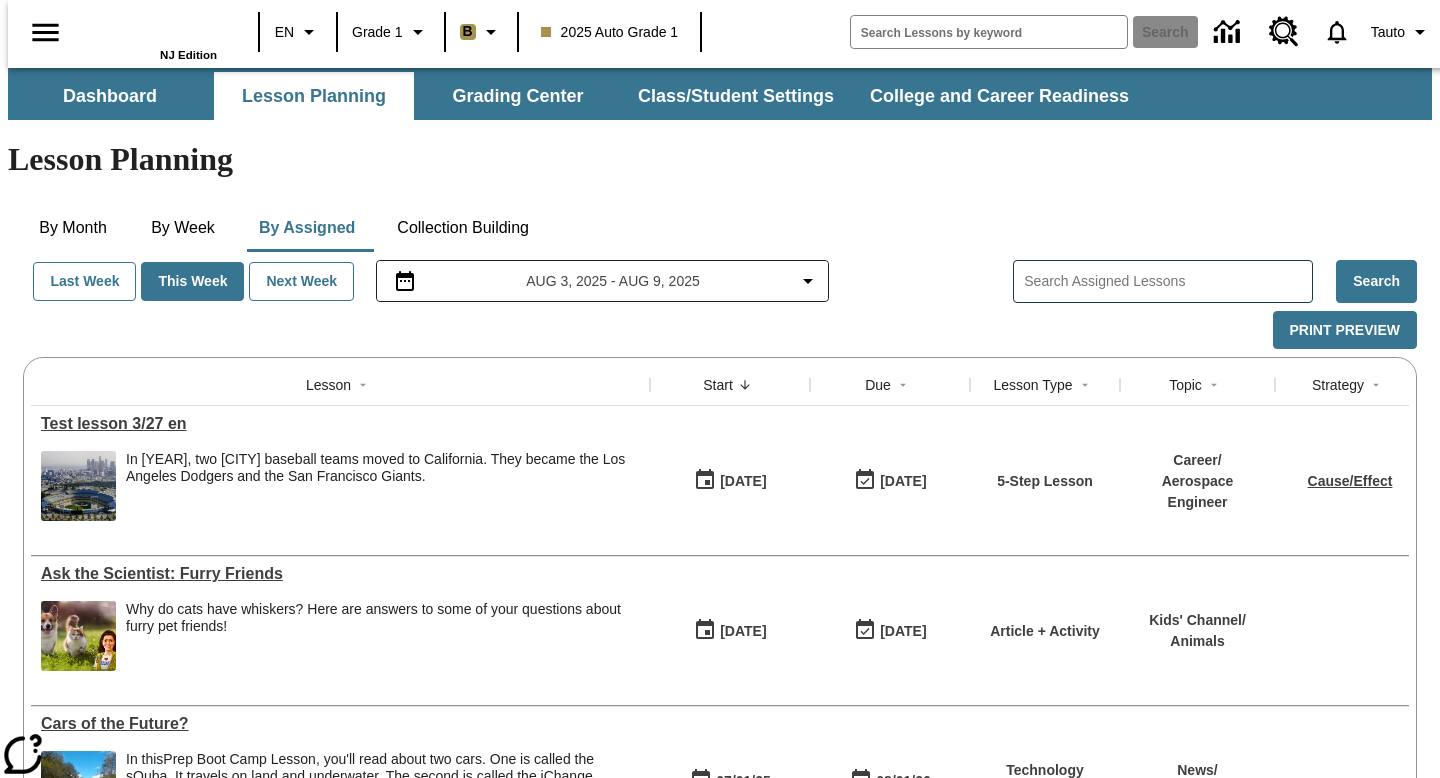scroll, scrollTop: 0, scrollLeft: 0, axis: both 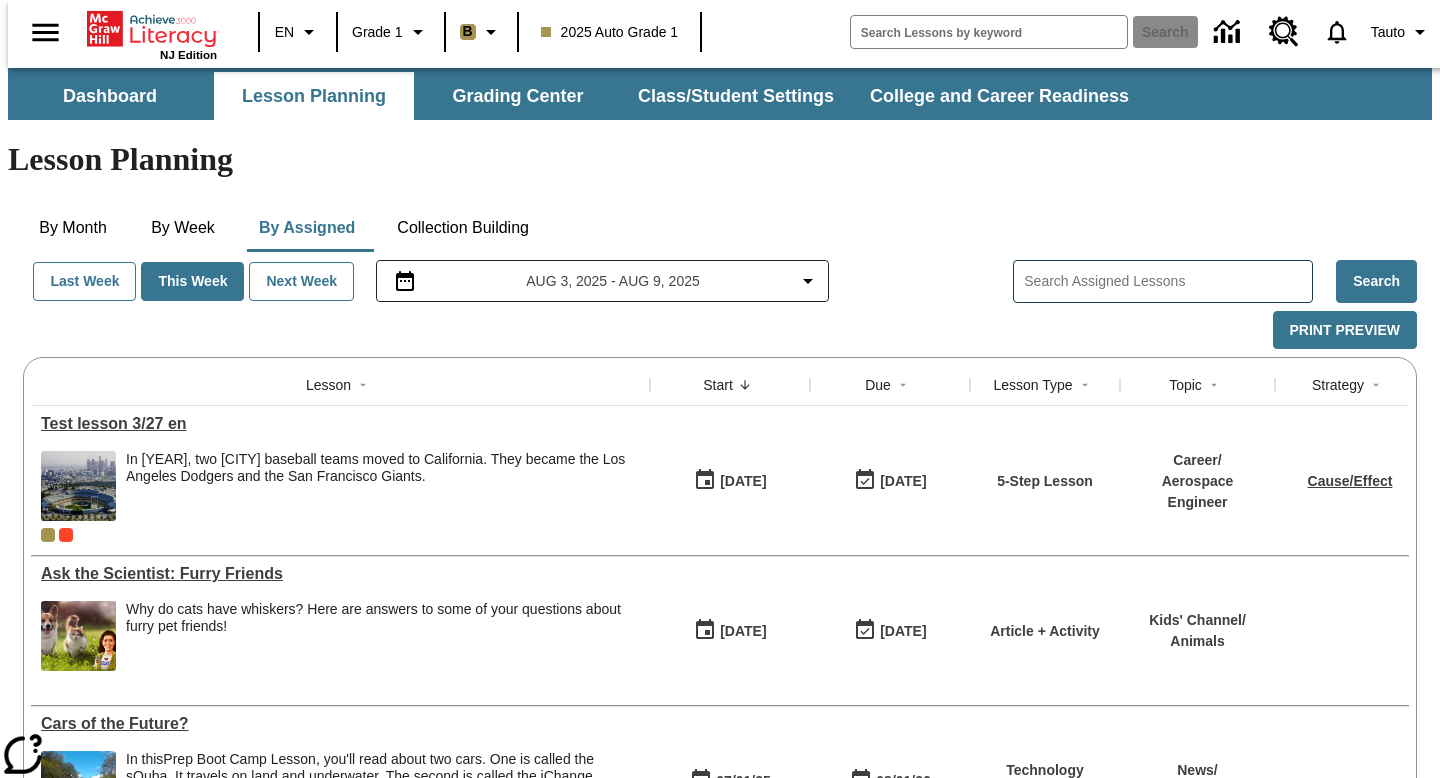 click on "2025 Auto Grade 1" at bounding box center (610, 32) 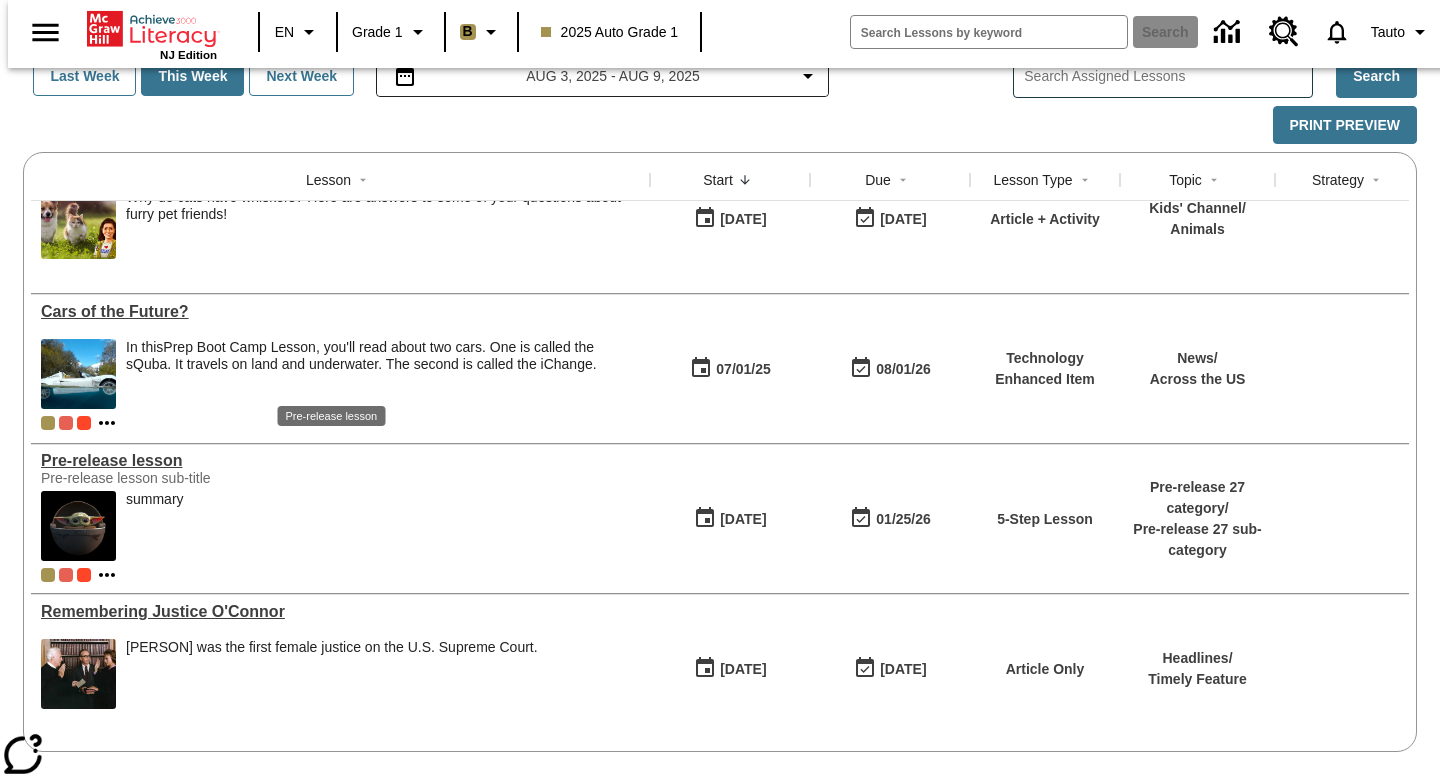 scroll, scrollTop: 206, scrollLeft: 0, axis: vertical 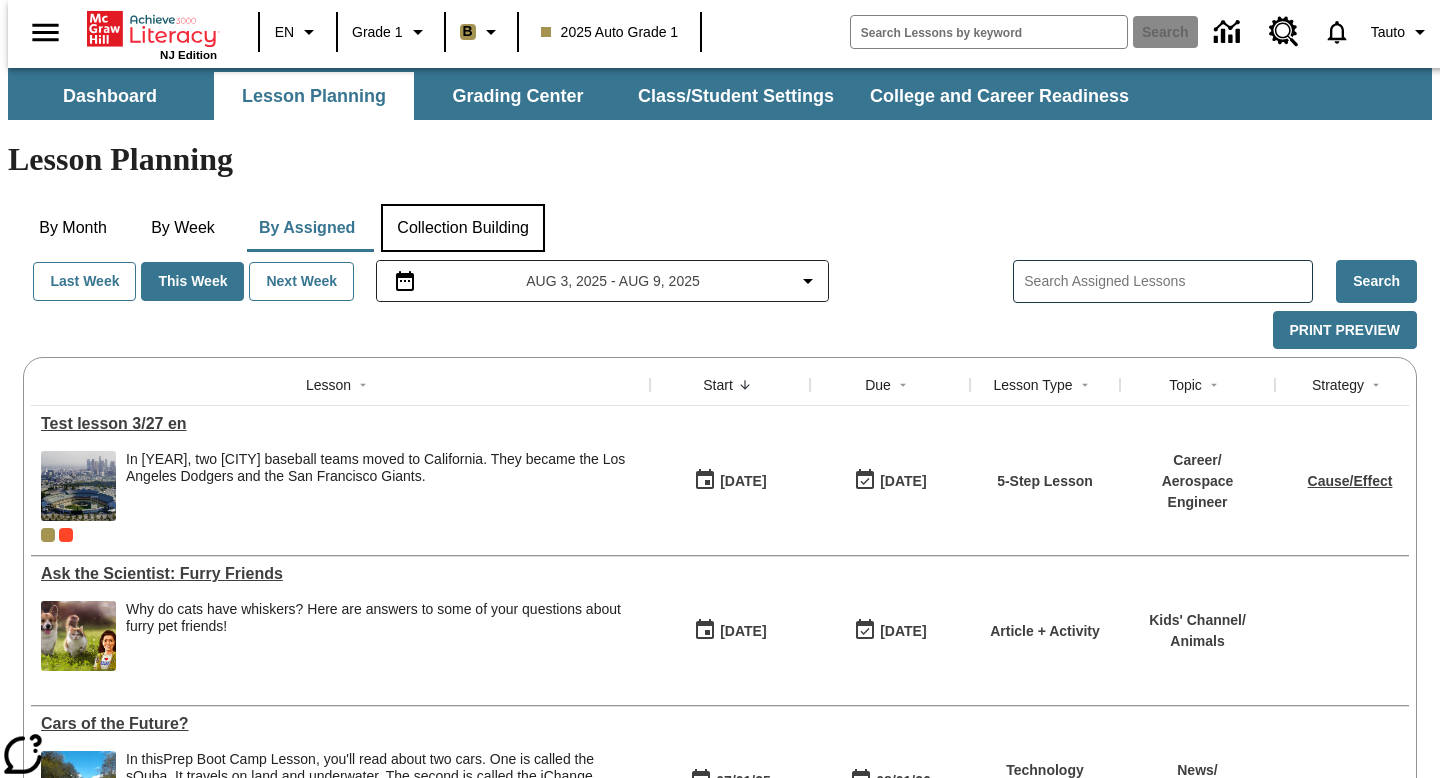 click on "Collection Building" at bounding box center [463, 228] 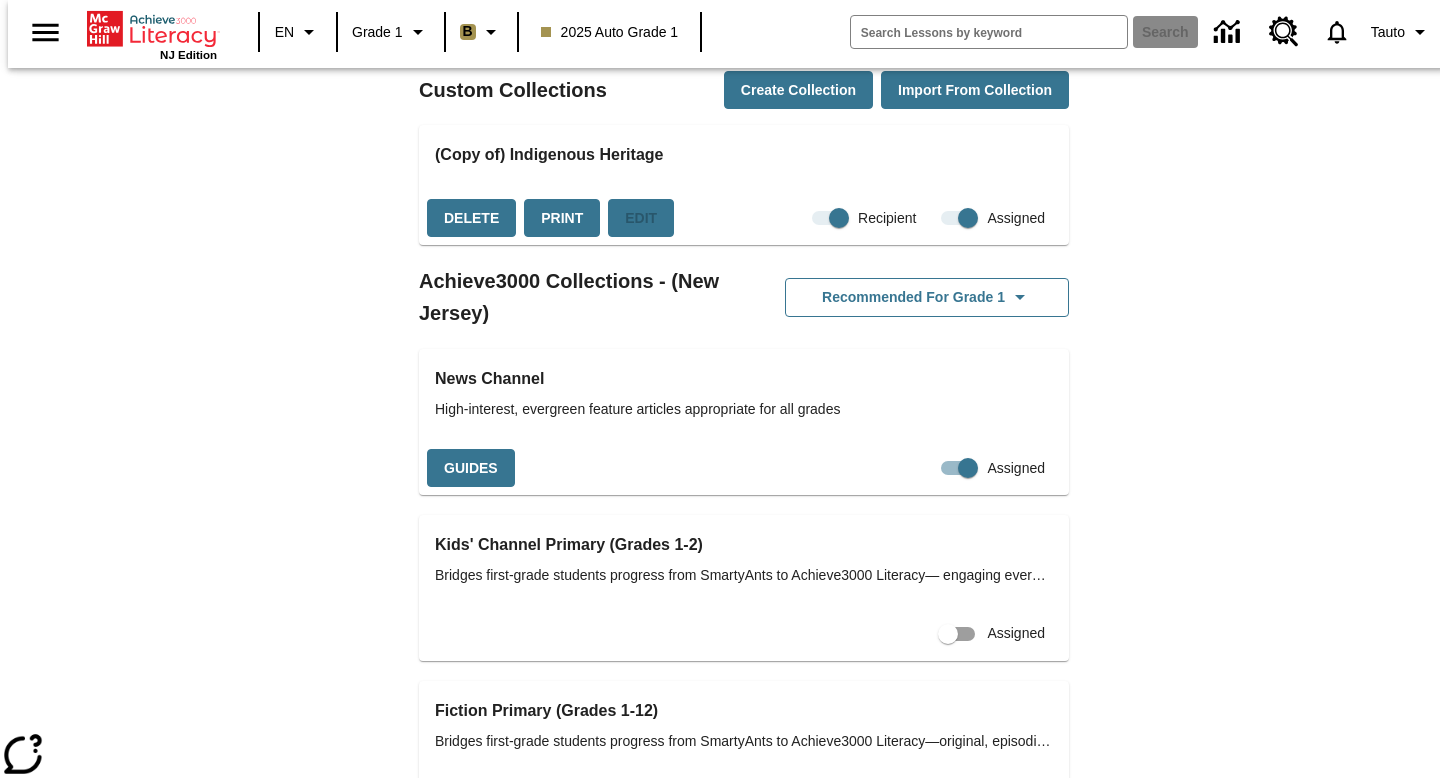 scroll, scrollTop: 0, scrollLeft: 0, axis: both 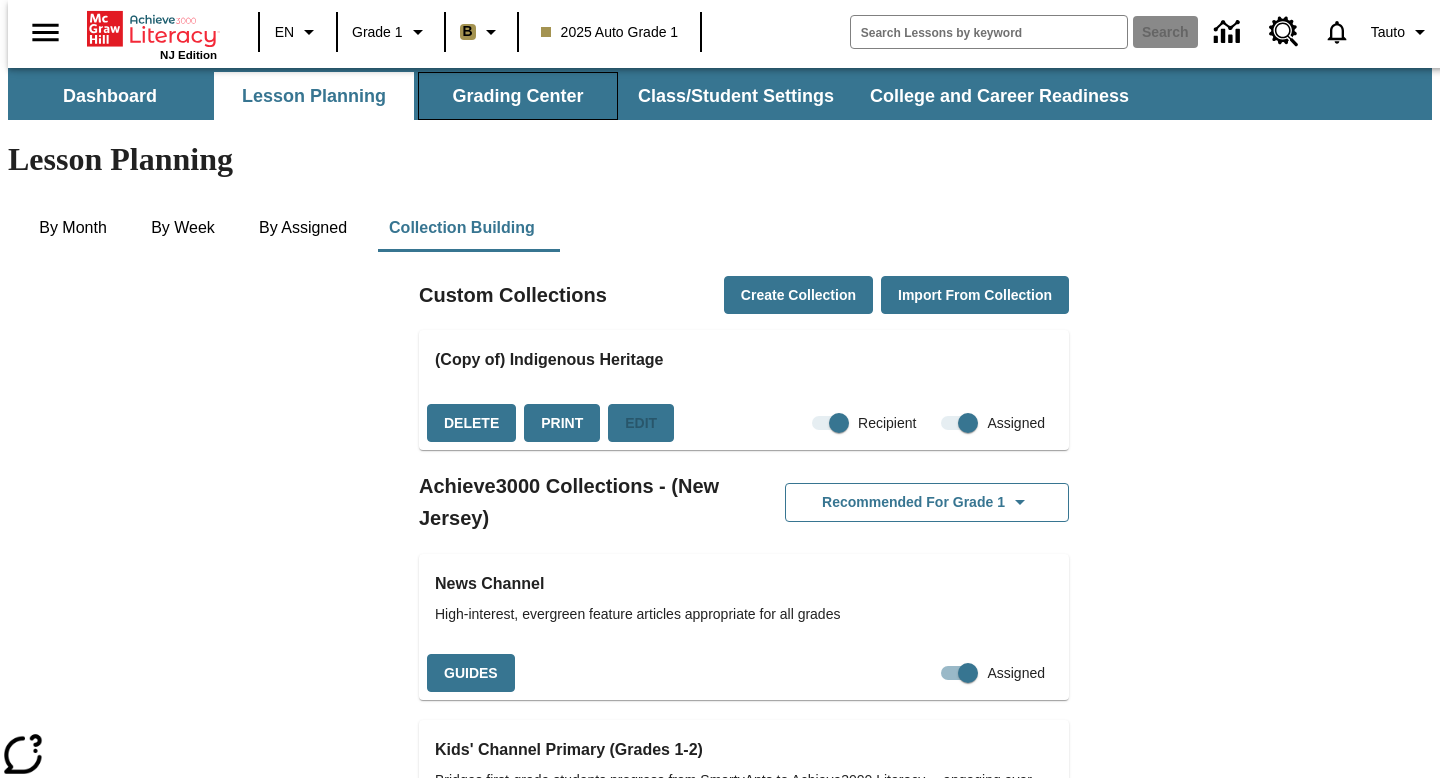 click on "Grading Center" at bounding box center (518, 96) 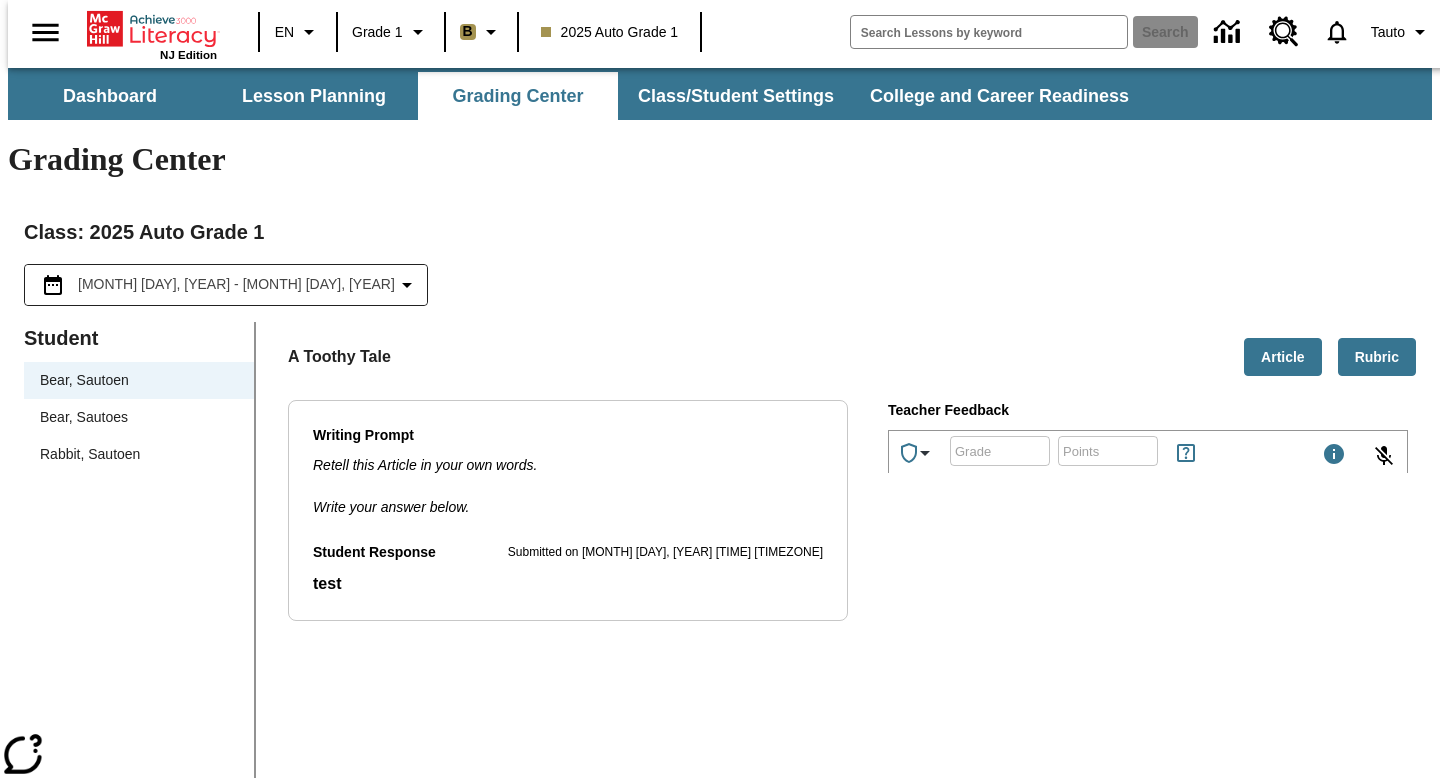 scroll, scrollTop: 0, scrollLeft: 0, axis: both 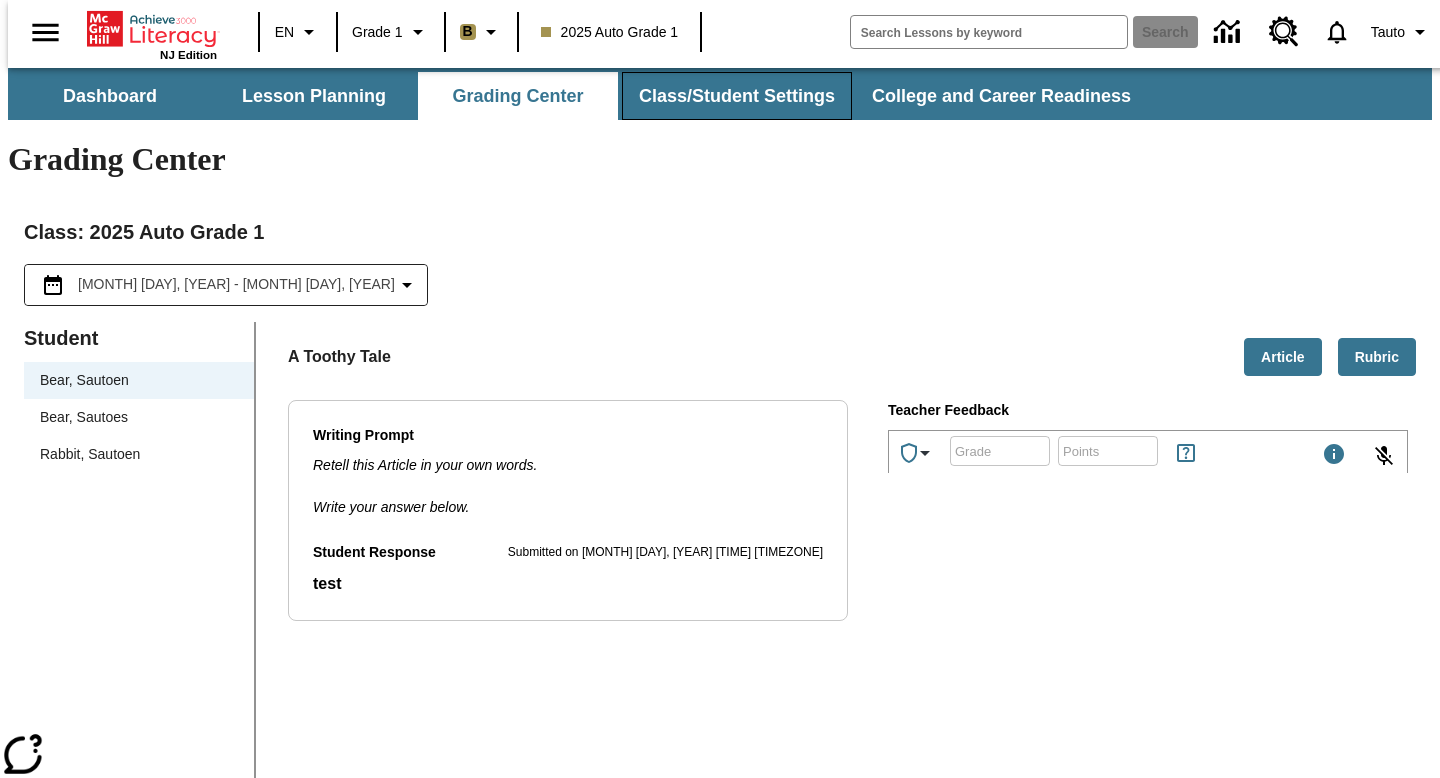 click on "Class/Student Settings" at bounding box center (737, 96) 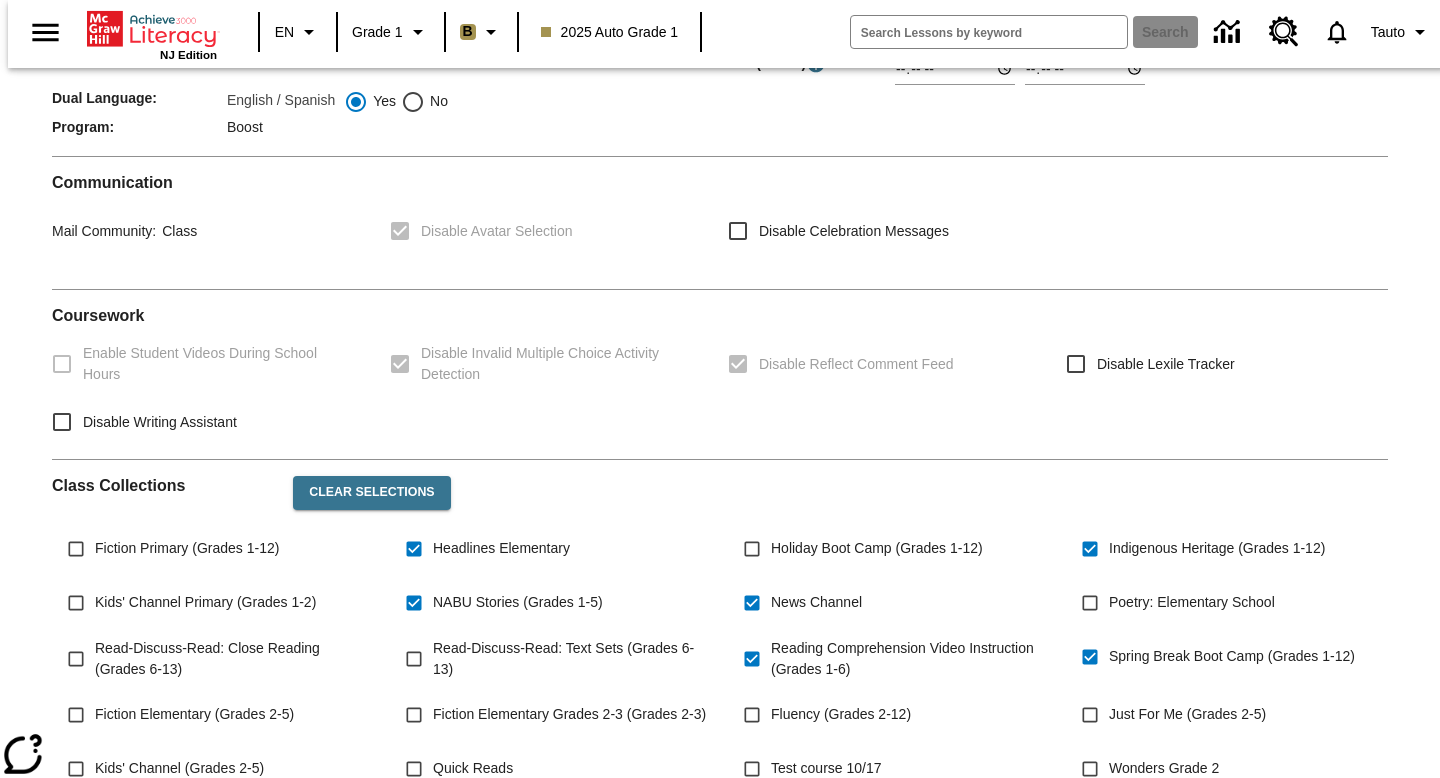 scroll, scrollTop: 351, scrollLeft: 0, axis: vertical 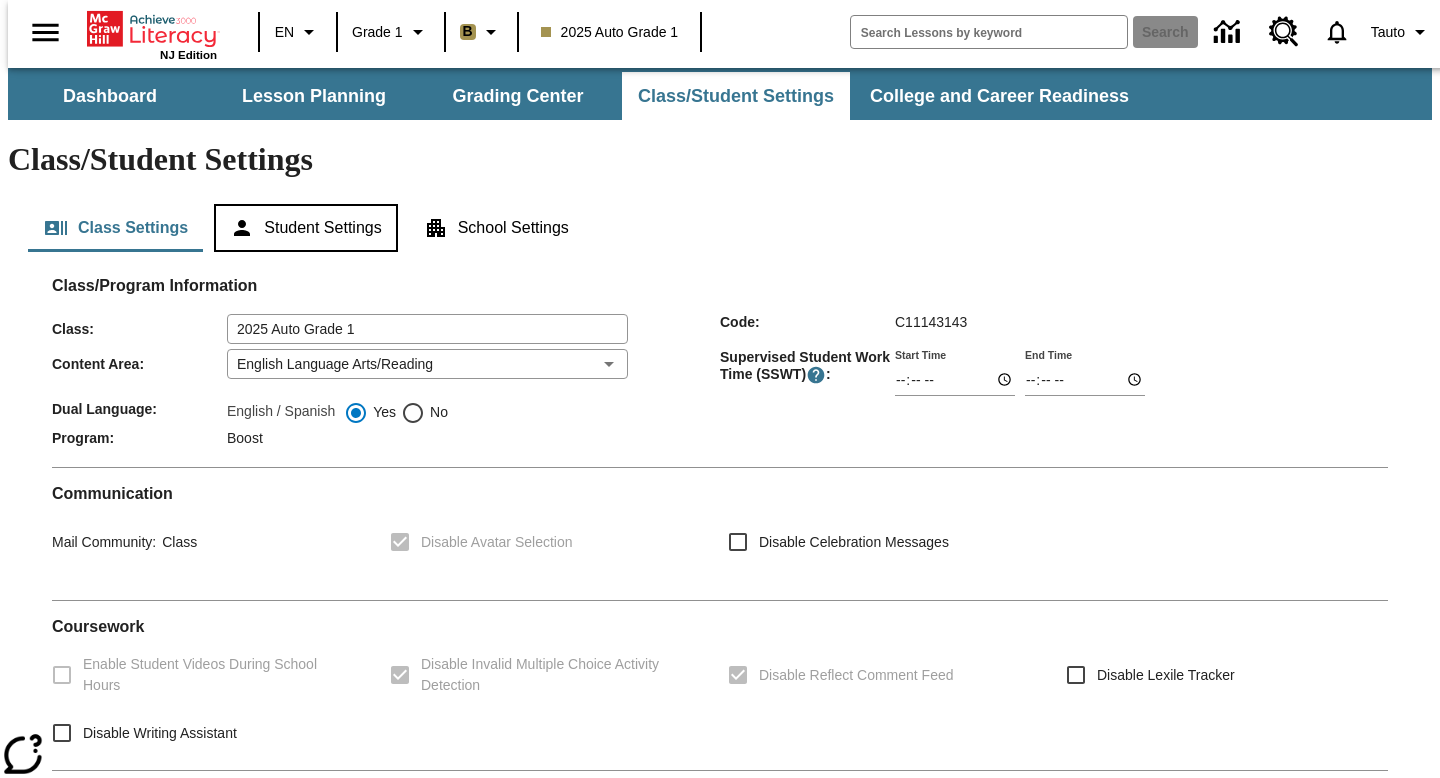 click on "Student Settings" at bounding box center (305, 228) 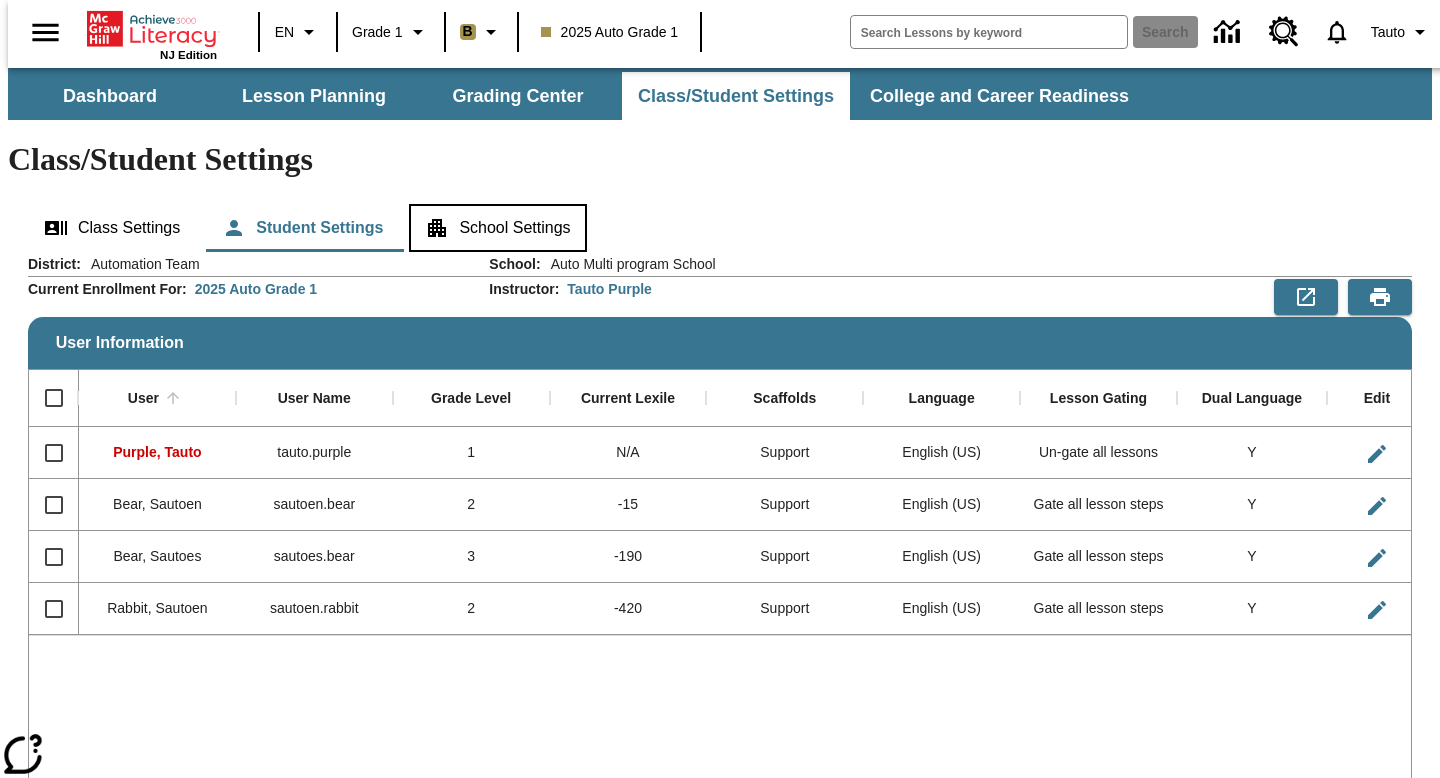 click on "School Settings" at bounding box center [497, 228] 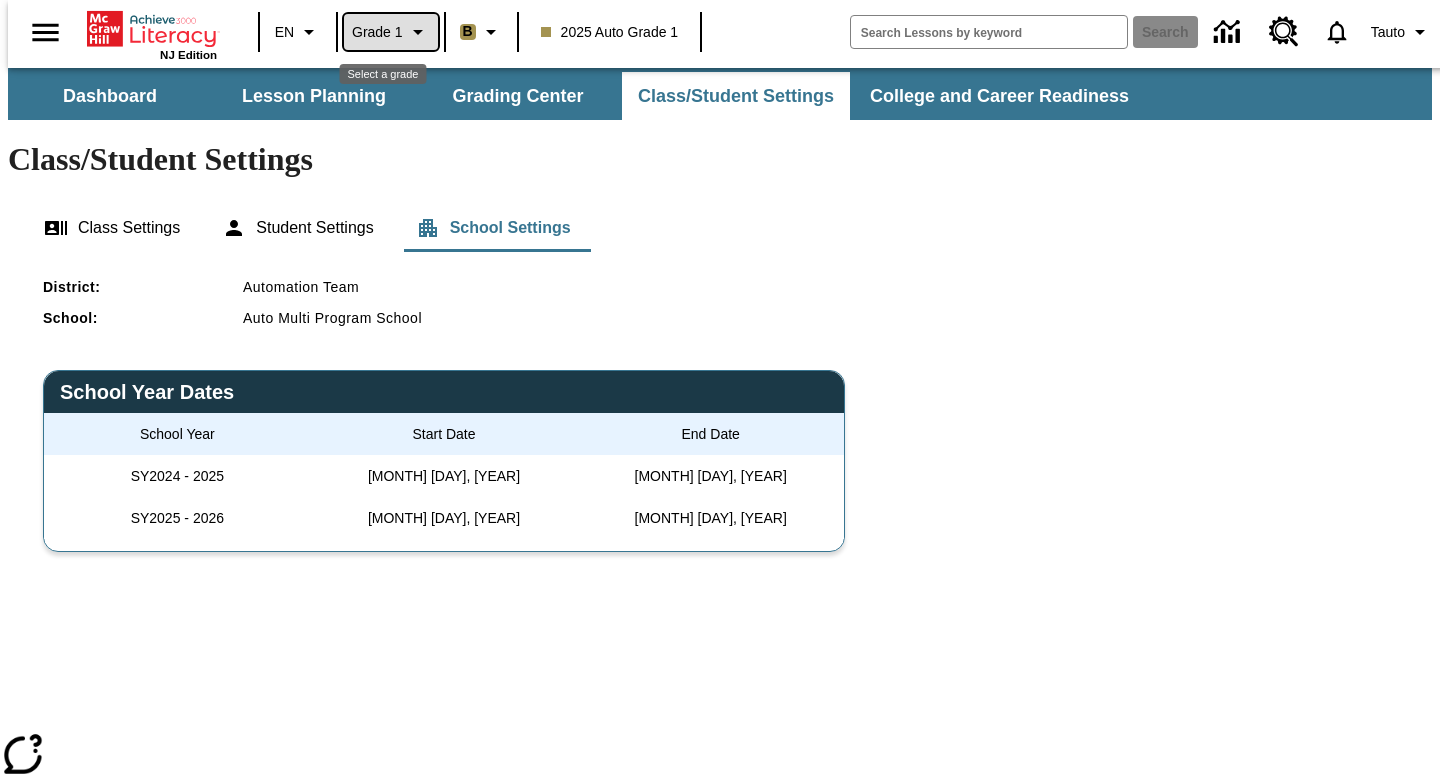 click 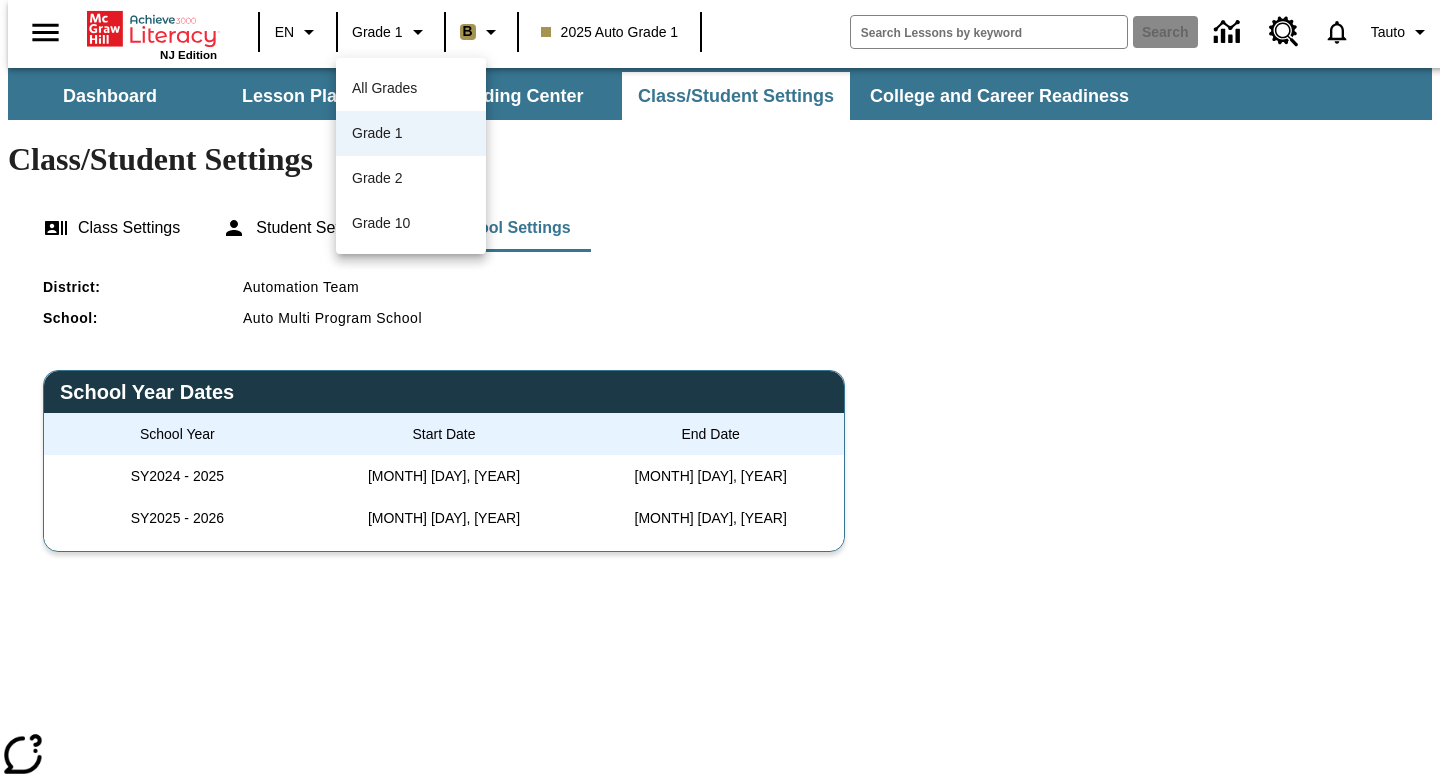 click at bounding box center (720, 389) 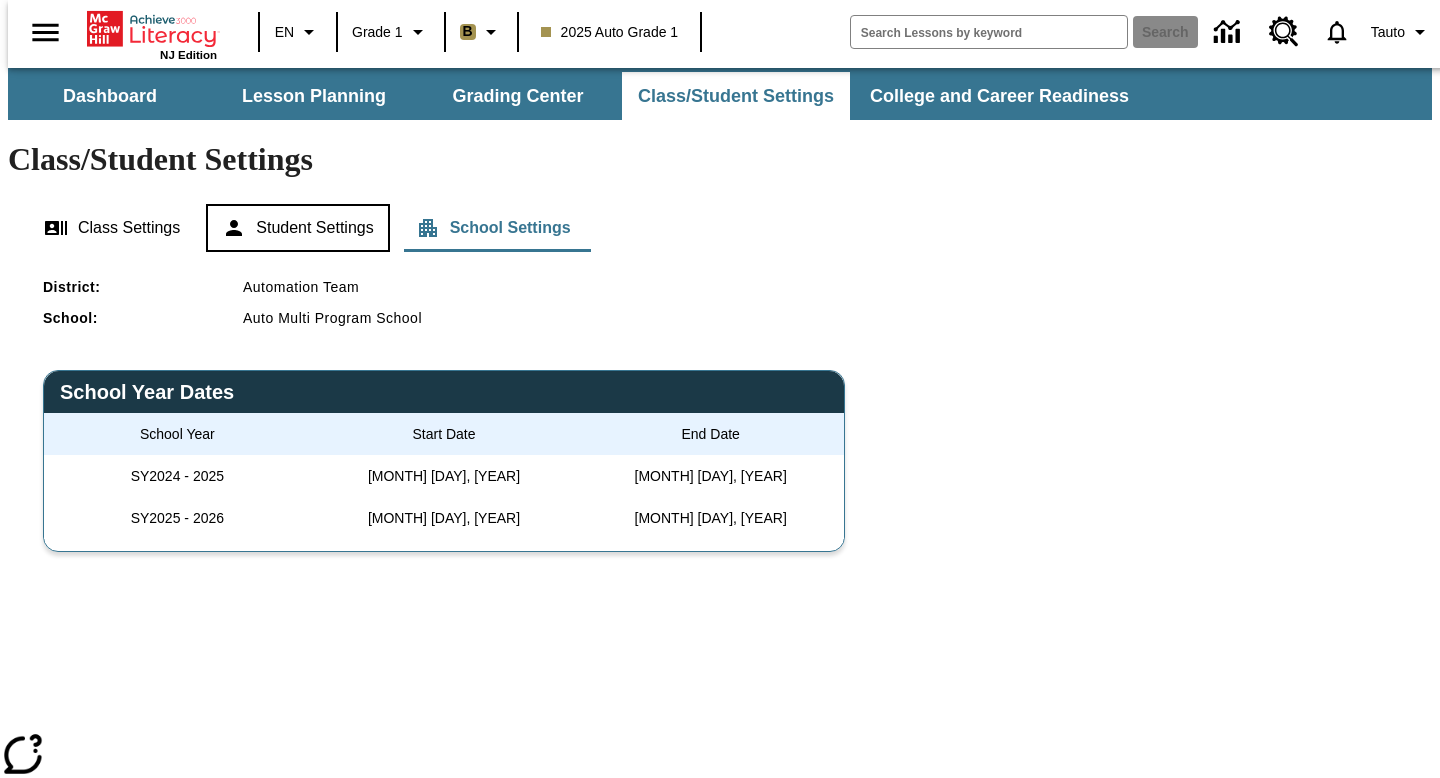 click on "Student Settings" at bounding box center [297, 228] 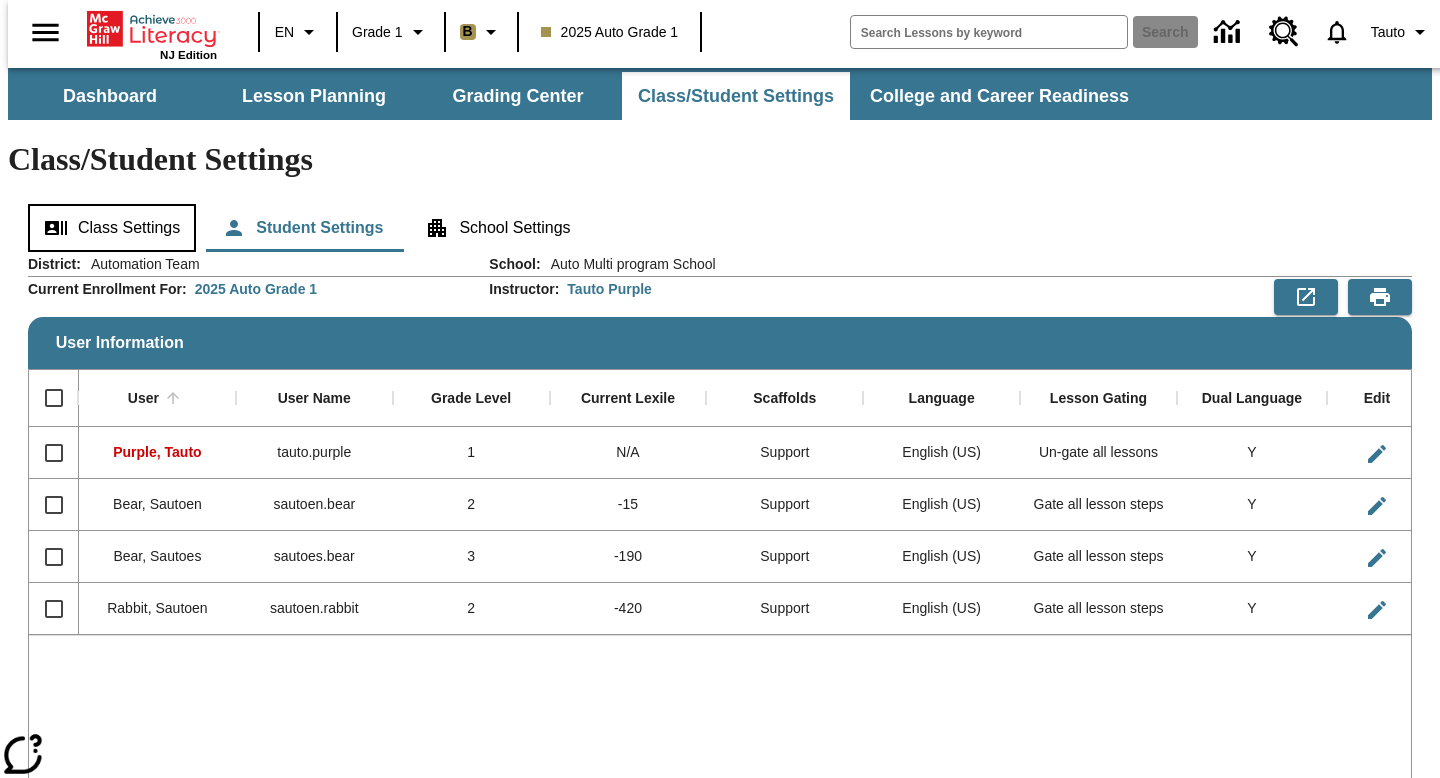 click on "Class Settings" at bounding box center [112, 228] 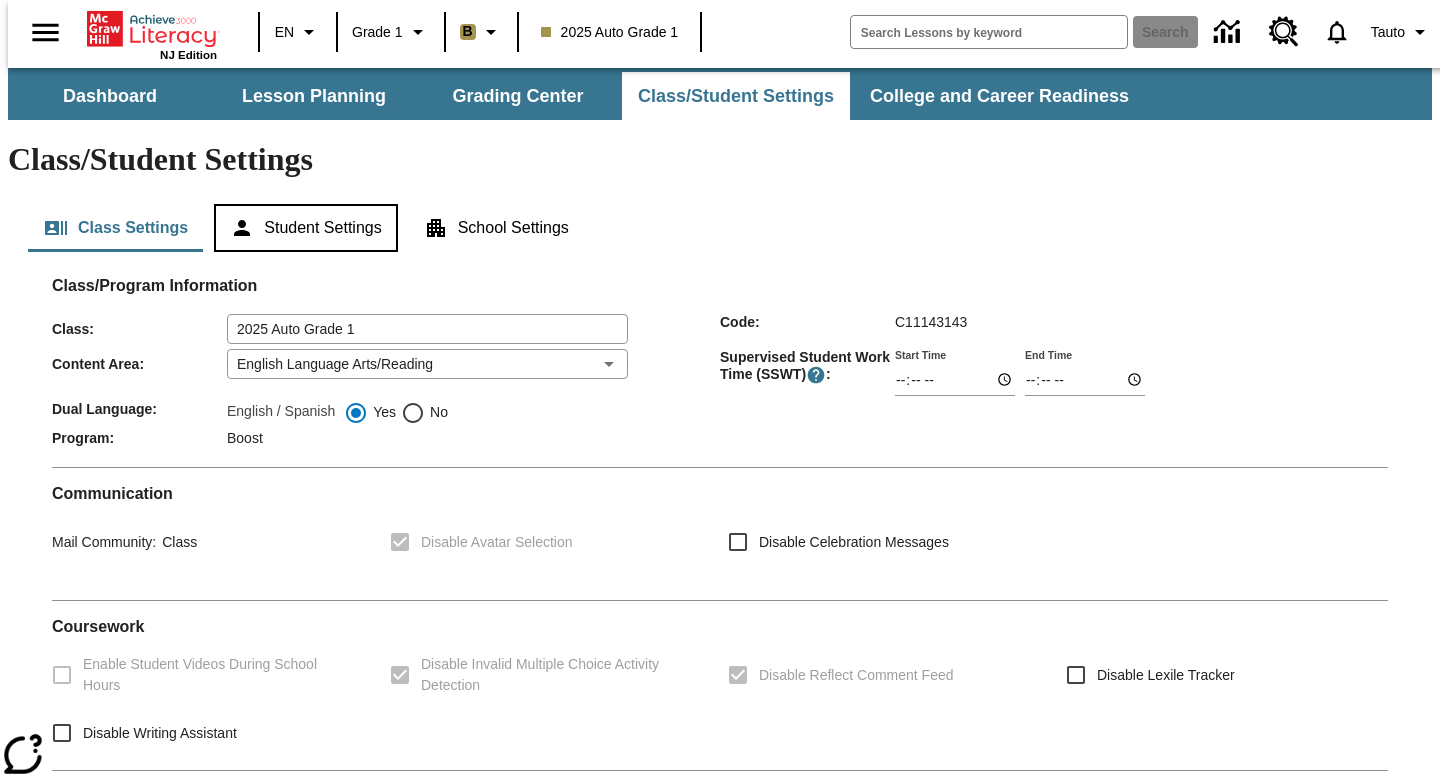 click on "Student Settings" at bounding box center [305, 228] 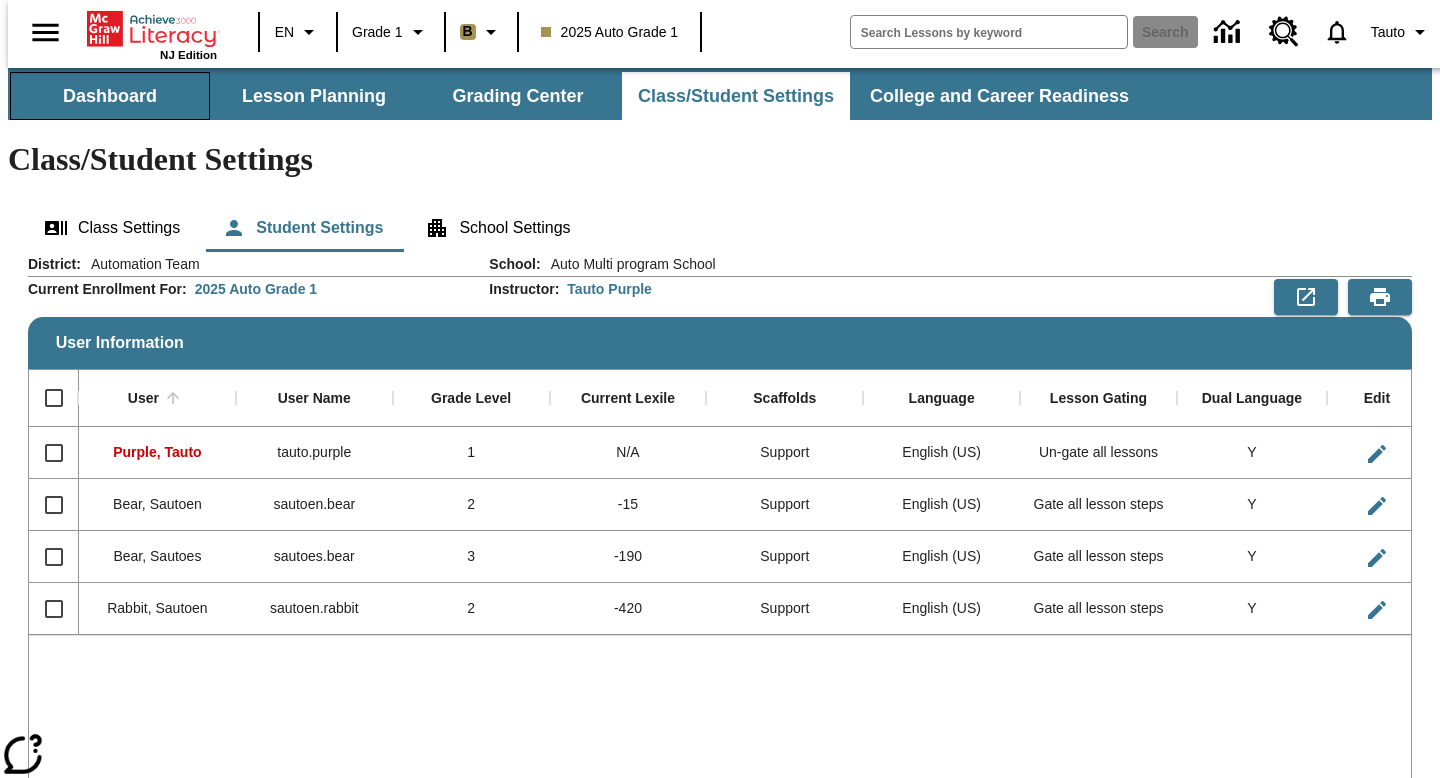 click on "Dashboard" at bounding box center [110, 96] 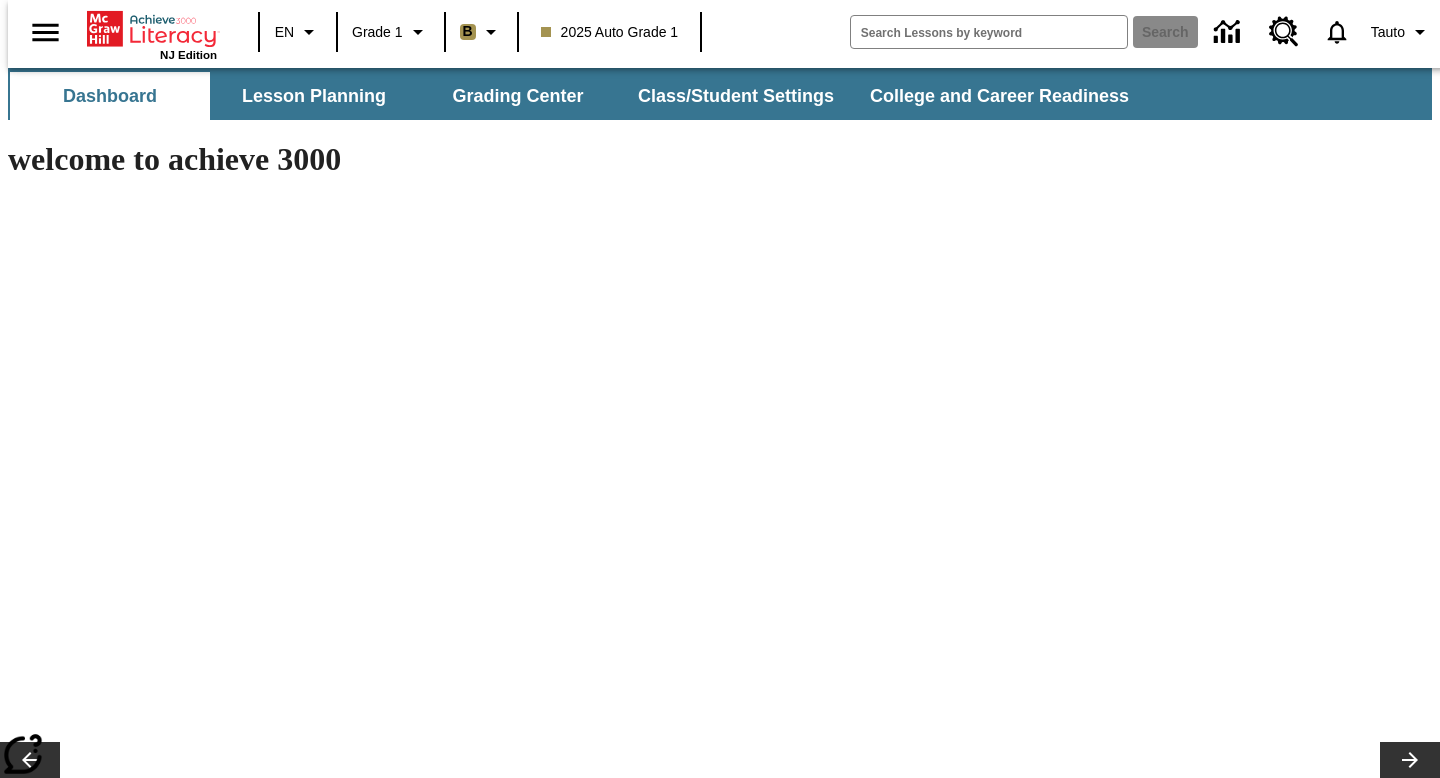 scroll, scrollTop: 0, scrollLeft: 0, axis: both 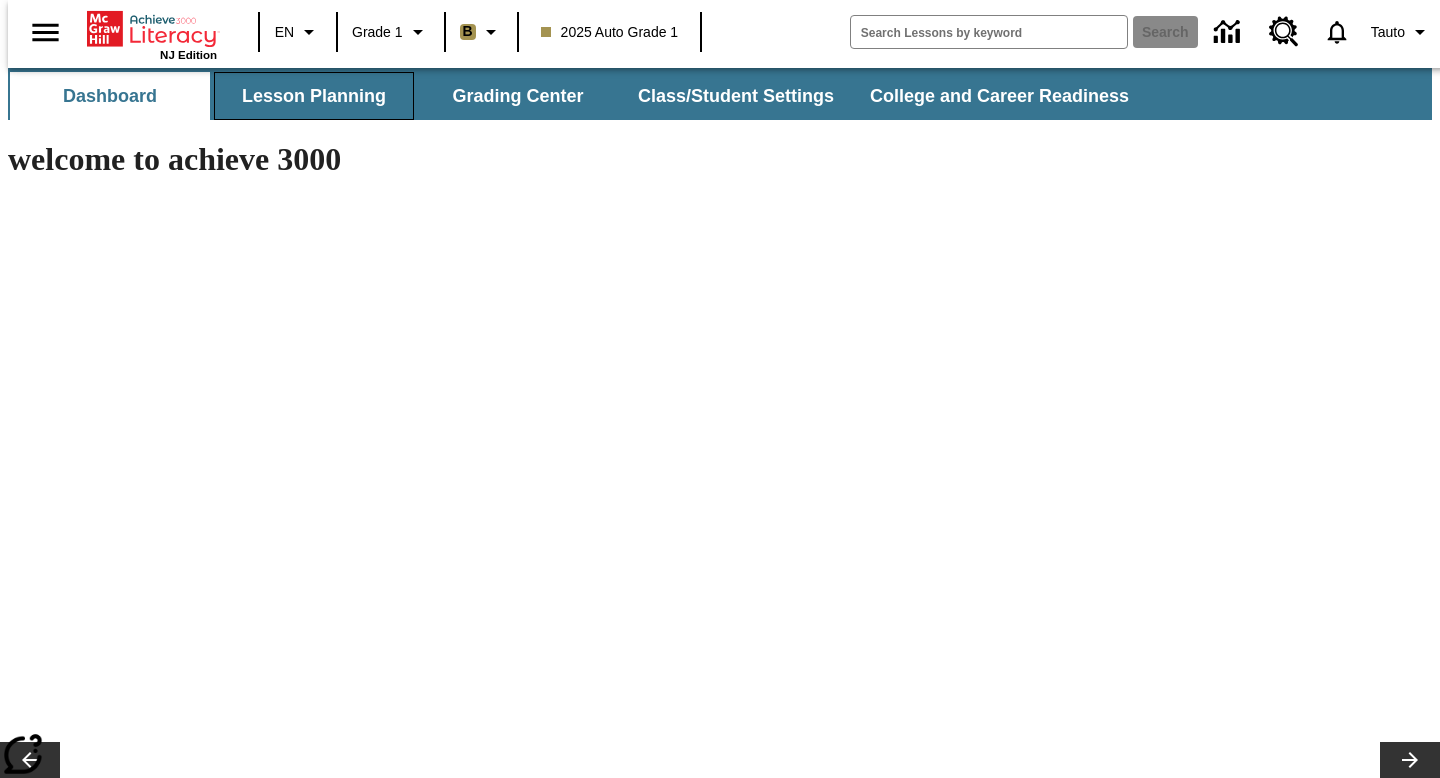 click on "Lesson Planning" at bounding box center (314, 96) 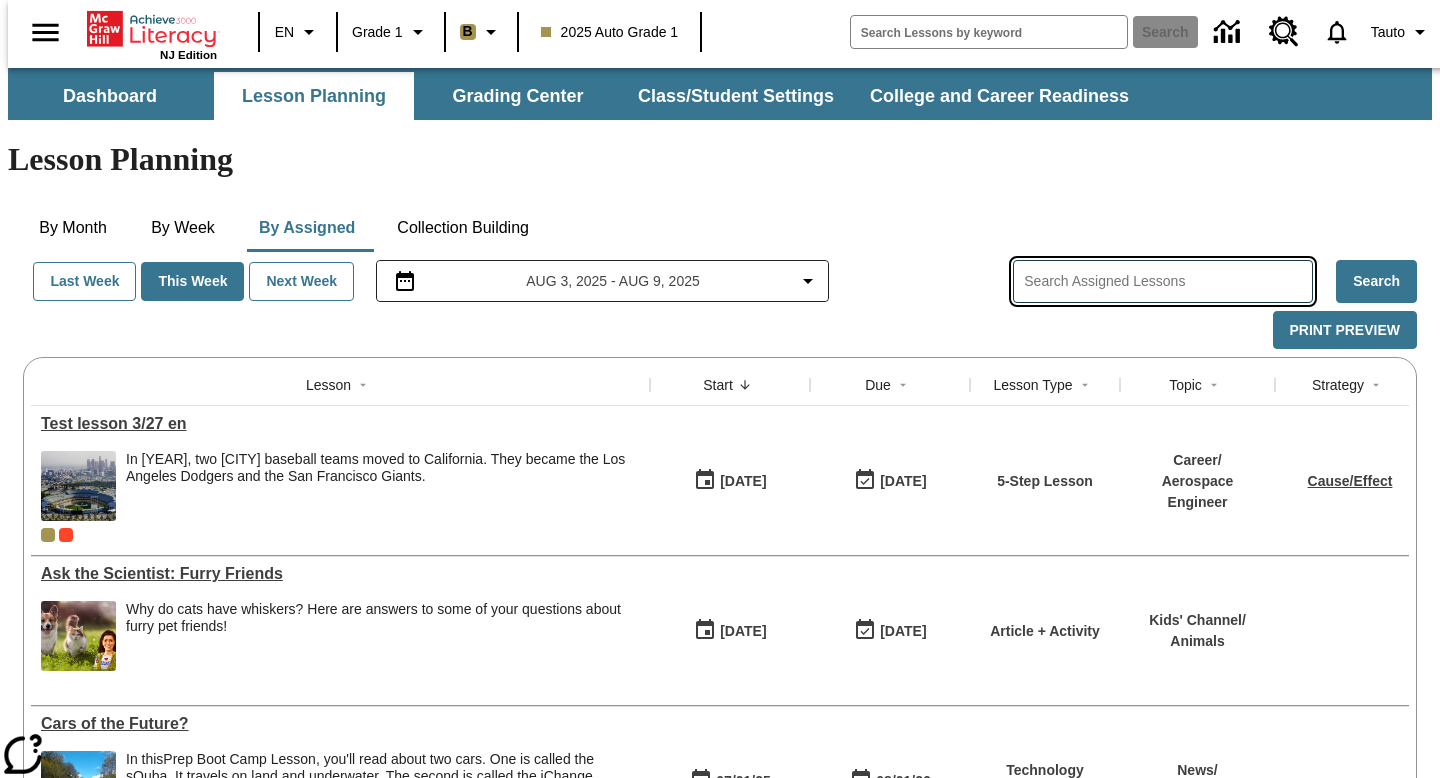 click at bounding box center (1168, 281) 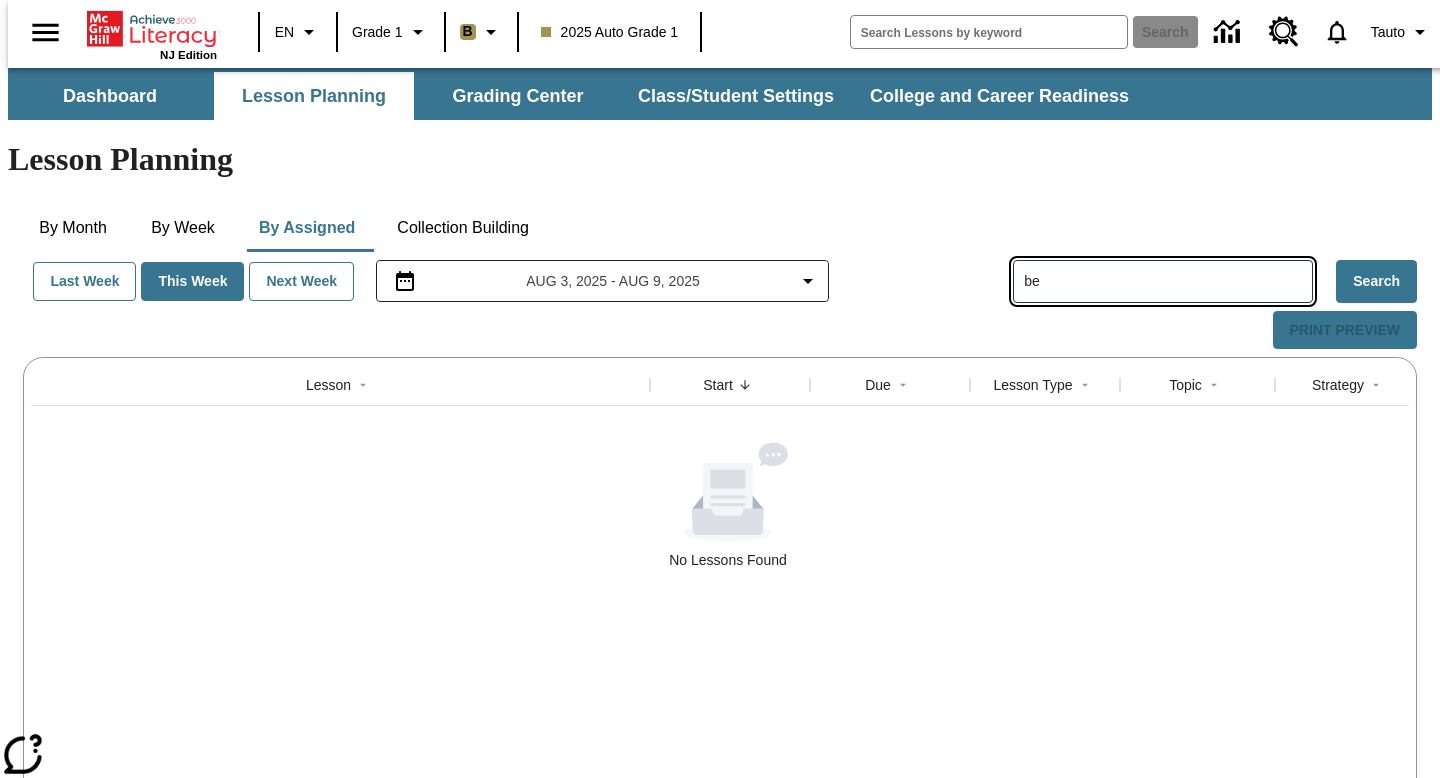 type on "b" 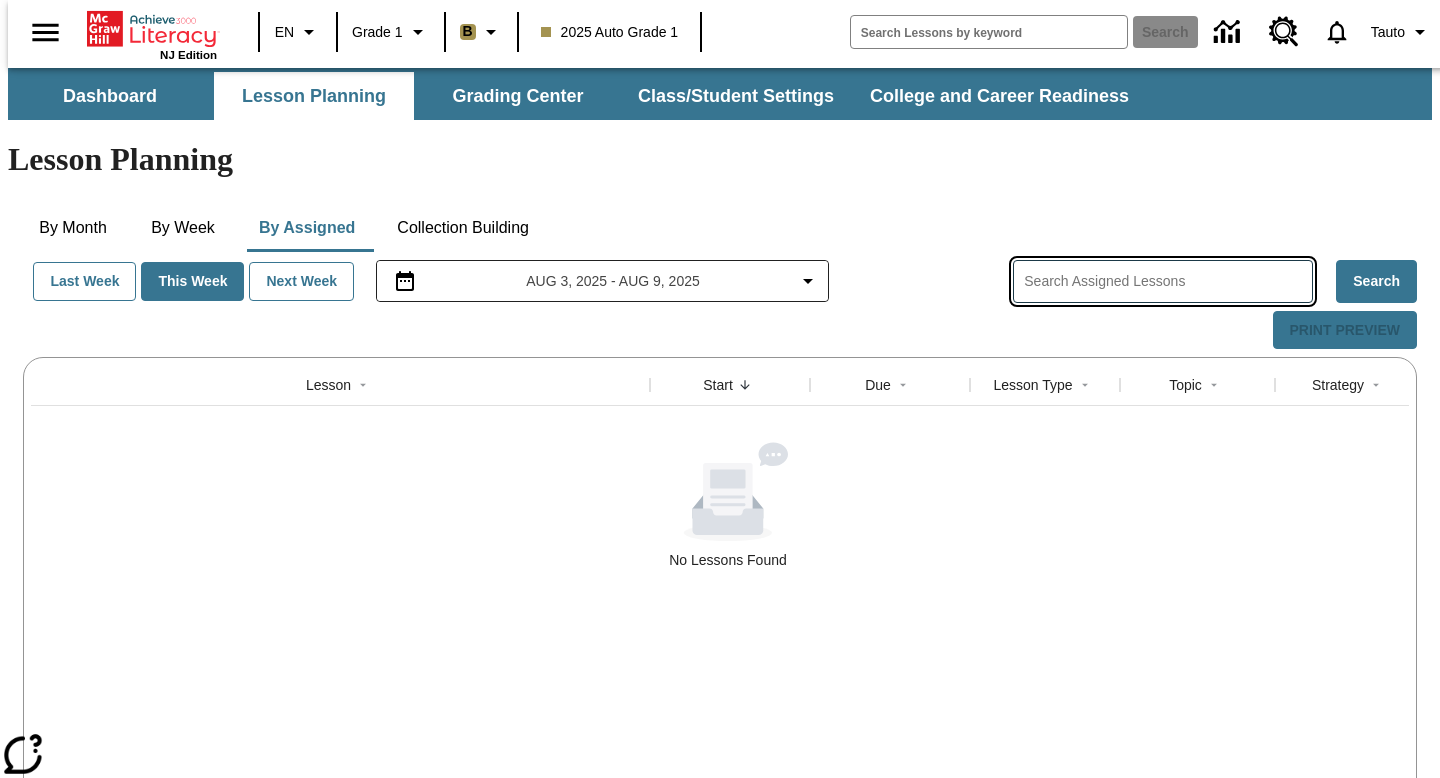 type 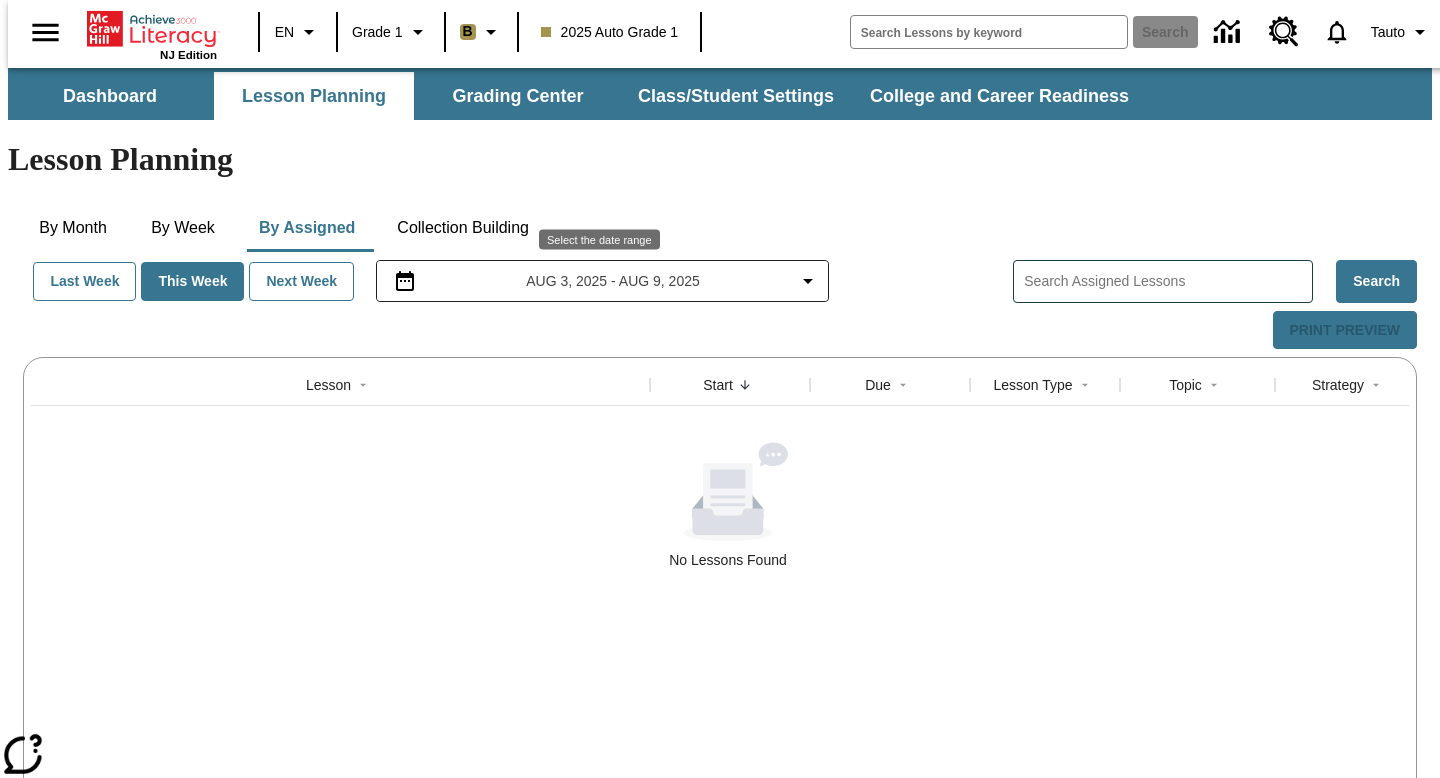 click on "By Month By Week By Assigned Collection Building" at bounding box center (720, 228) 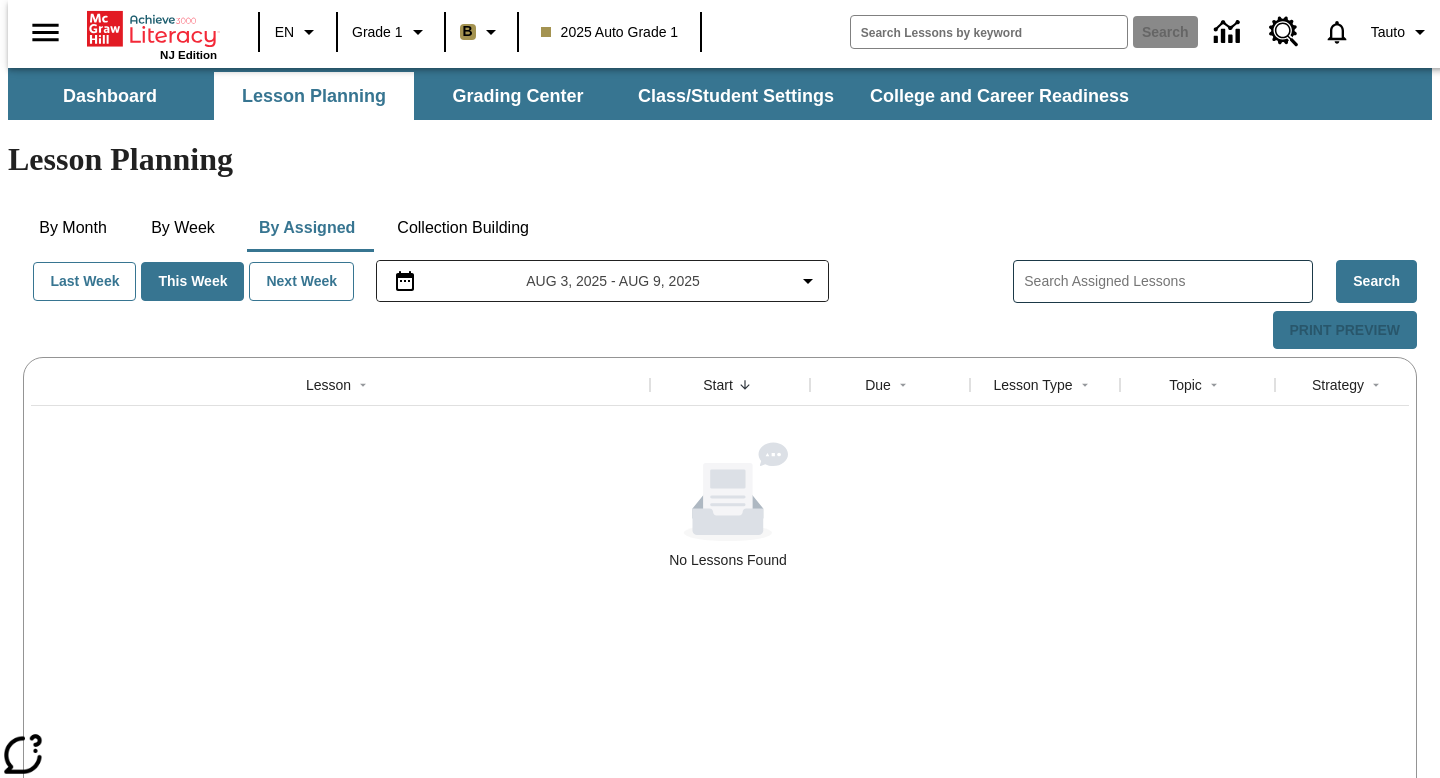click at bounding box center [1168, 281] 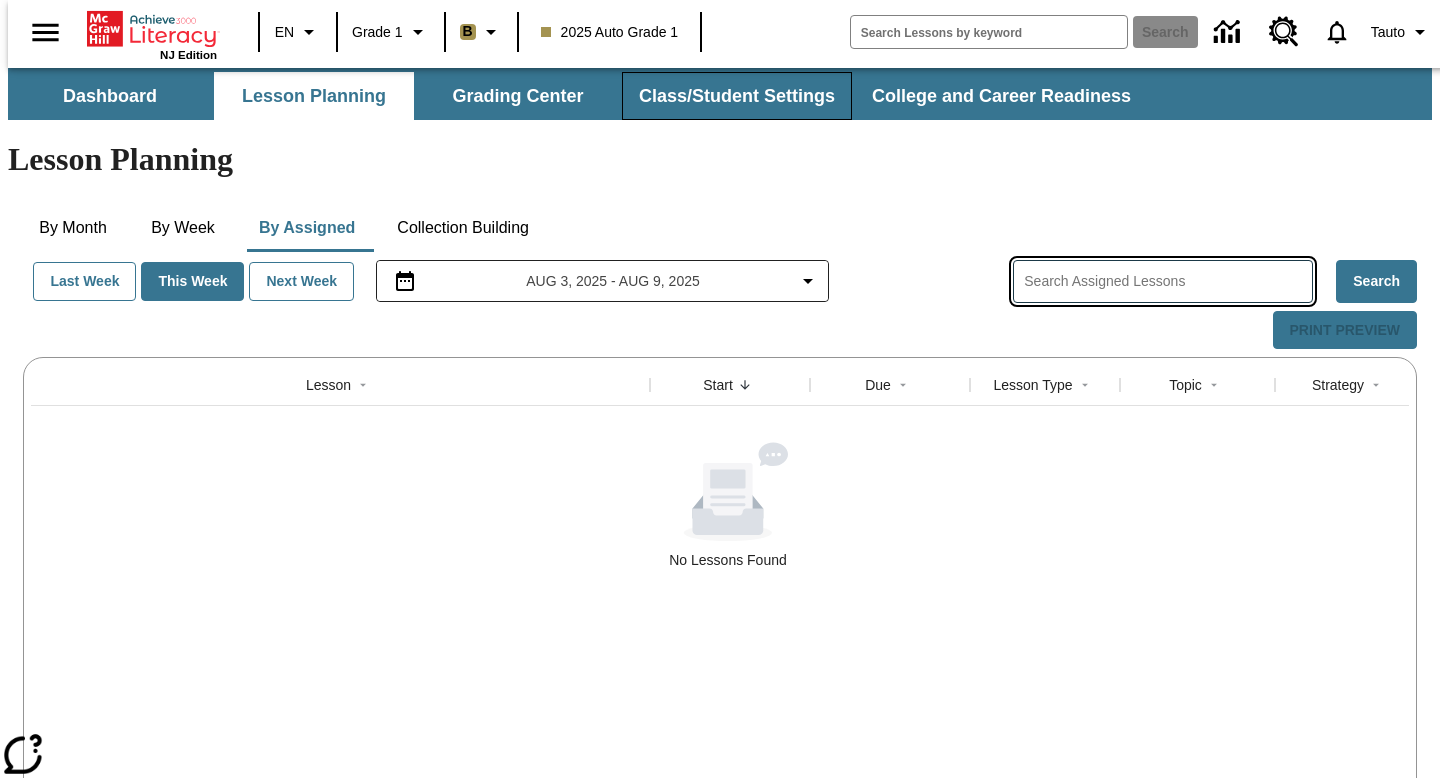 click on "Class/Student Settings" at bounding box center [737, 96] 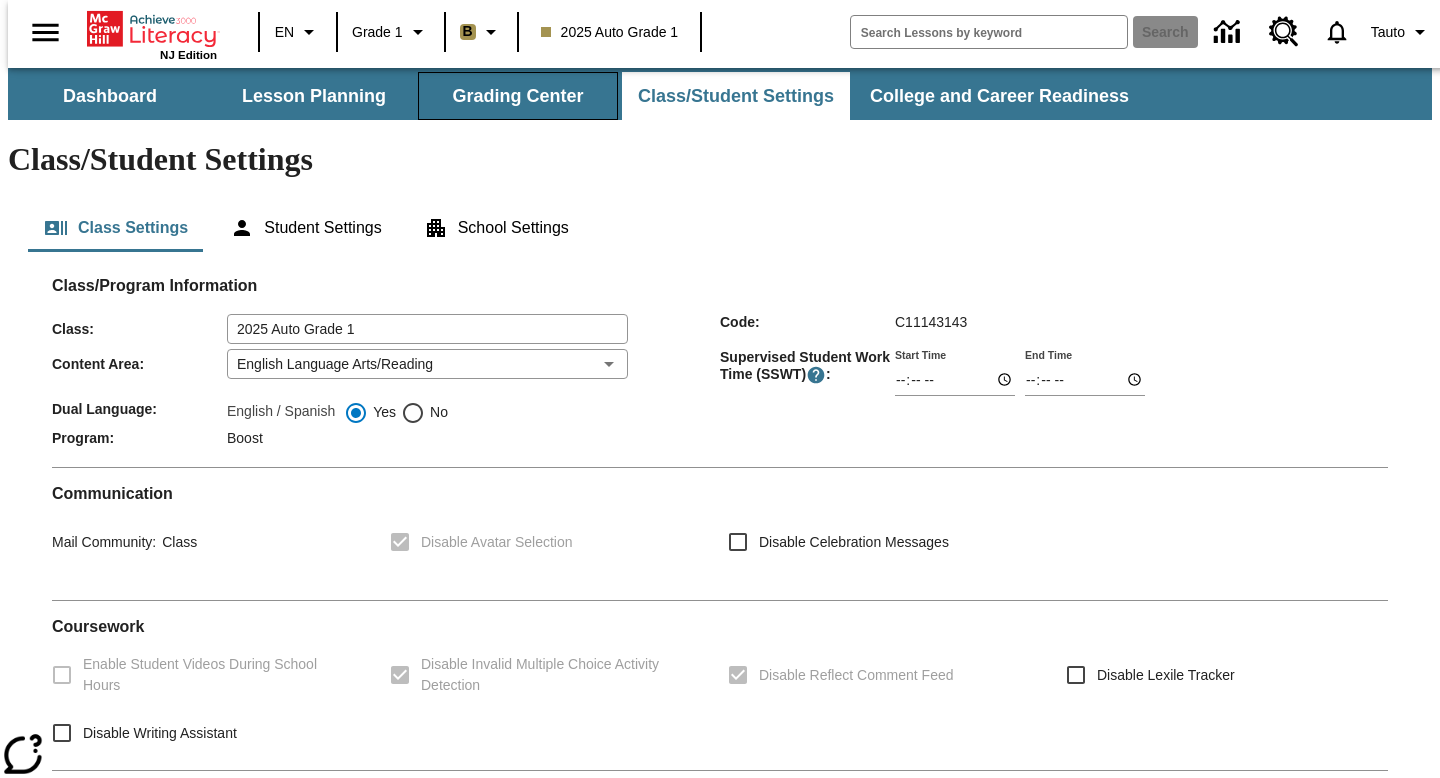 click on "Grading Center" at bounding box center (518, 96) 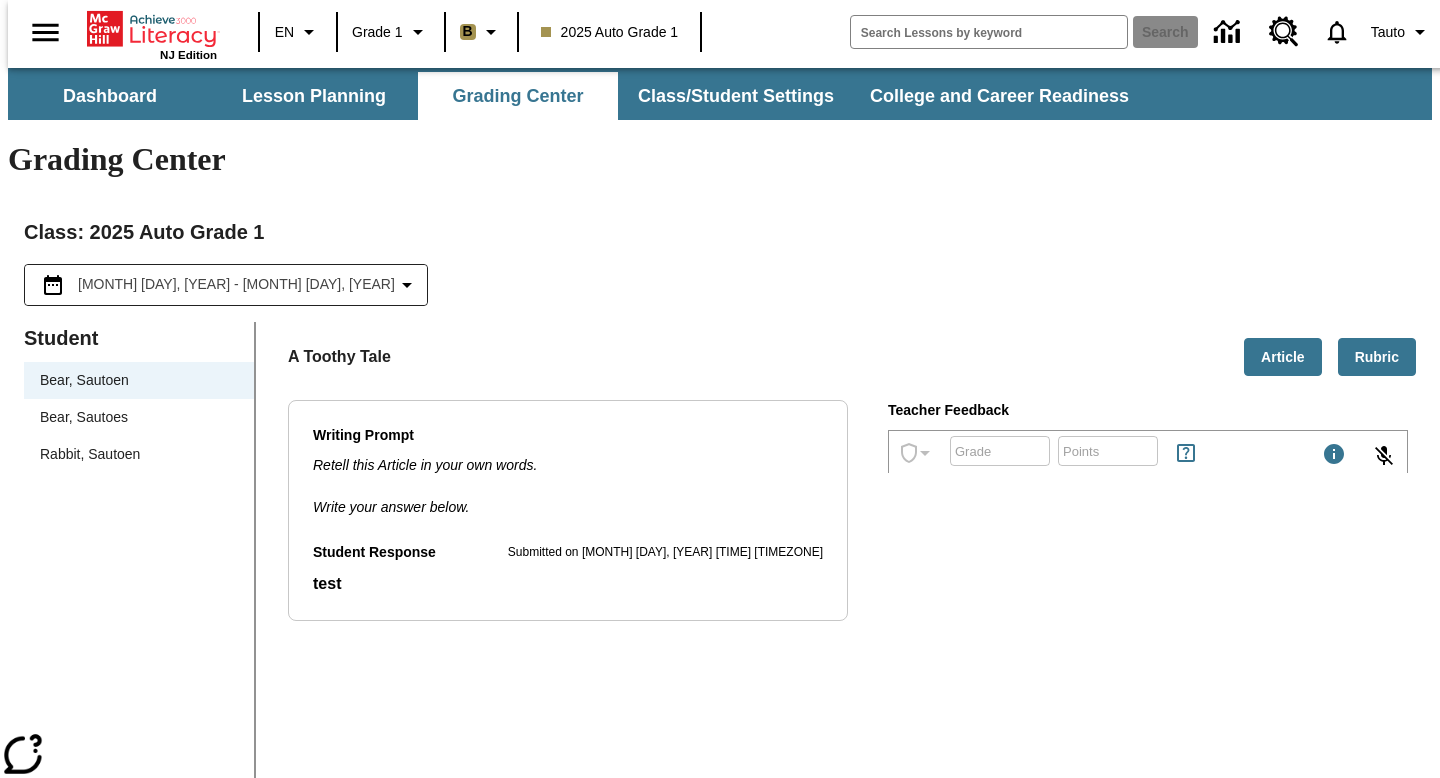 scroll, scrollTop: 0, scrollLeft: 0, axis: both 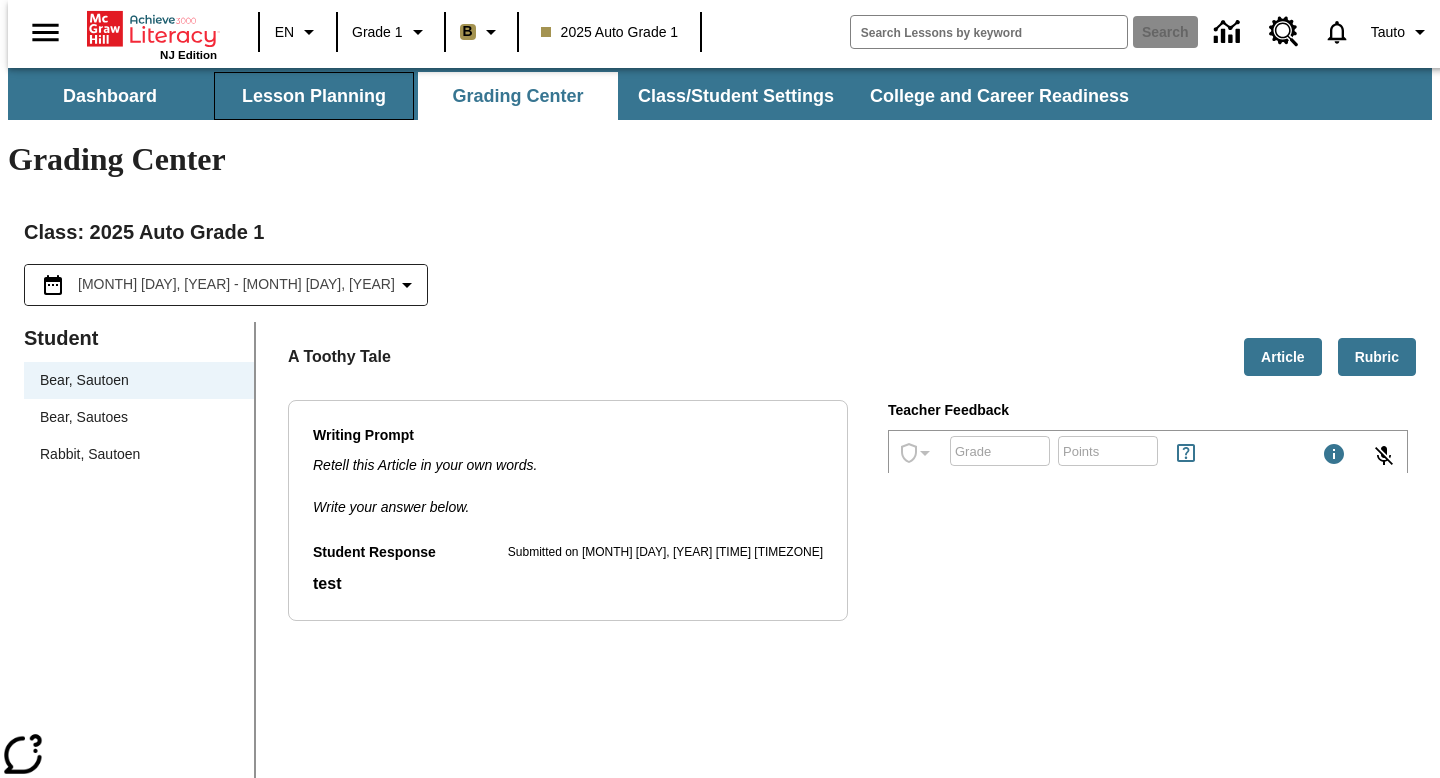 click on "Lesson Planning" at bounding box center [314, 96] 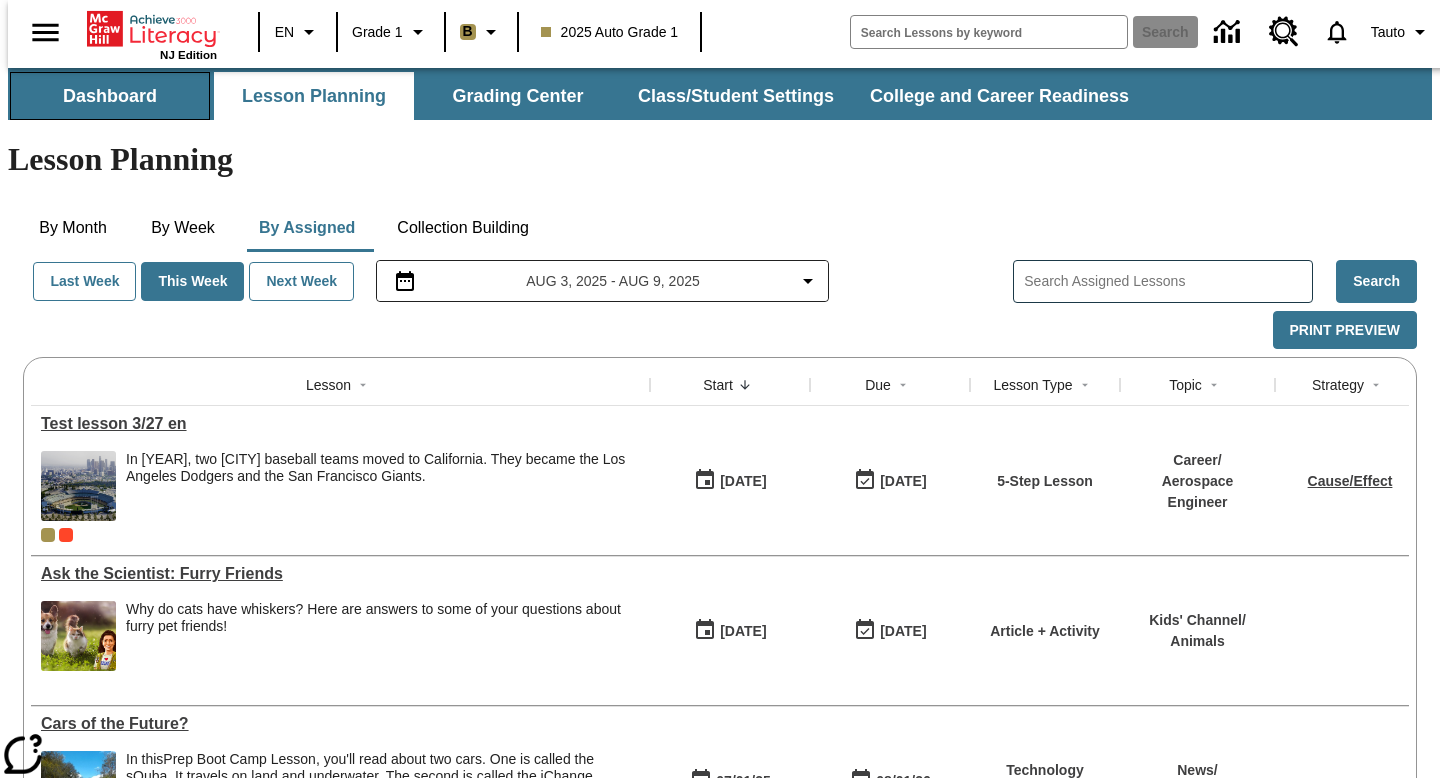 click on "Dashboard" at bounding box center [110, 96] 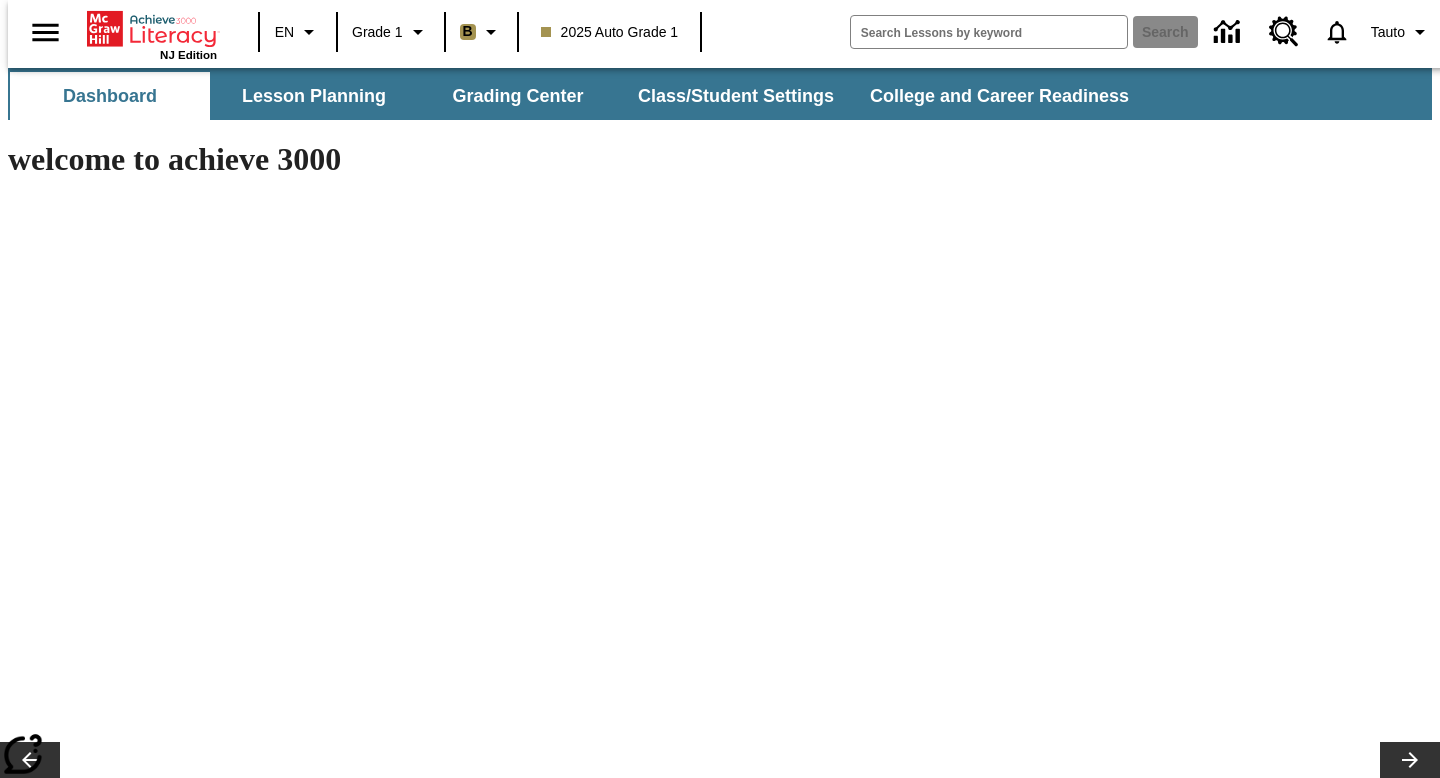 scroll, scrollTop: 0, scrollLeft: 0, axis: both 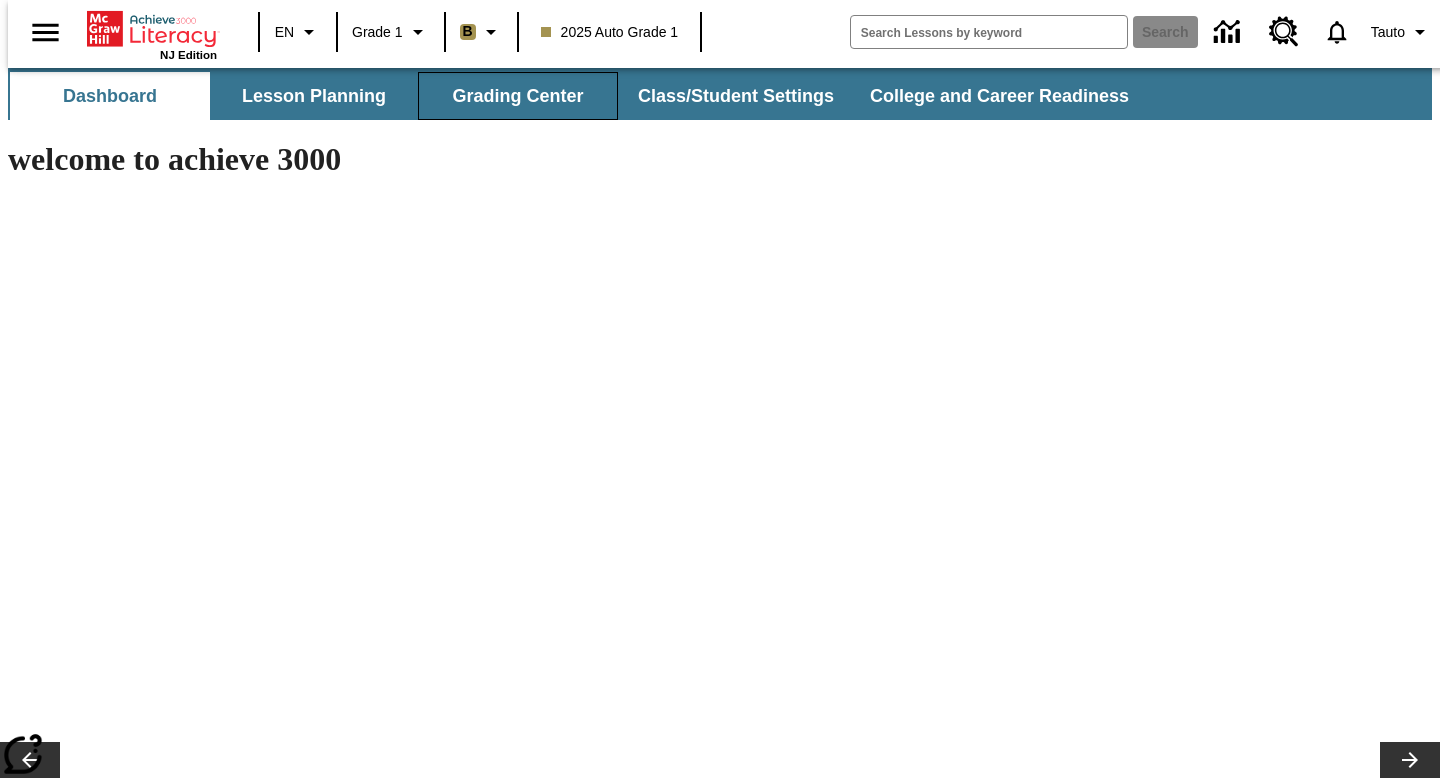 click on "Grading Center" at bounding box center (518, 96) 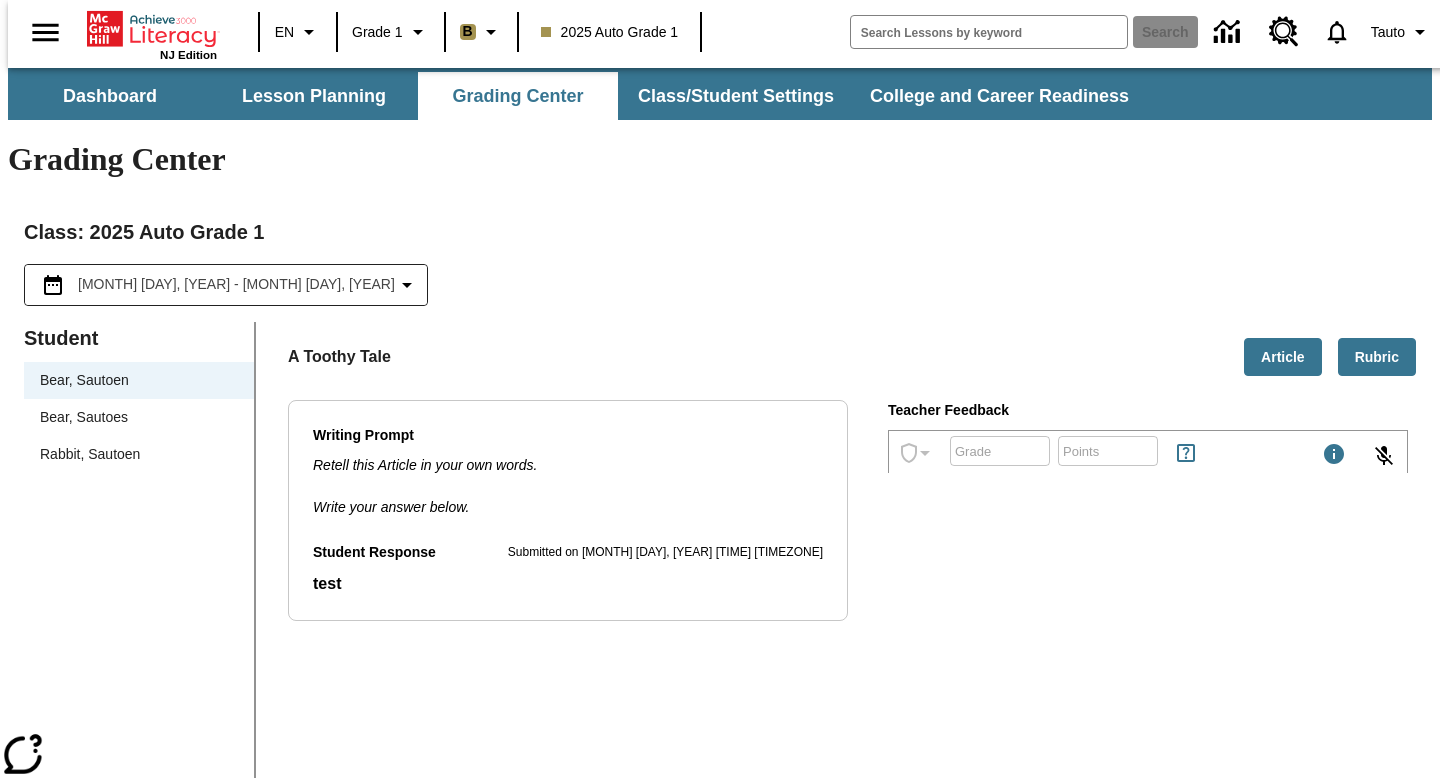 scroll, scrollTop: 0, scrollLeft: 0, axis: both 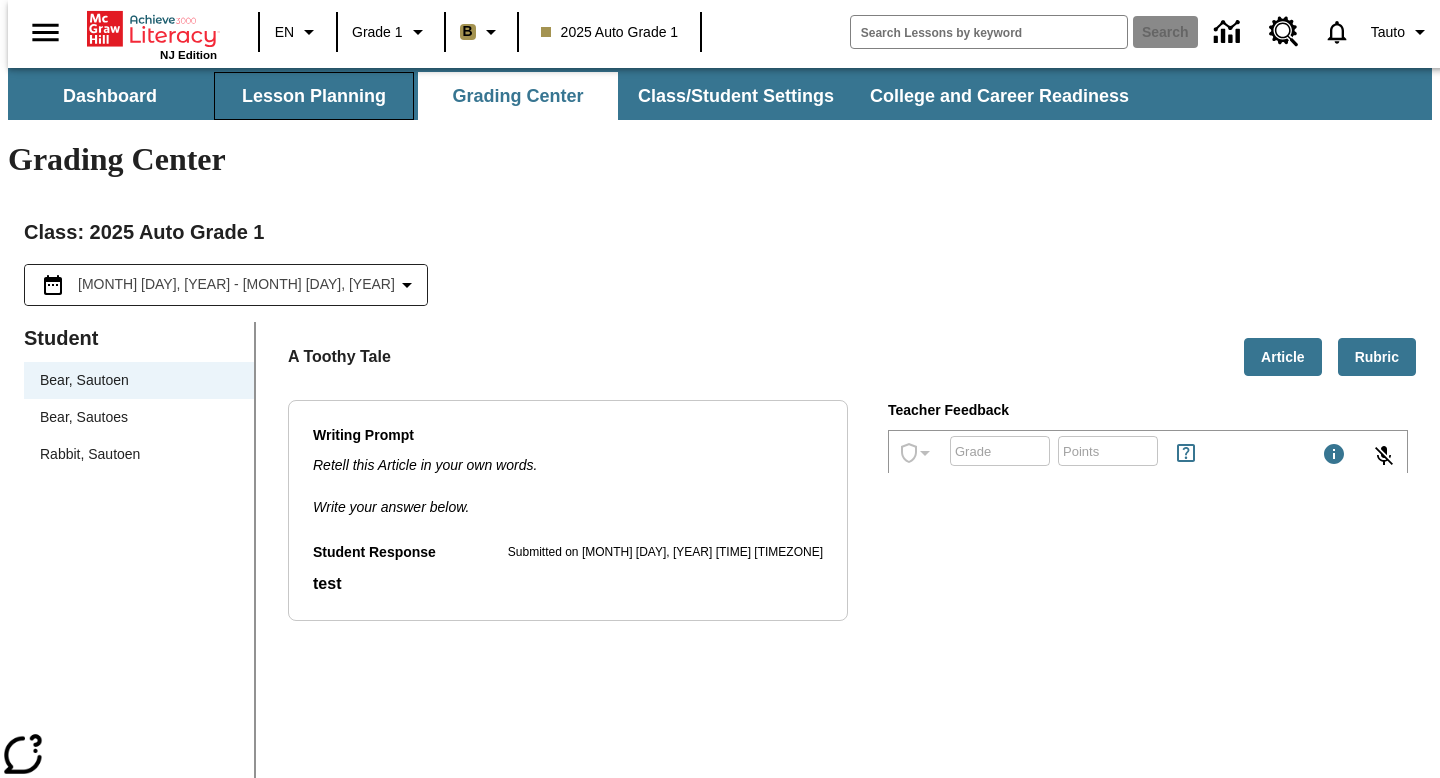 click on "Lesson Planning" at bounding box center [314, 96] 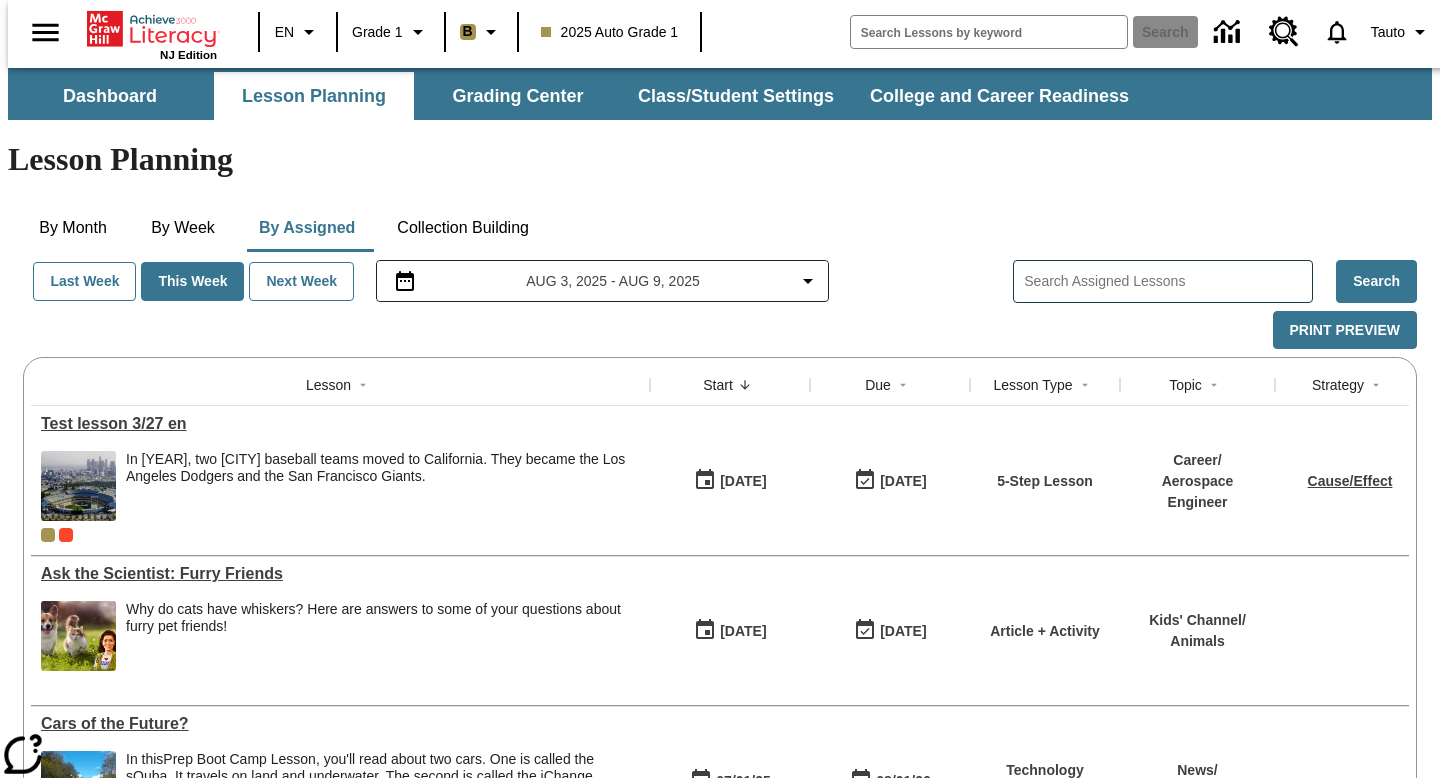 scroll, scrollTop: 207, scrollLeft: 0, axis: vertical 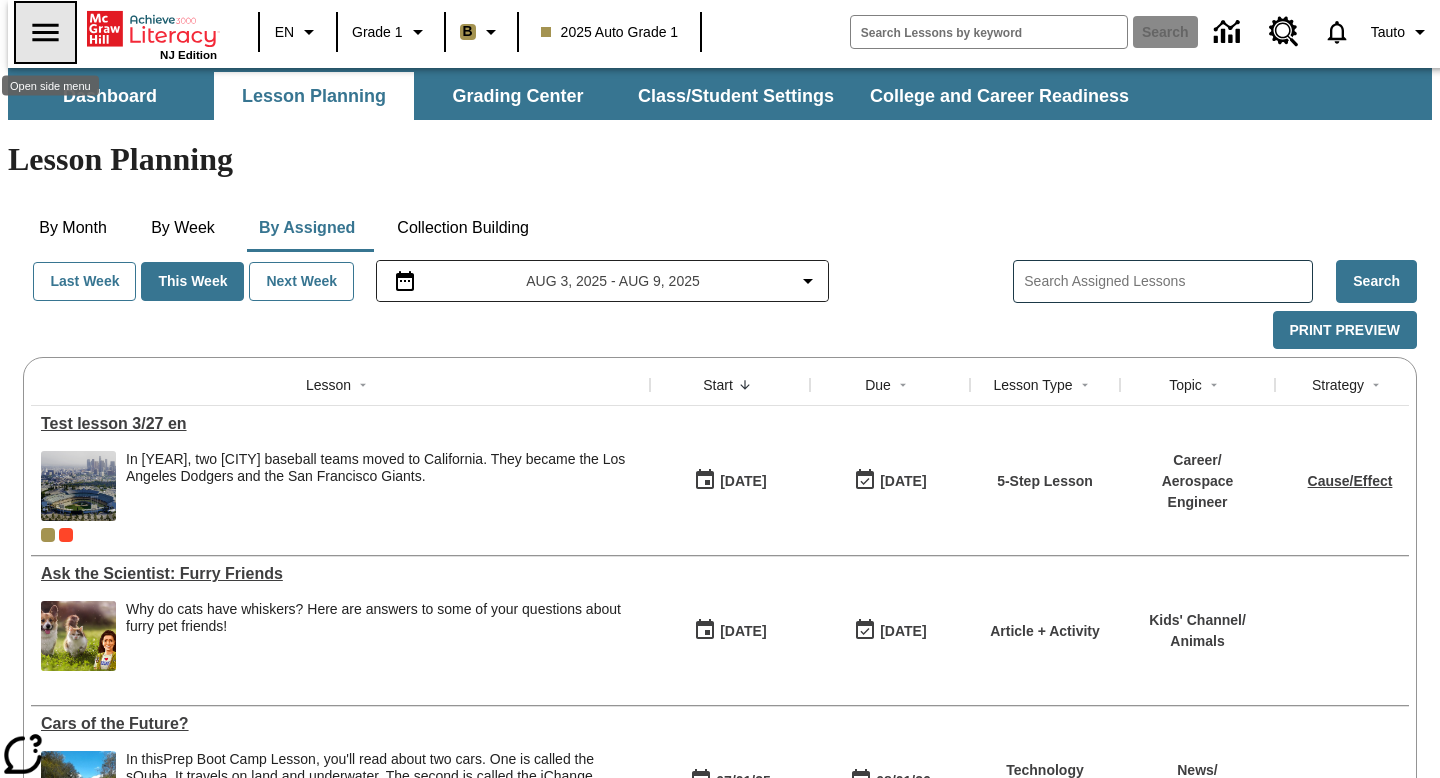click 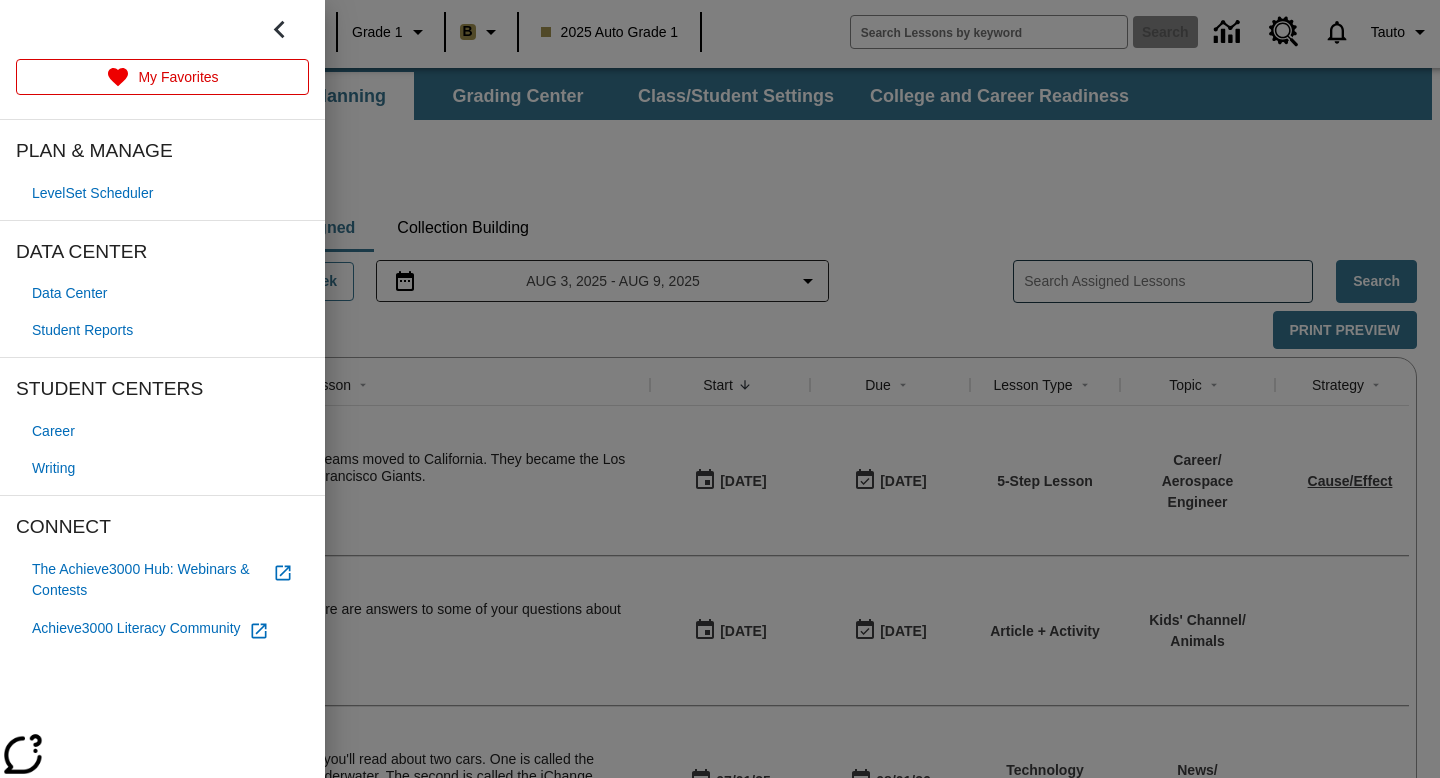 click on "Writing" at bounding box center (162, 468) 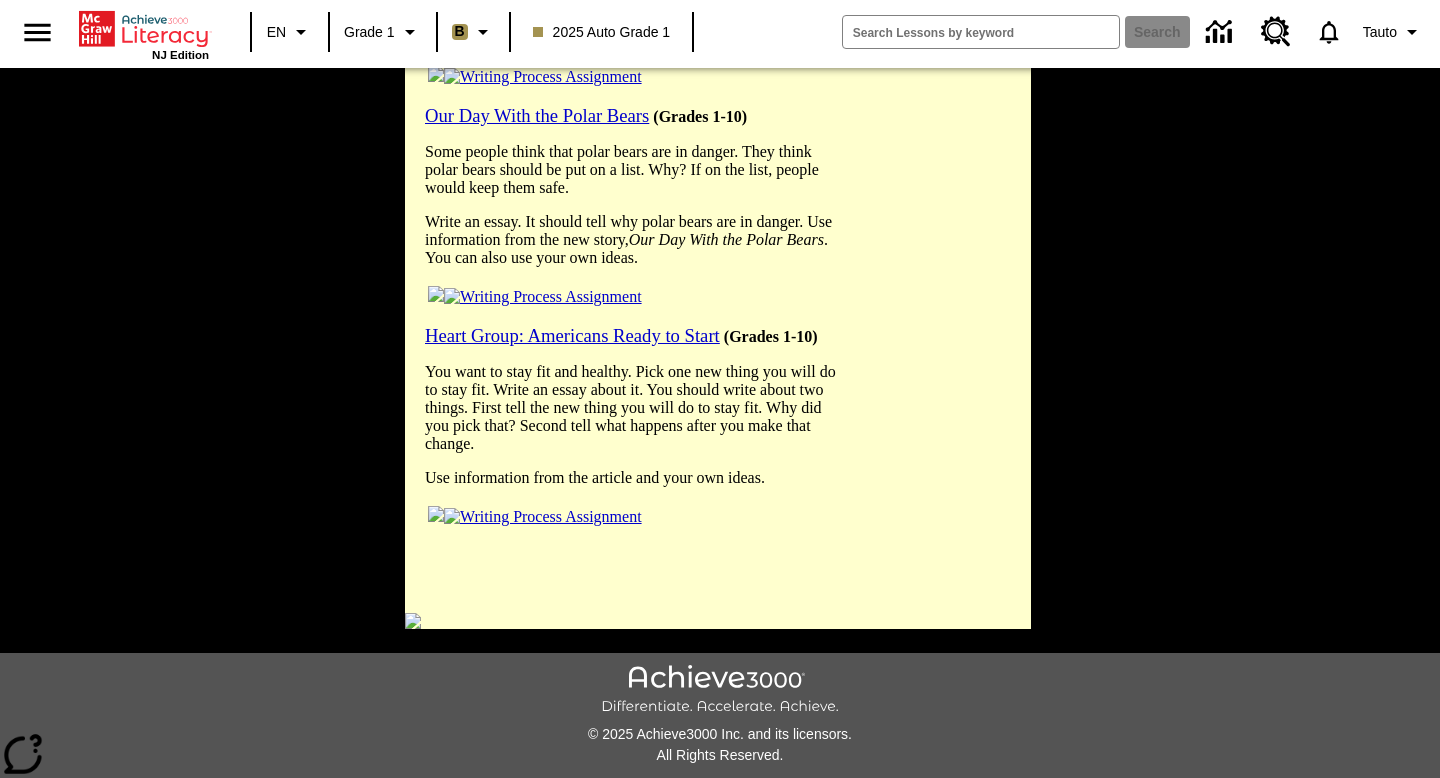 scroll, scrollTop: 1749, scrollLeft: 0, axis: vertical 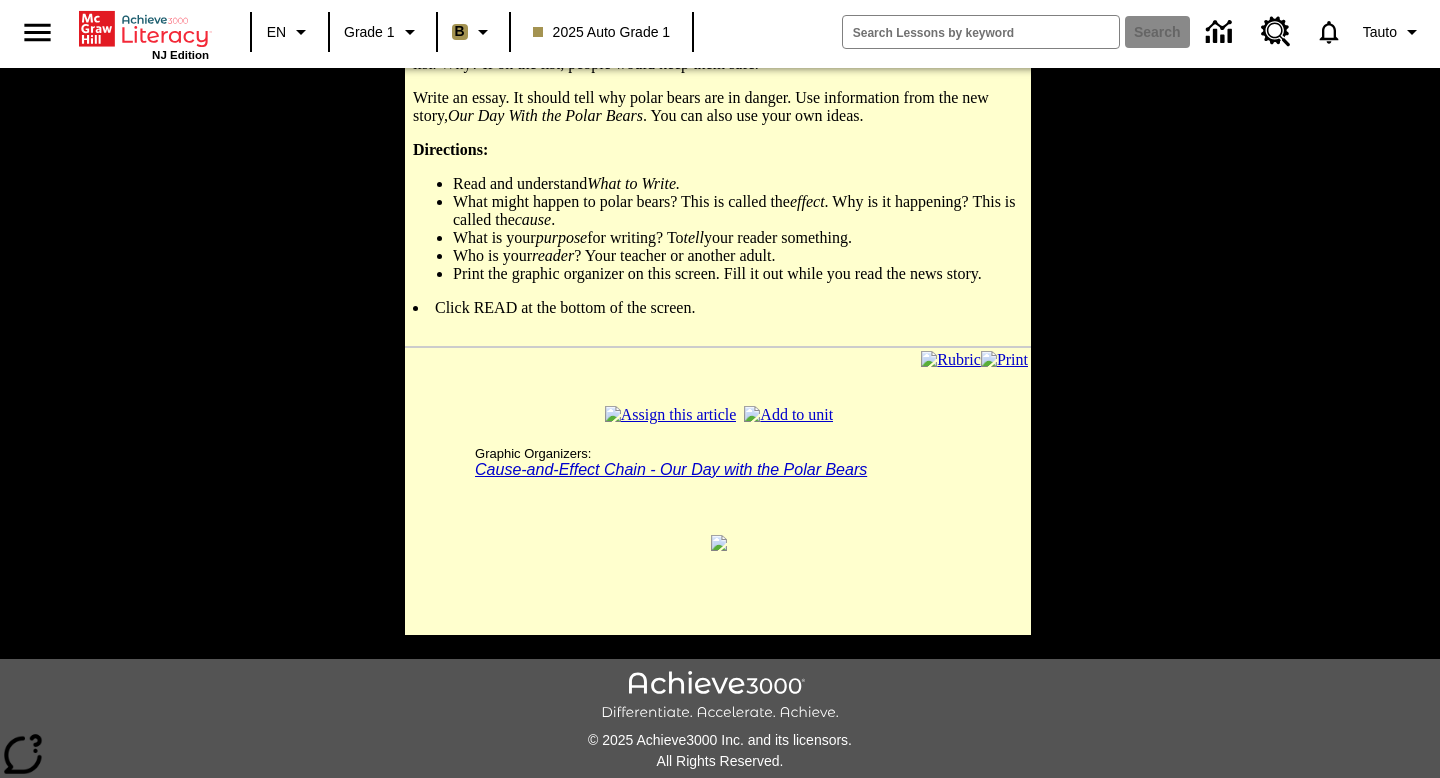click at bounding box center (671, 415) 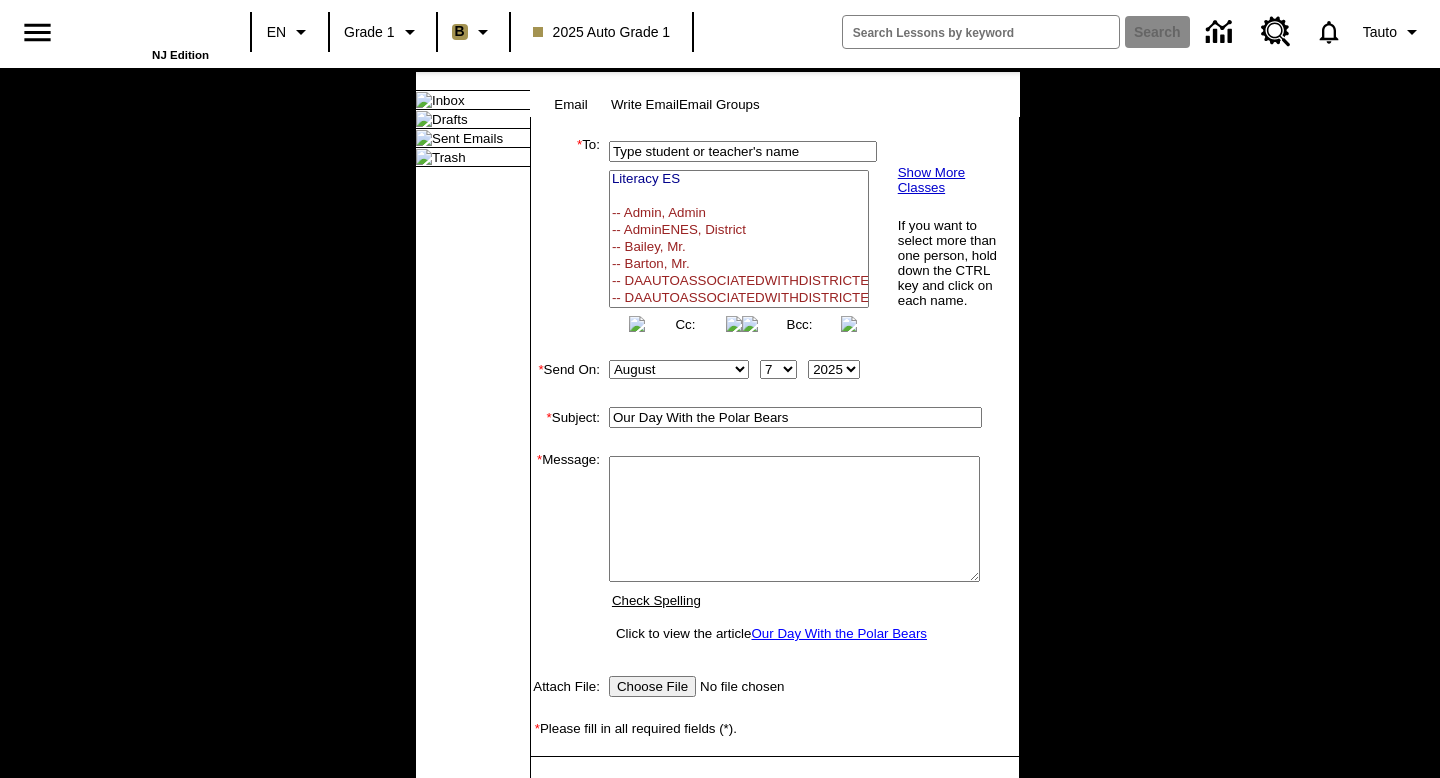 select 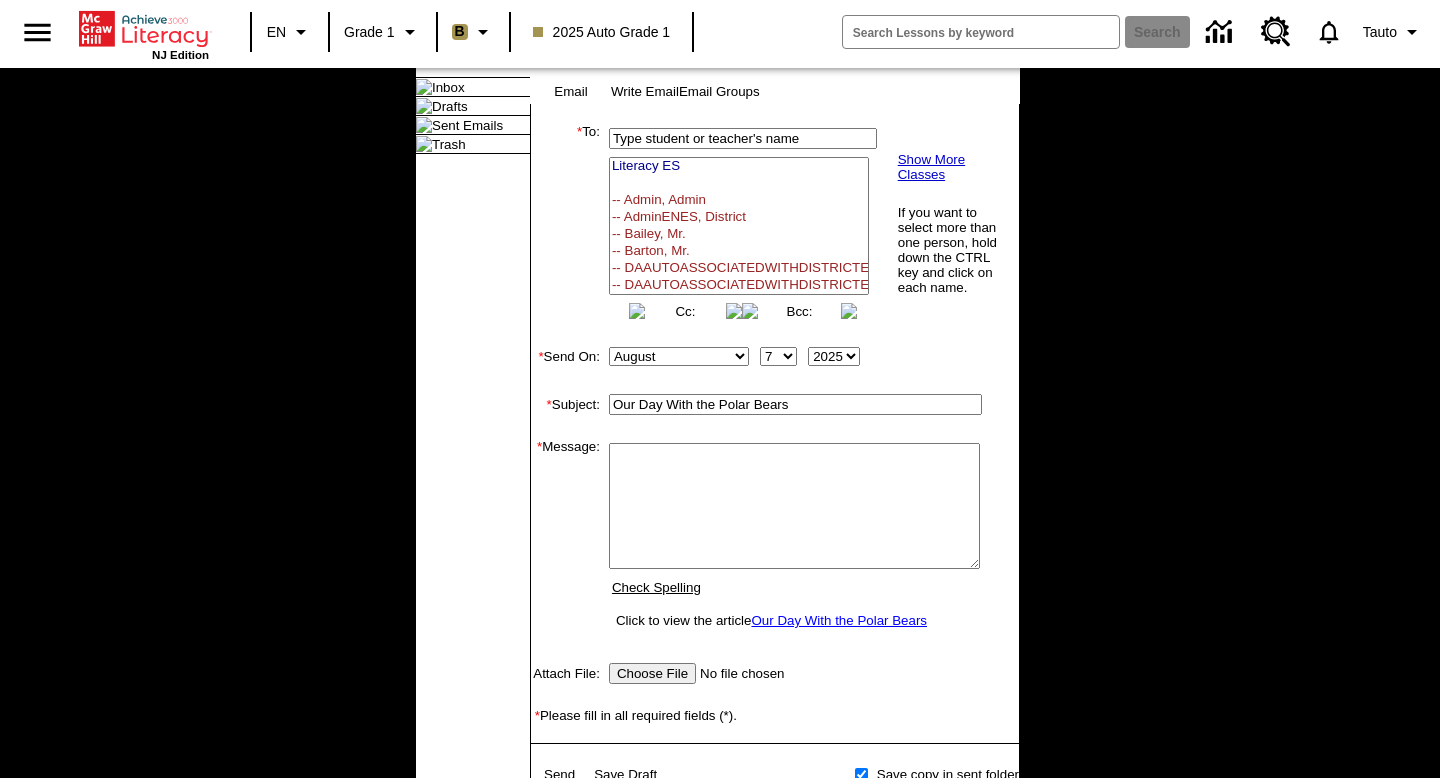 scroll, scrollTop: 2, scrollLeft: 0, axis: vertical 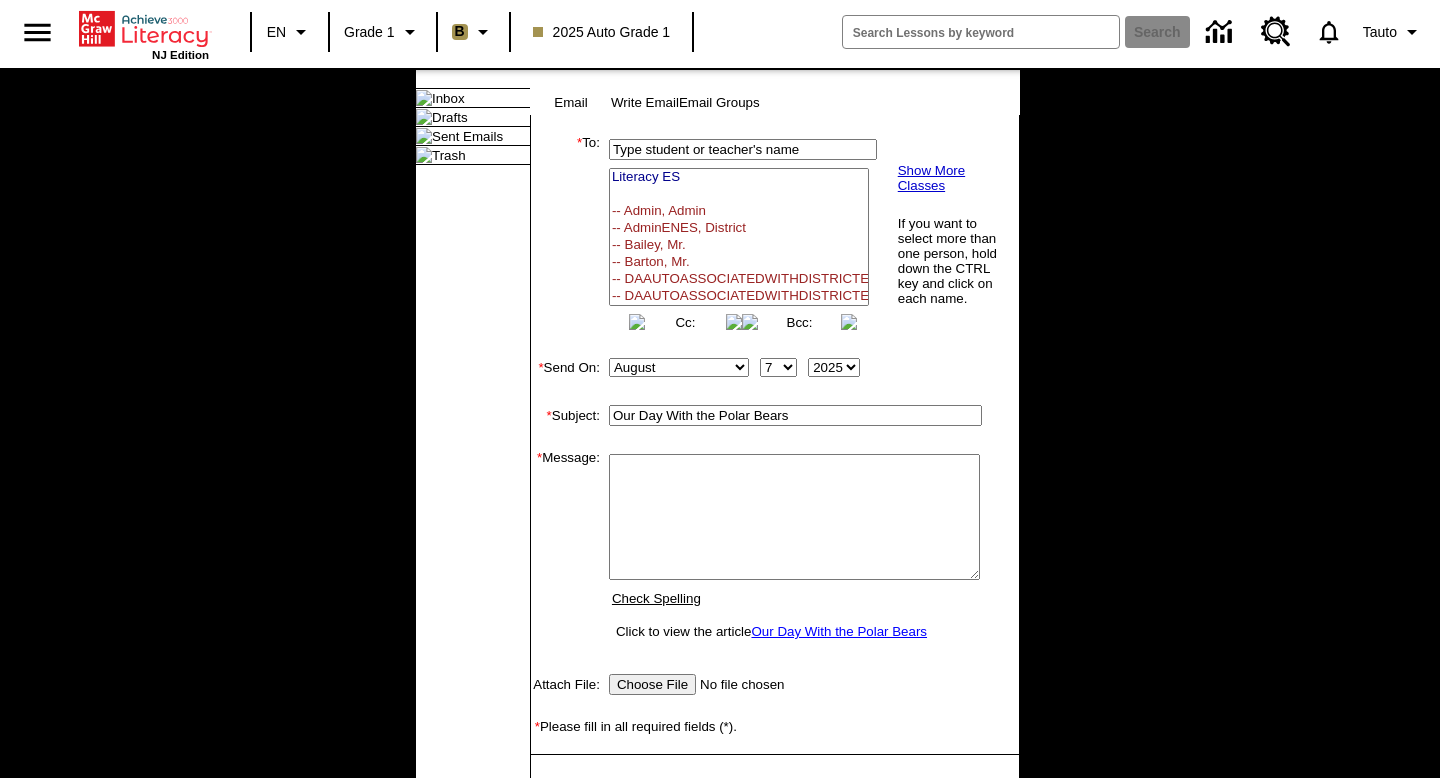 drag, startPoint x: 617, startPoint y: 443, endPoint x: 798, endPoint y: 443, distance: 181 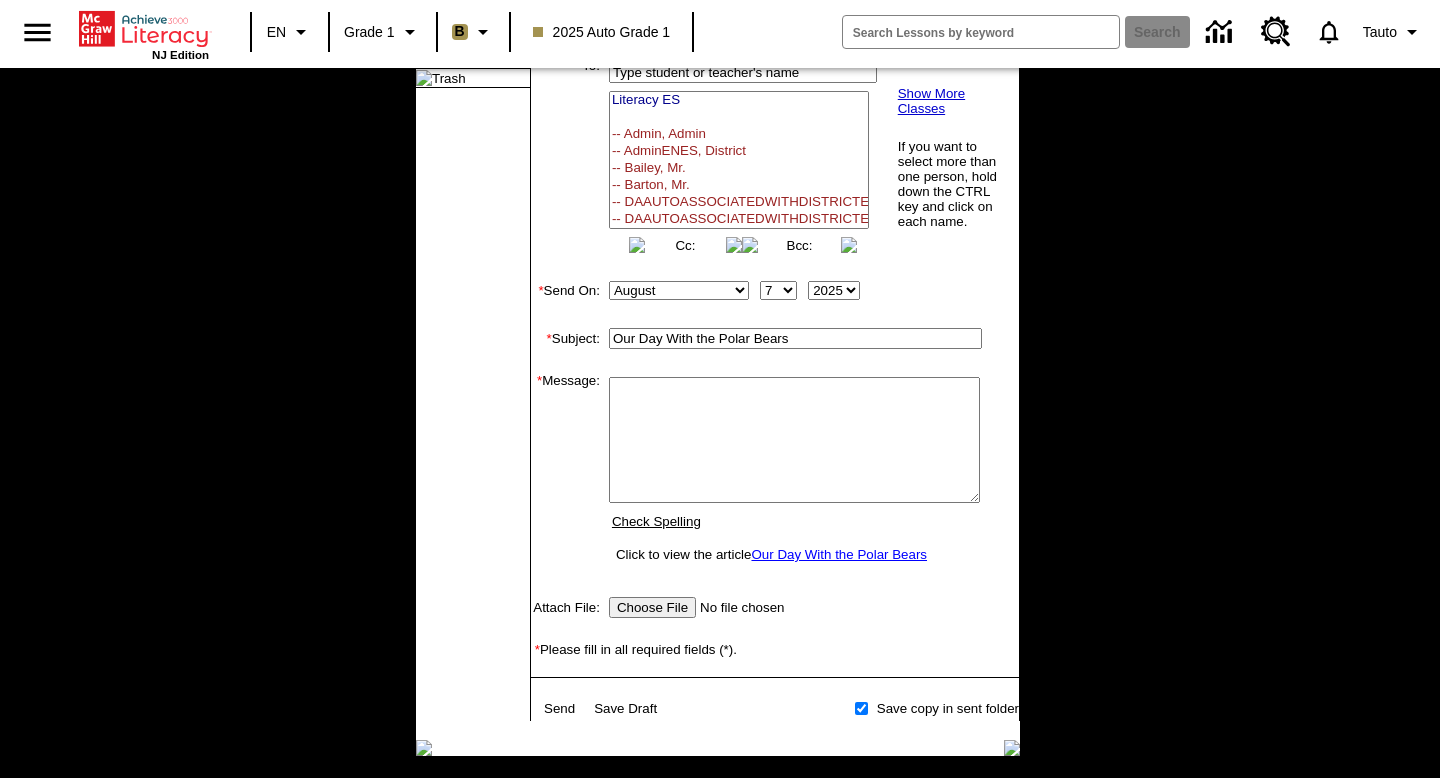 scroll, scrollTop: 0, scrollLeft: 0, axis: both 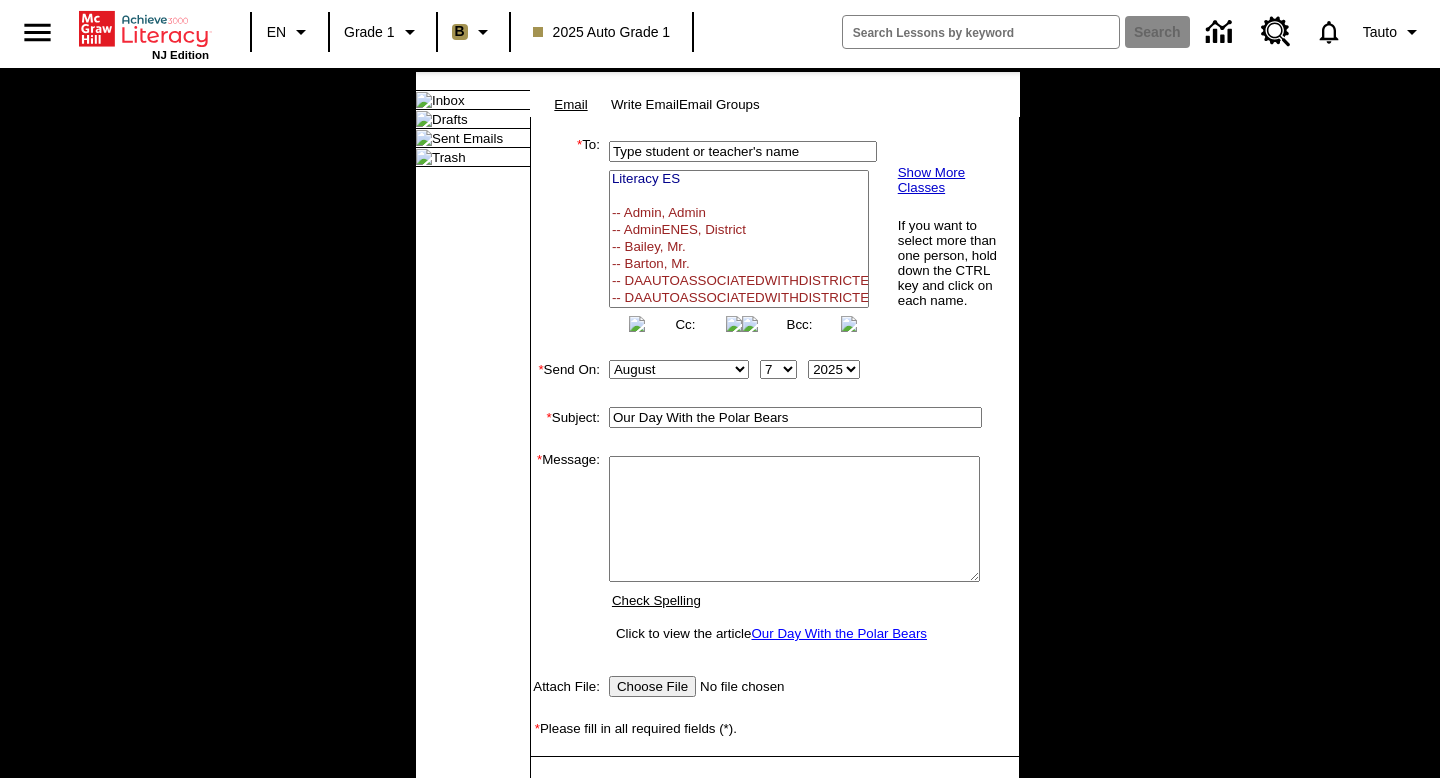 click on "Email" at bounding box center (570, 104) 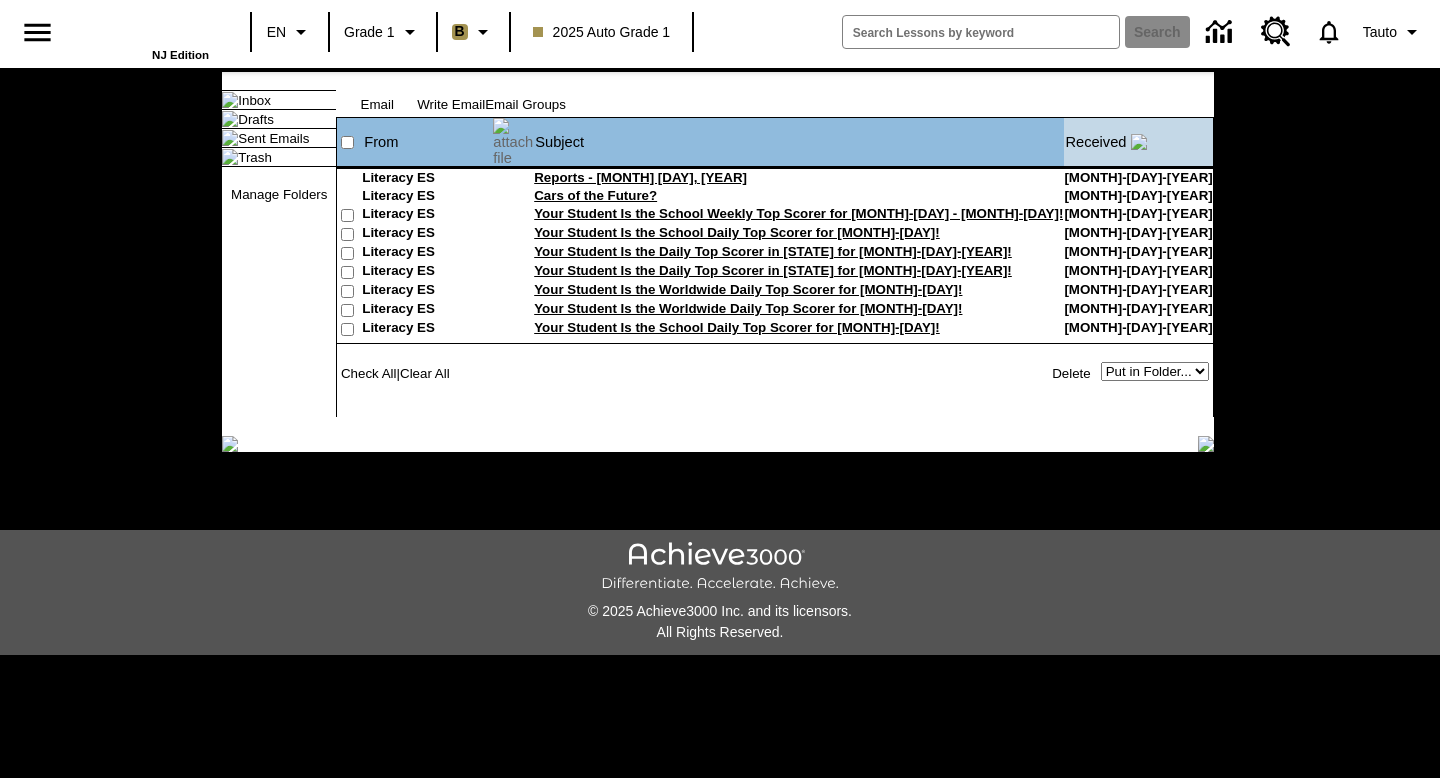 scroll, scrollTop: 0, scrollLeft: 0, axis: both 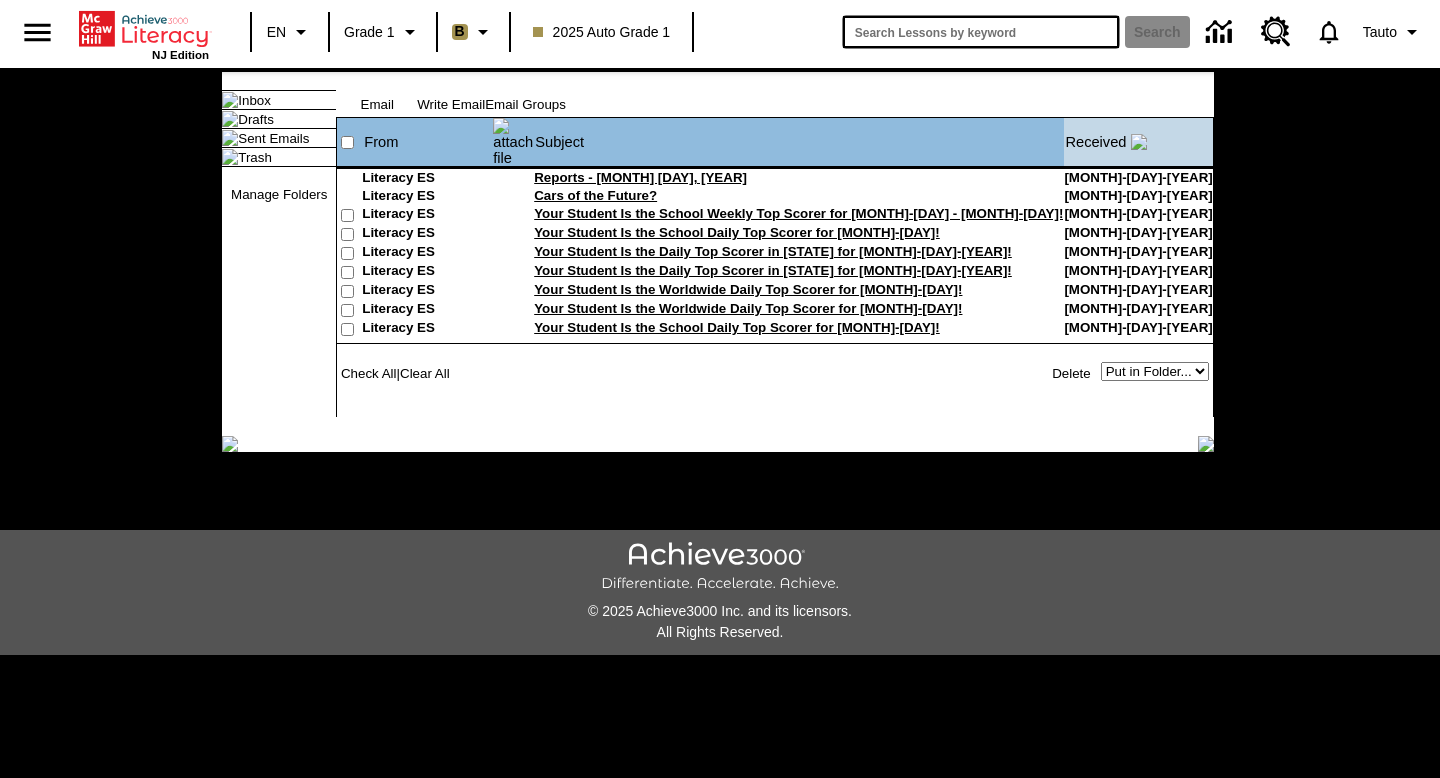 click at bounding box center (981, 32) 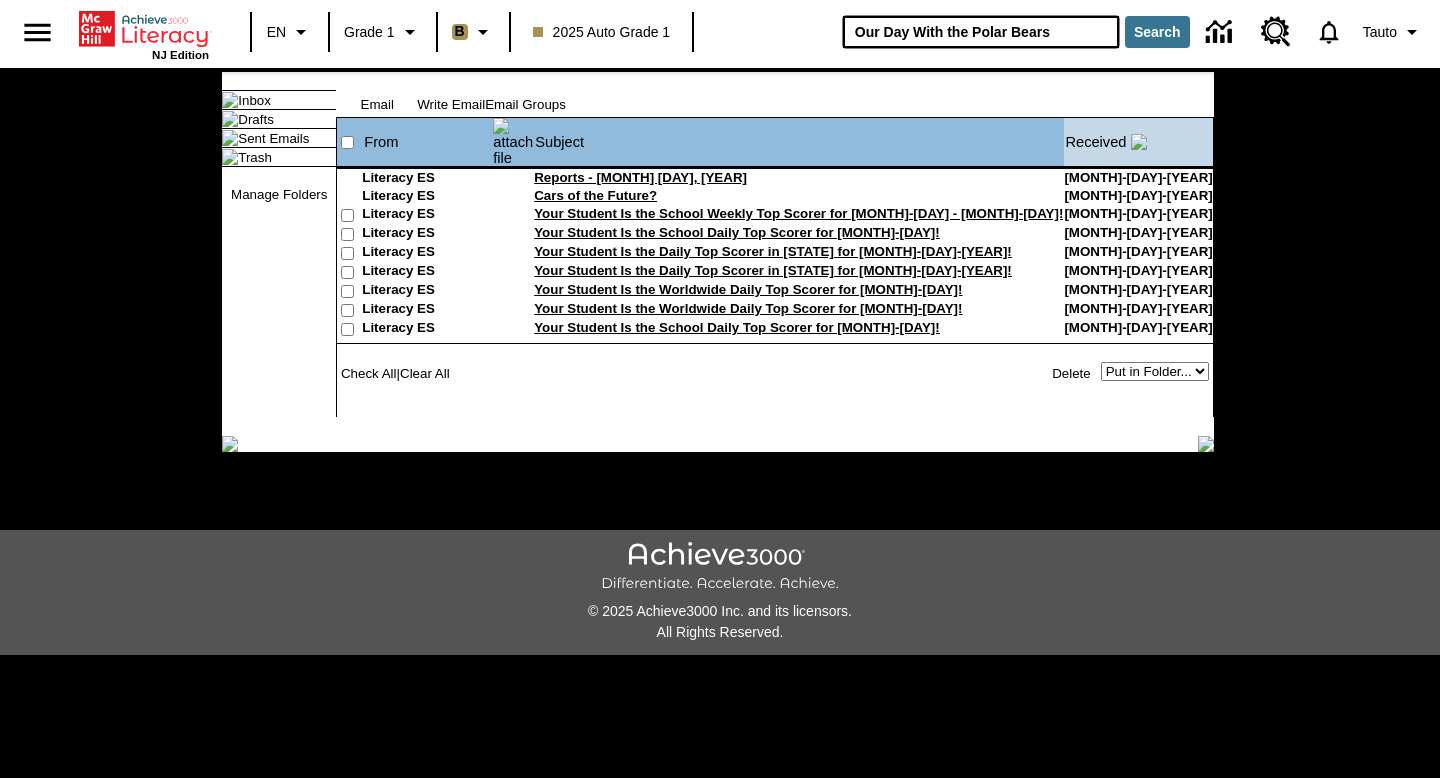 type on "Our Day With the Polar Bears" 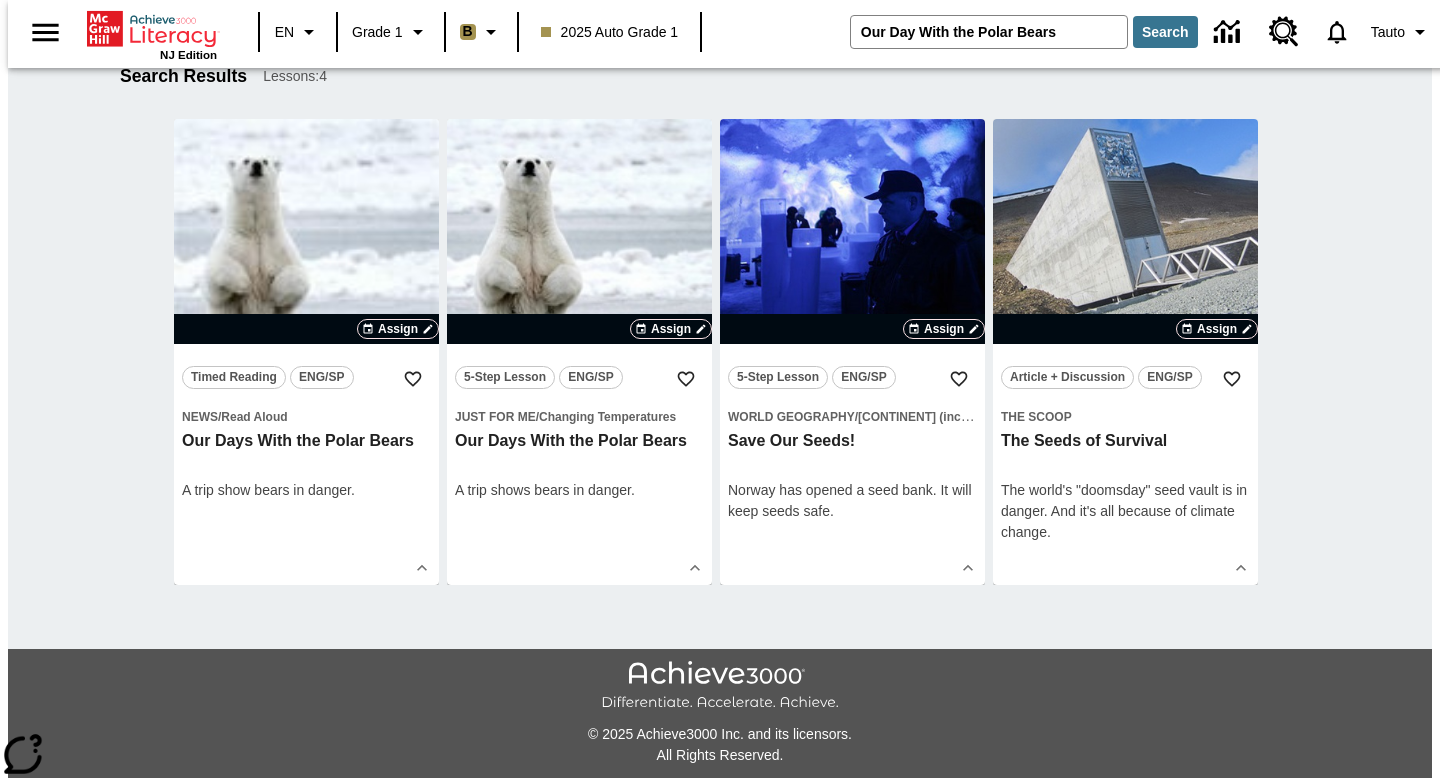 scroll, scrollTop: 0, scrollLeft: 0, axis: both 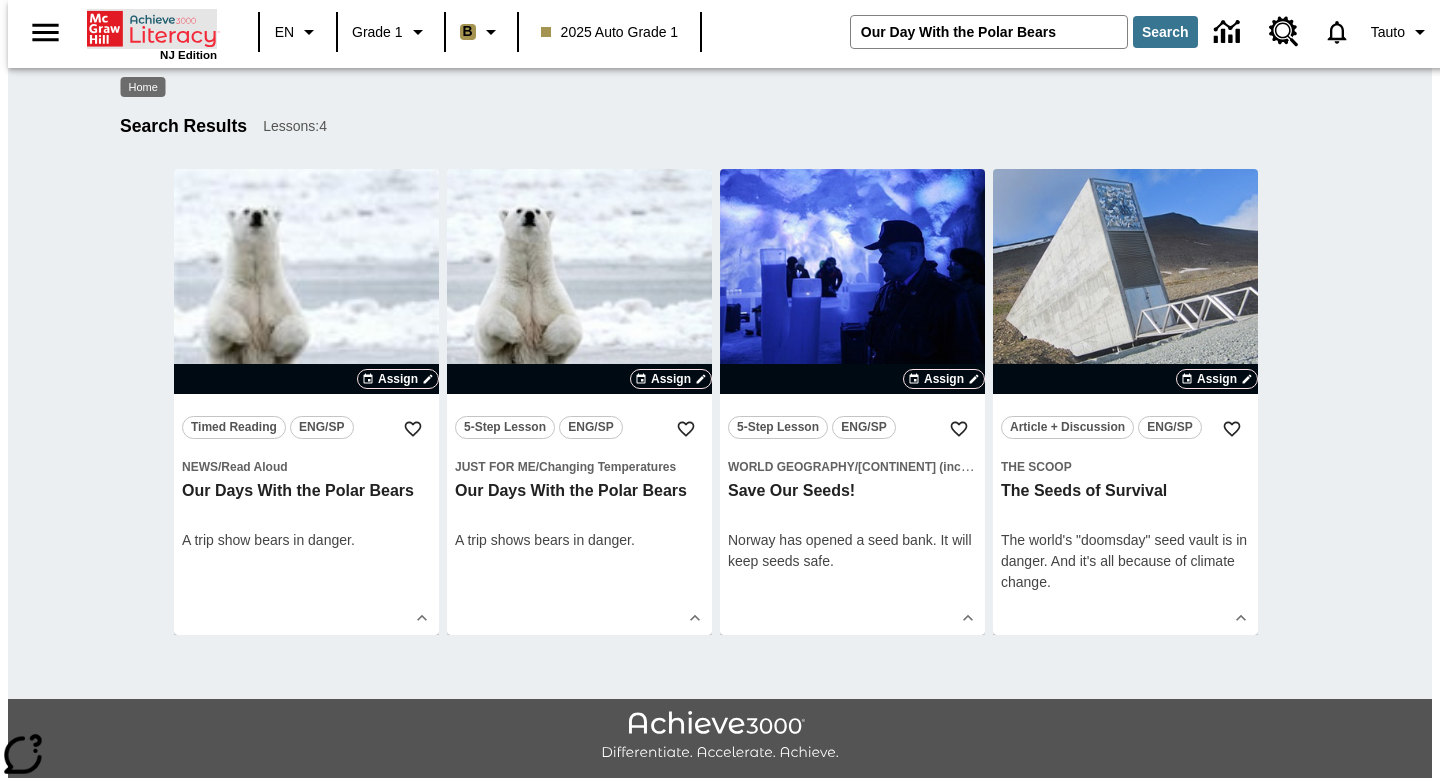 click 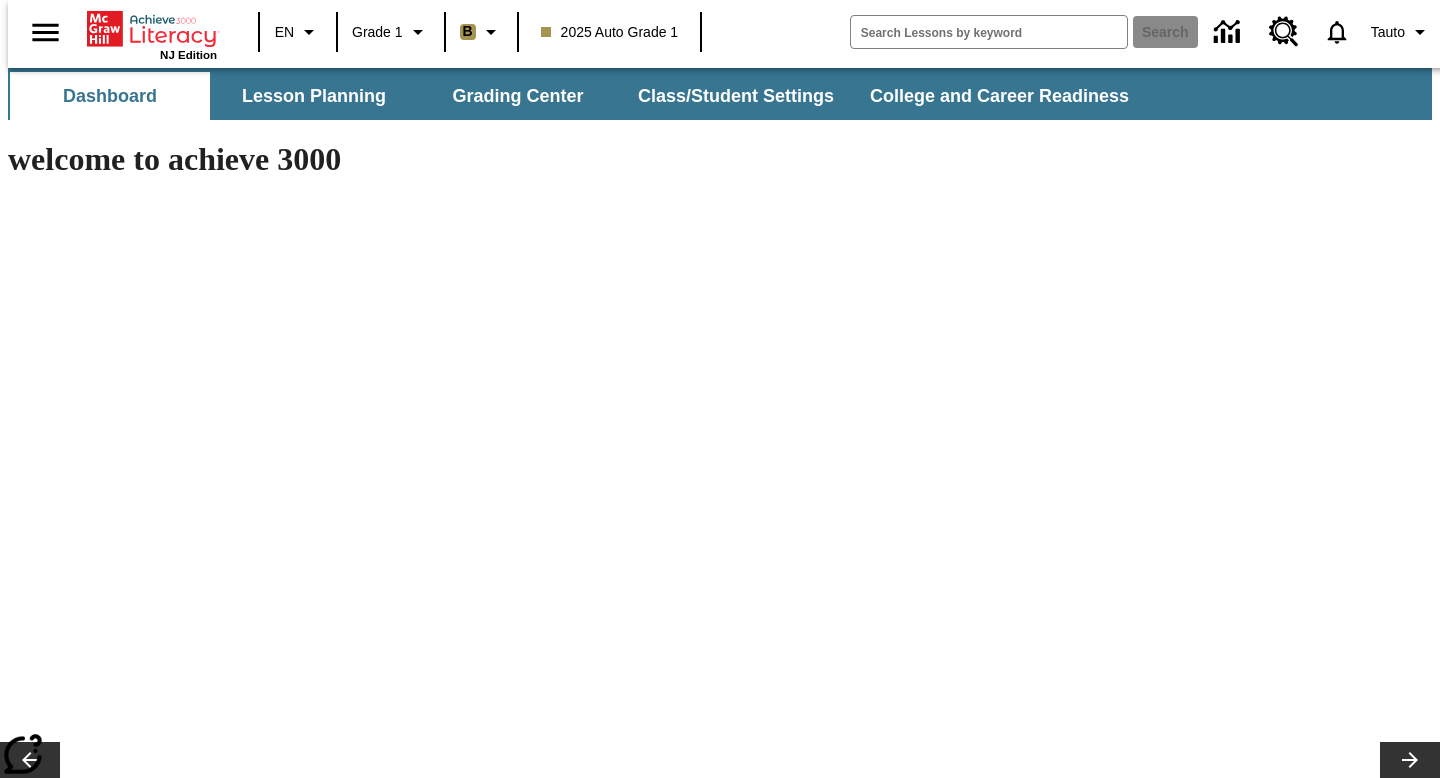 type on "-1" 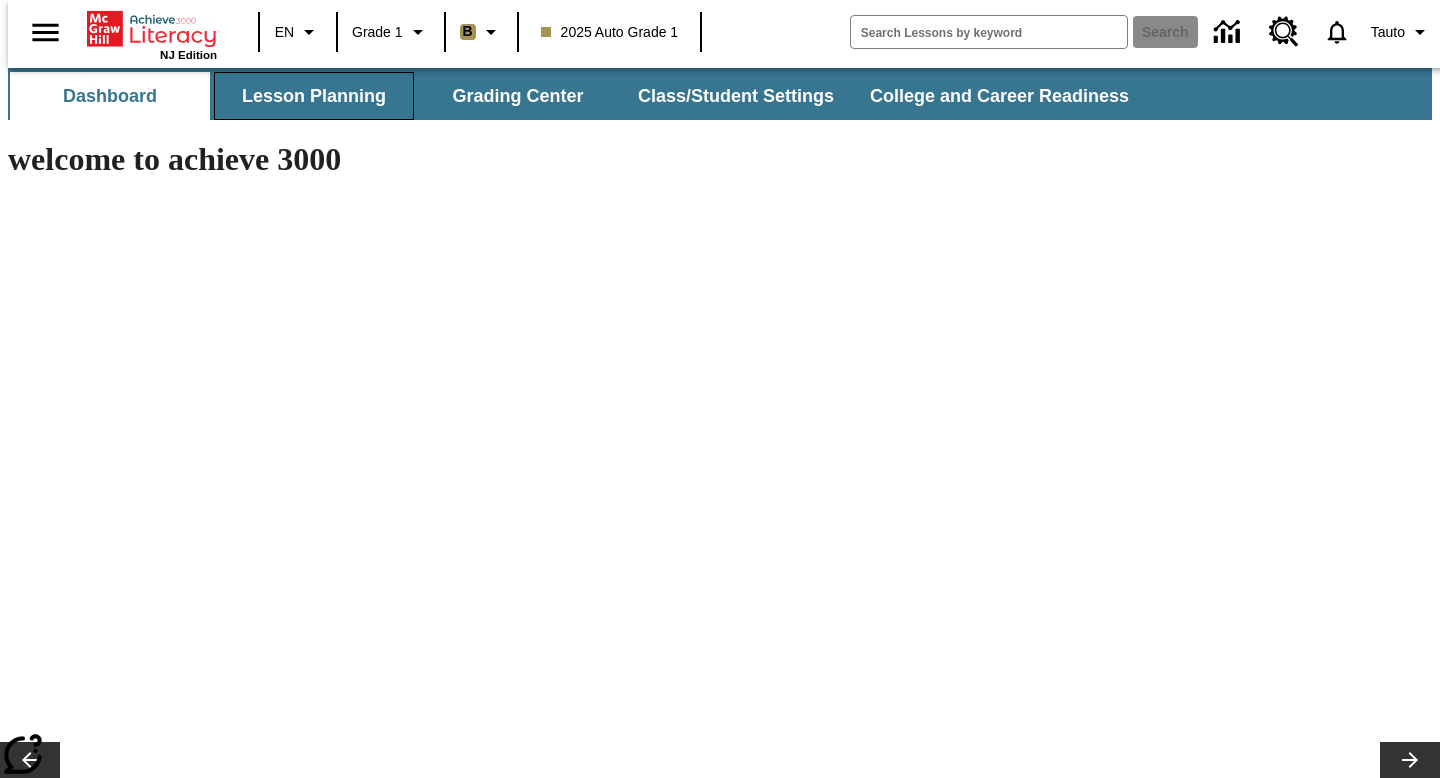 click on "Lesson Planning" at bounding box center [314, 96] 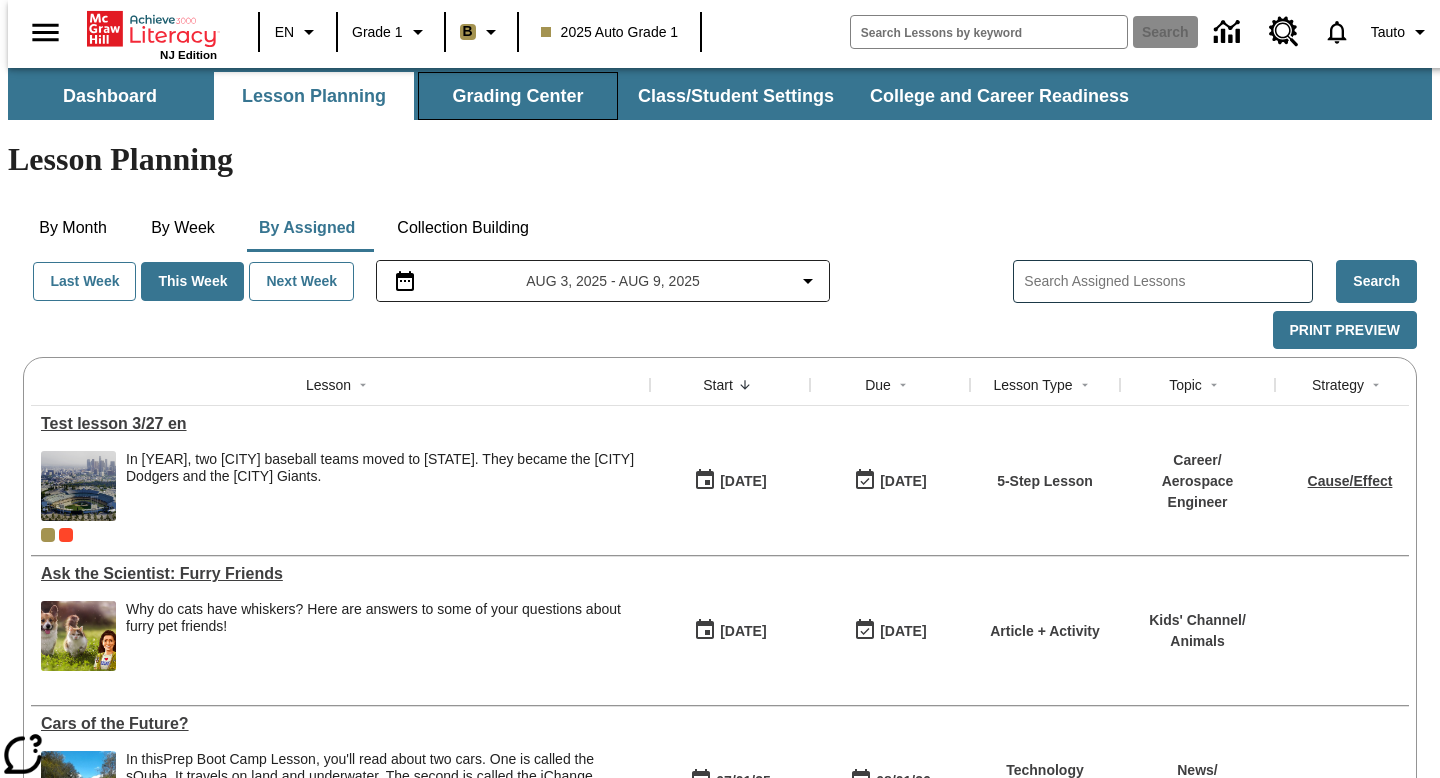 click on "Grading Center" at bounding box center [518, 96] 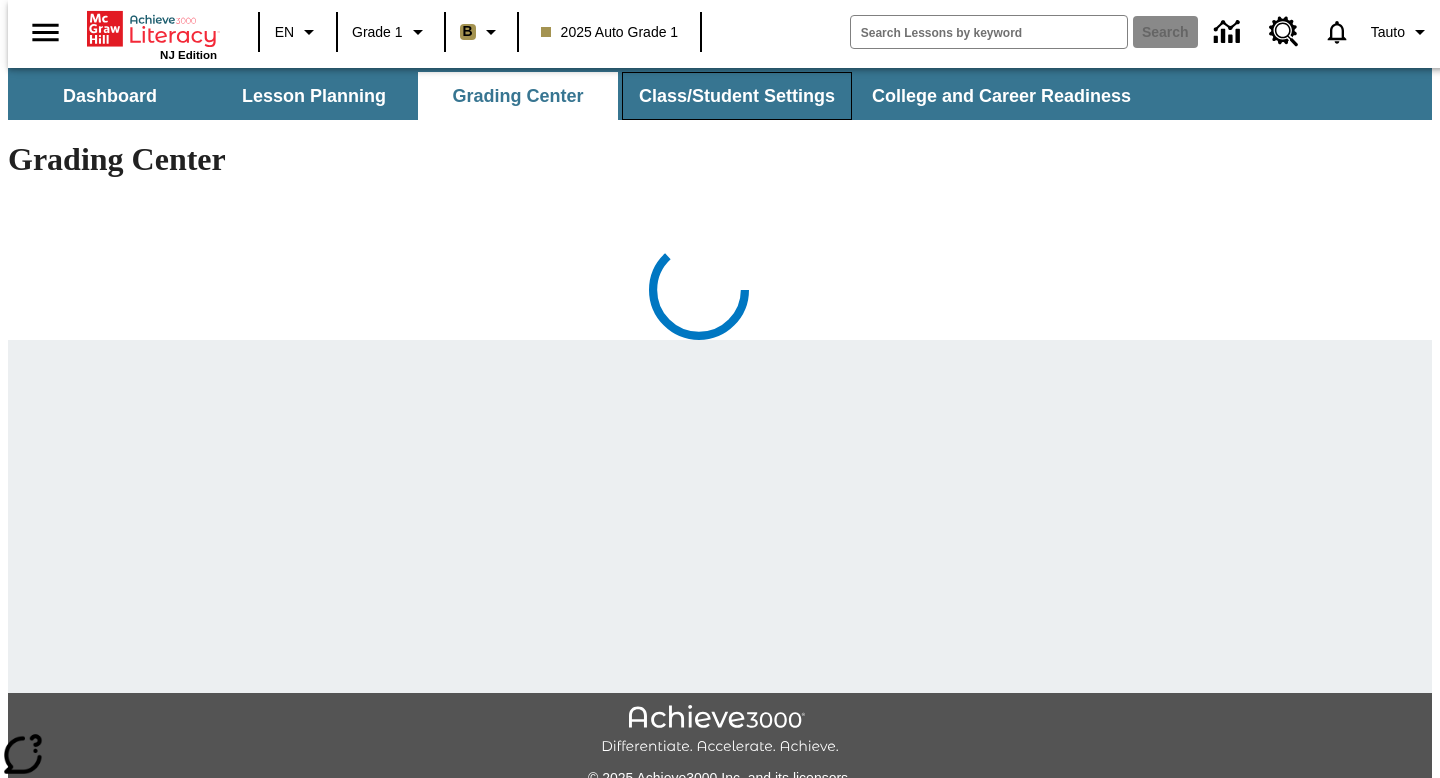 click on "Class/Student Settings" at bounding box center [737, 96] 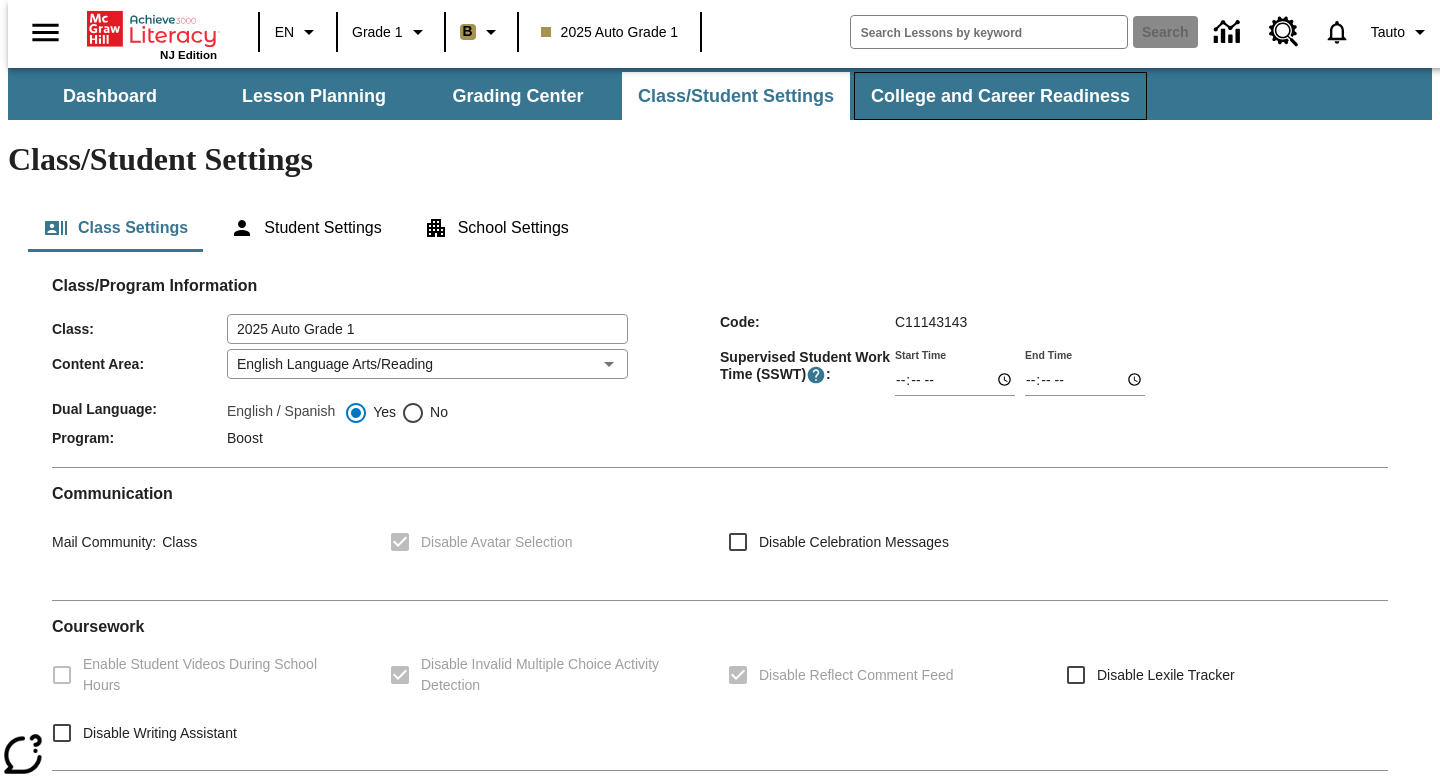 click on "College and Career Readiness" at bounding box center [1000, 96] 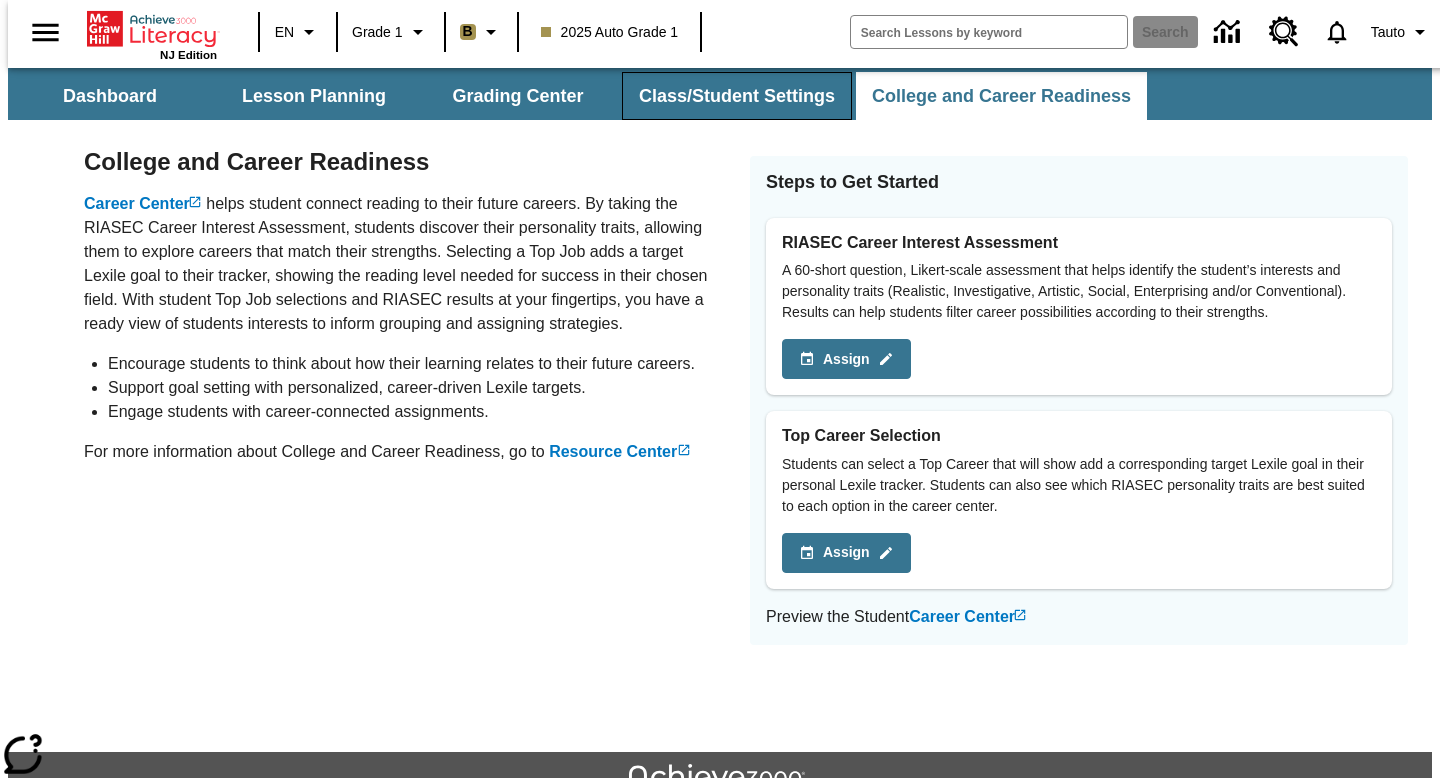 click on "Class/Student Settings" at bounding box center [737, 96] 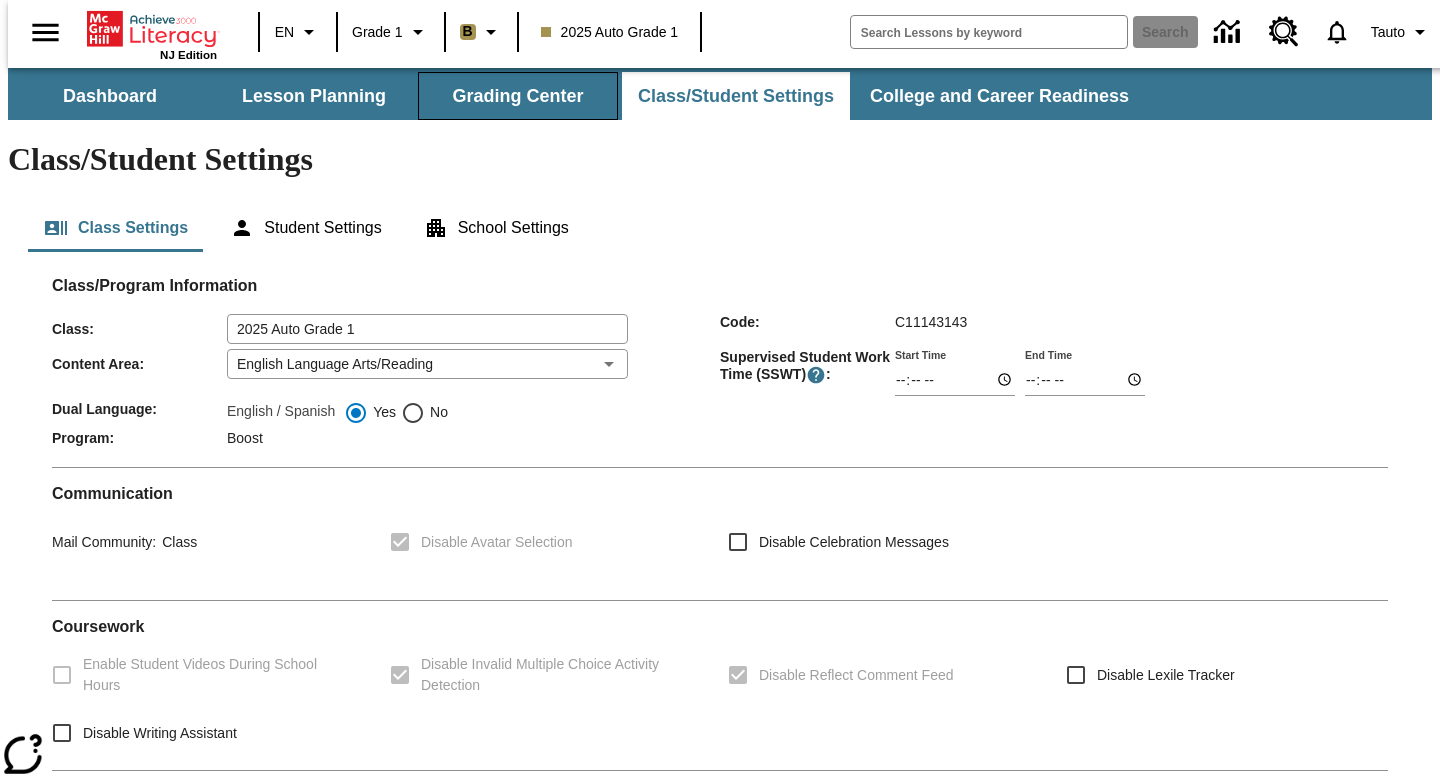 click on "Grading Center" at bounding box center (518, 96) 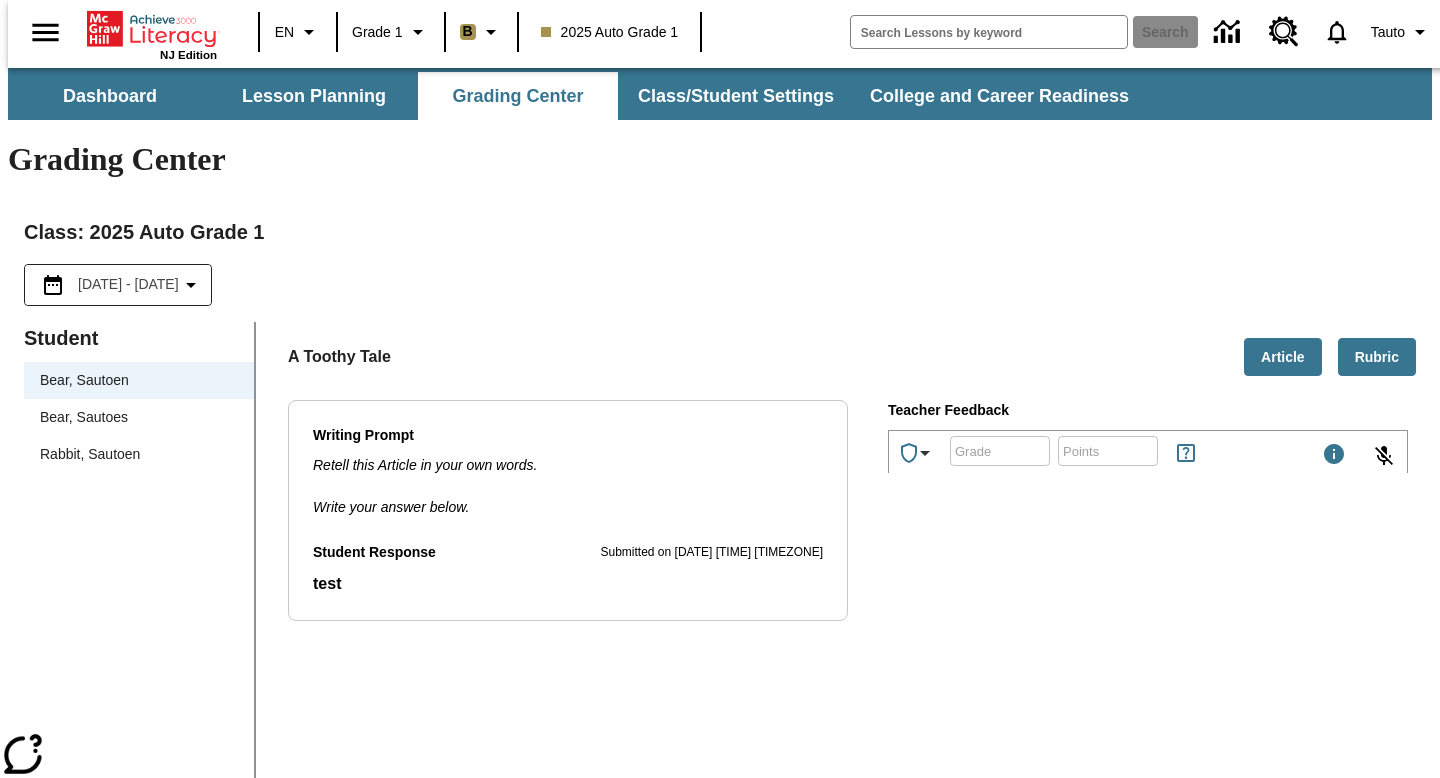 scroll, scrollTop: 0, scrollLeft: 0, axis: both 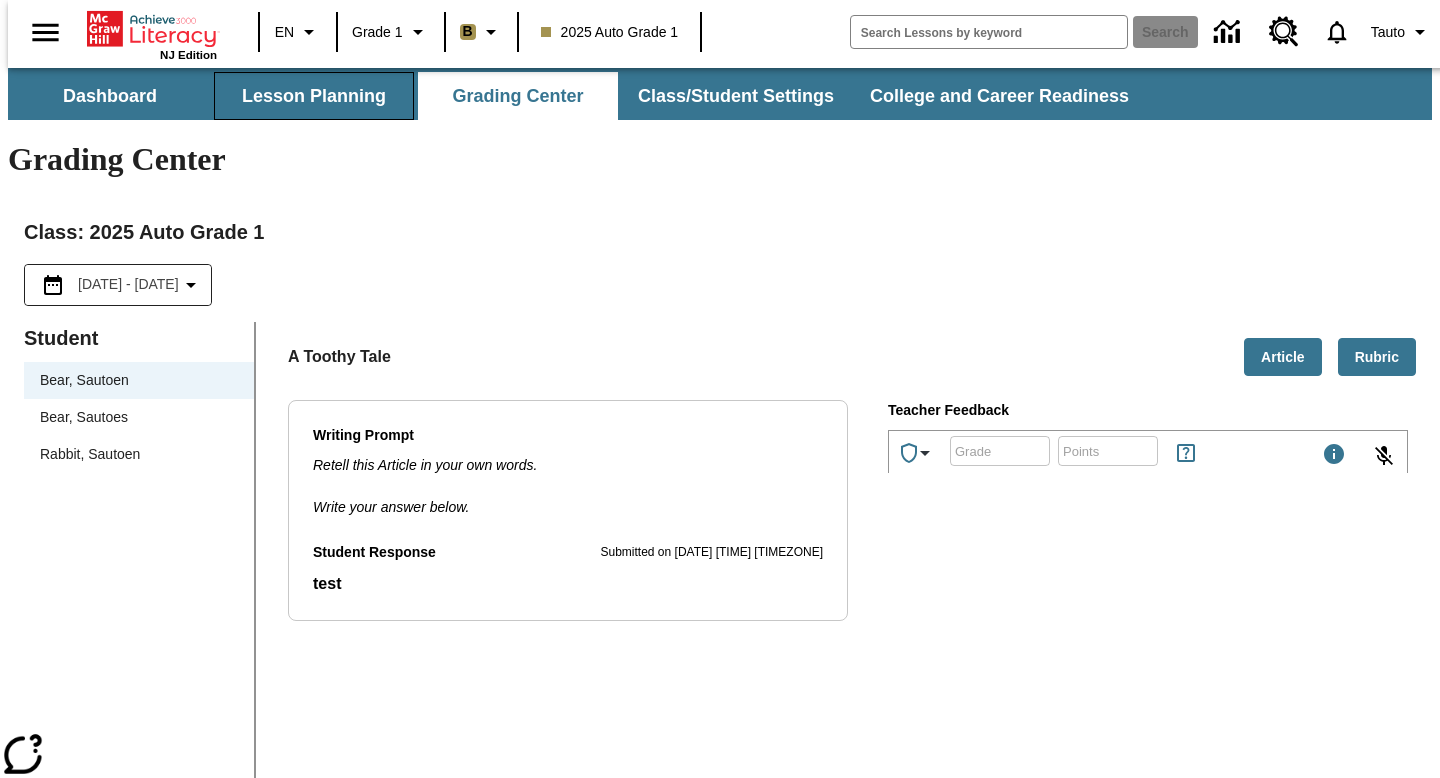 click on "Lesson Planning" at bounding box center [314, 96] 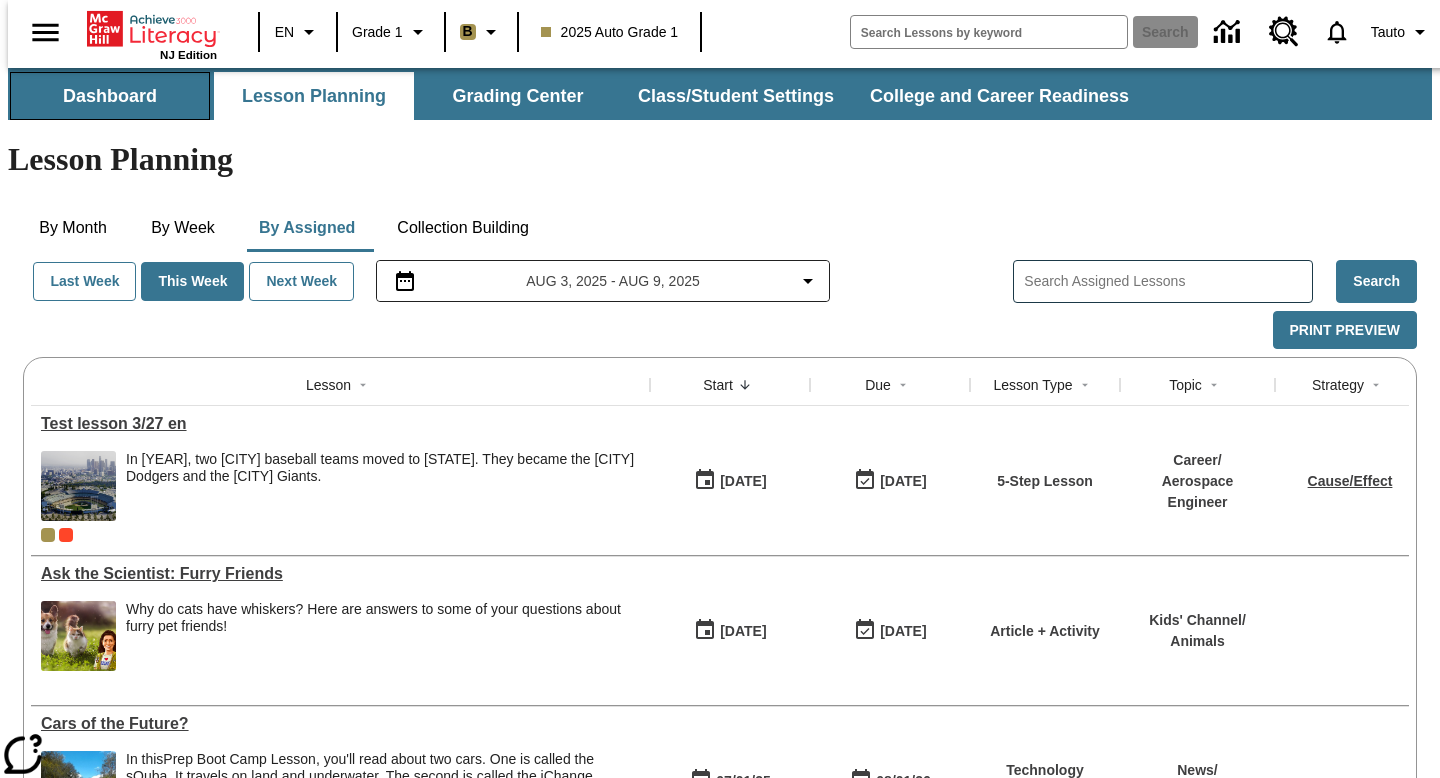 click on "Dashboard" at bounding box center [110, 96] 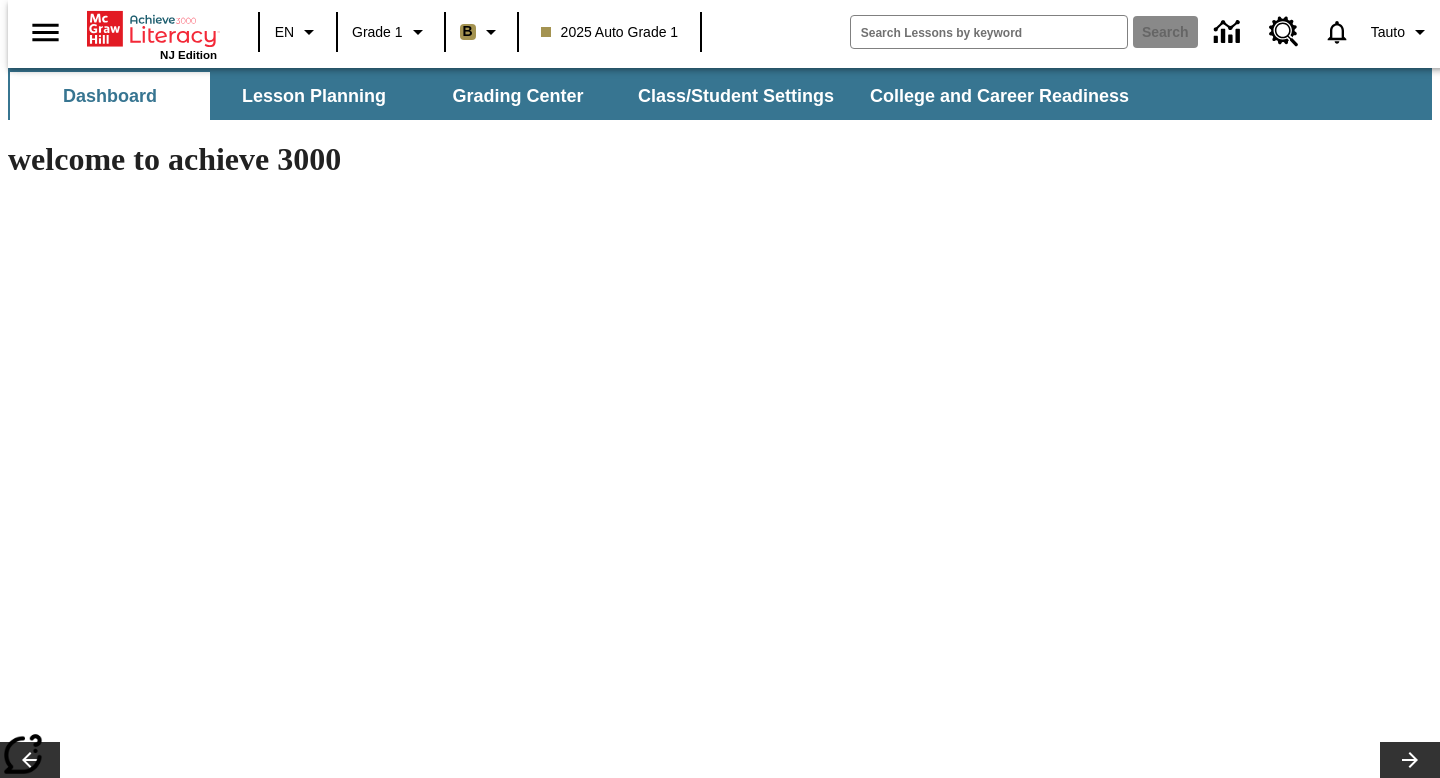 scroll, scrollTop: 0, scrollLeft: 0, axis: both 